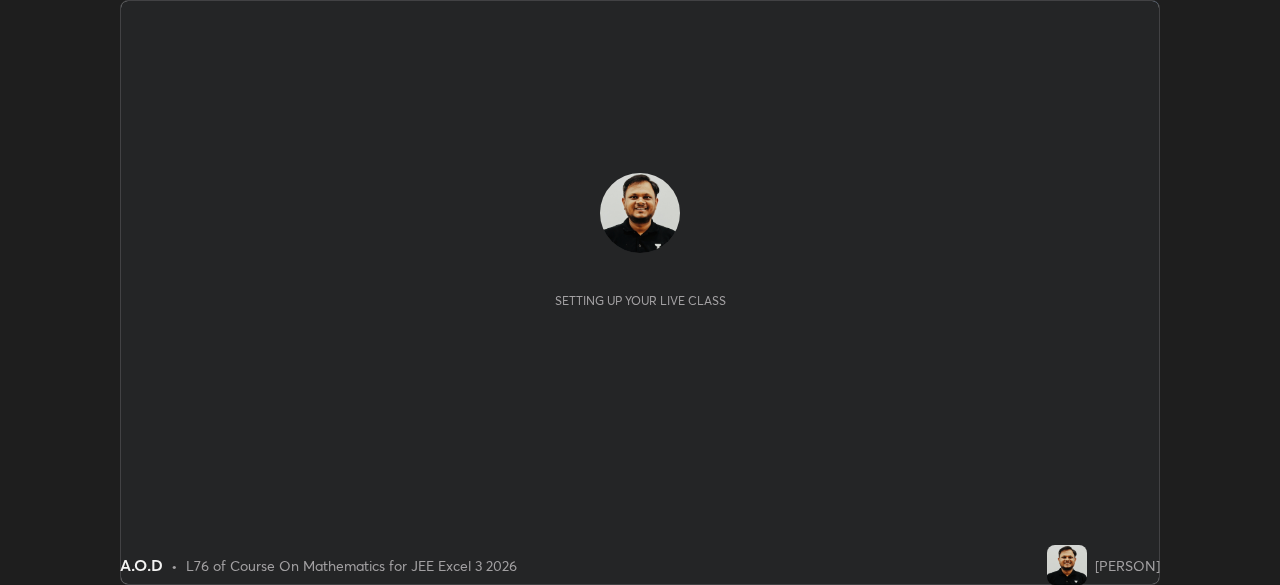 scroll, scrollTop: 0, scrollLeft: 0, axis: both 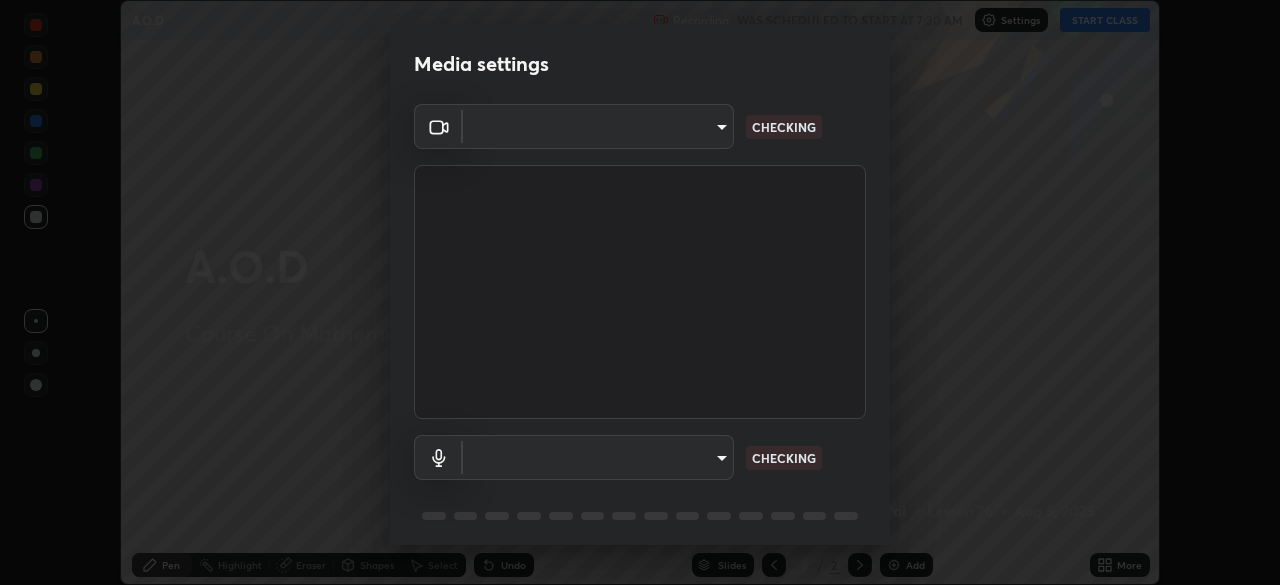 type on "0098613ca96d1cb365b3845fa694b9755ae94ec2d7c0f75973c998bbbf9ace16" 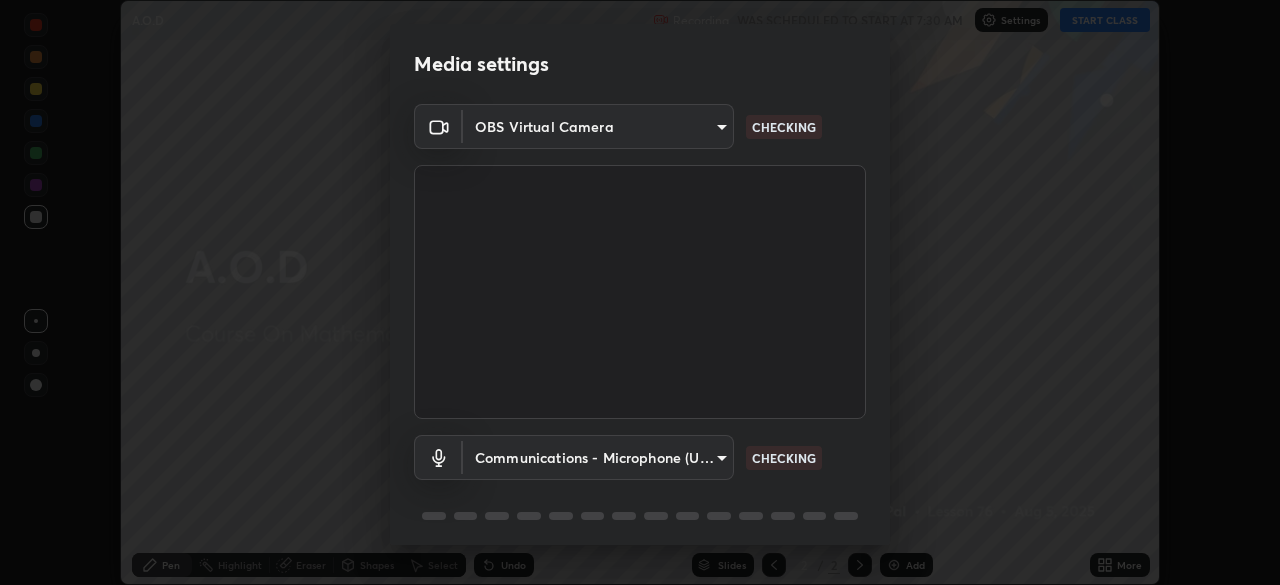 click on "Erase all A.O.D Recording WAS SCHEDULED TO START AT  7:30 AM Settings START CLASS Setting up your live class A.O.D • L76 of Course On Mathematics for JEE Excel 3 2026 [PERSON] Pen Highlight Eraser Shapes Select Undo Slides 2 / 2 Add More No doubts shared Encourage your learners to ask a doubt for better clarity Report an issue Reason for reporting Buffering Chat not working Audio - Video sync issue Educator video quality low ​ Attach an image Report Media settings OBS Virtual Camera 0098613ca96d1cb365b3845fa694b9755ae94ec2d7c0f75973c998bbbf9ace16 CHECKING Communications - Microphone (USB PnP Sound Device) communications CHECKING 1 / 5 Next" at bounding box center (640, 292) 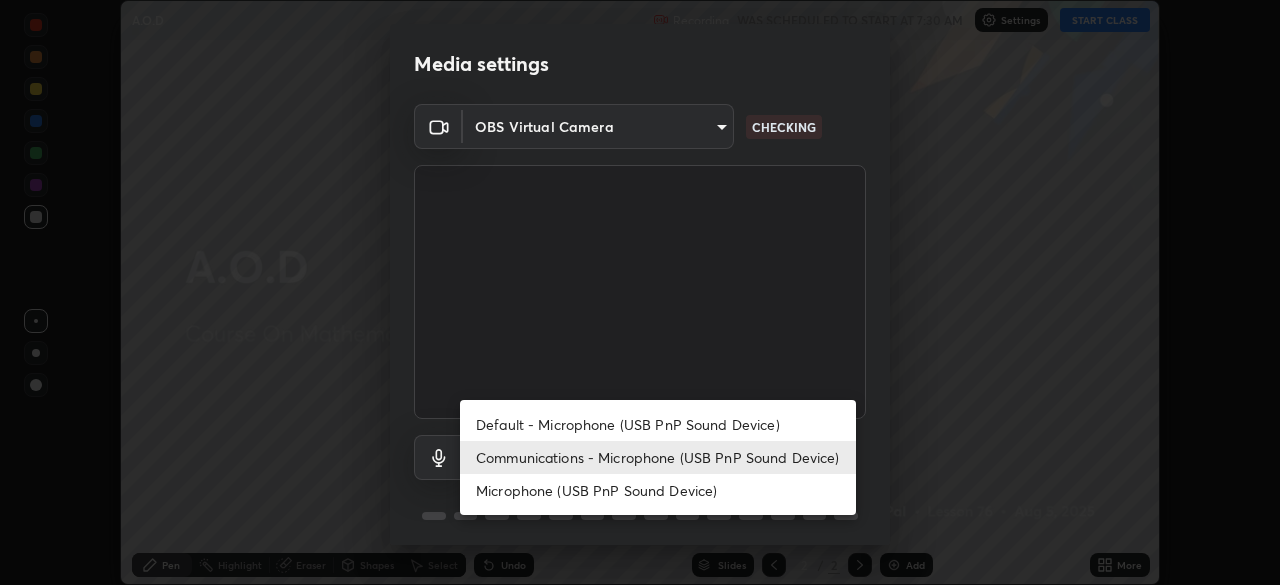 click on "Default - Microphone (USB PnP Sound Device)" at bounding box center (658, 424) 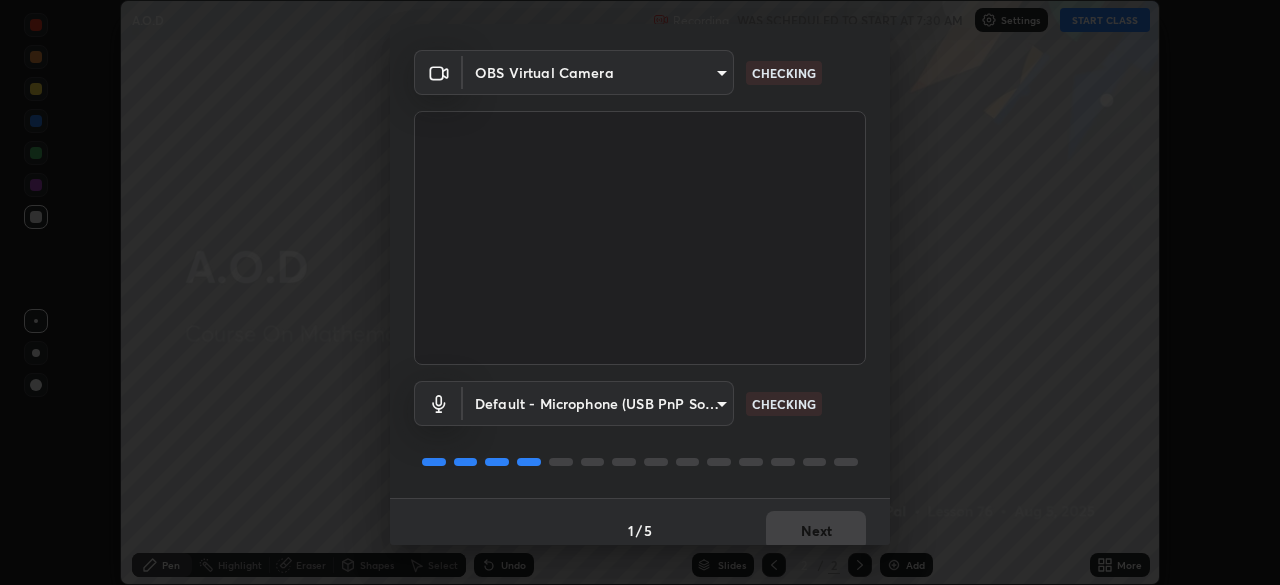 scroll, scrollTop: 71, scrollLeft: 0, axis: vertical 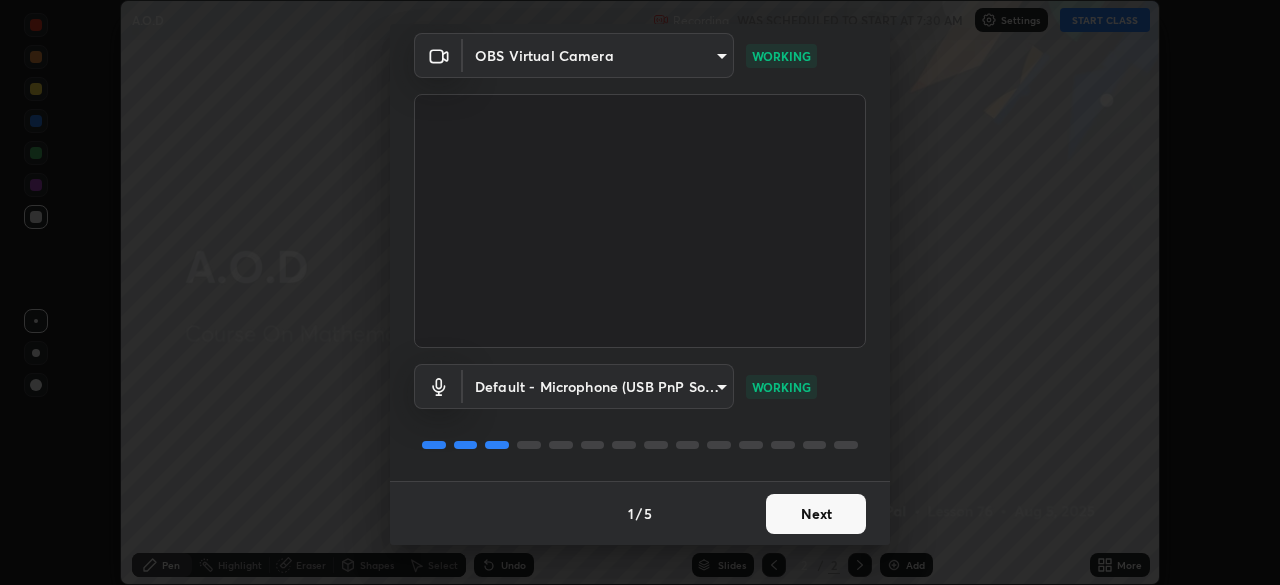 click on "Next" at bounding box center (816, 514) 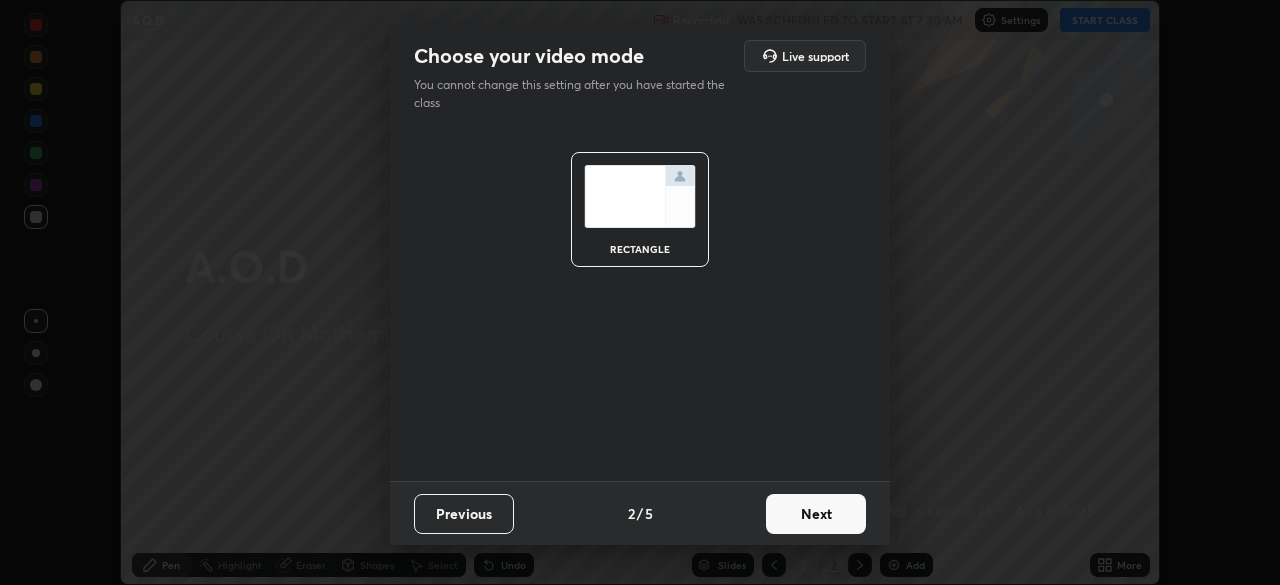 click on "Next" at bounding box center (816, 514) 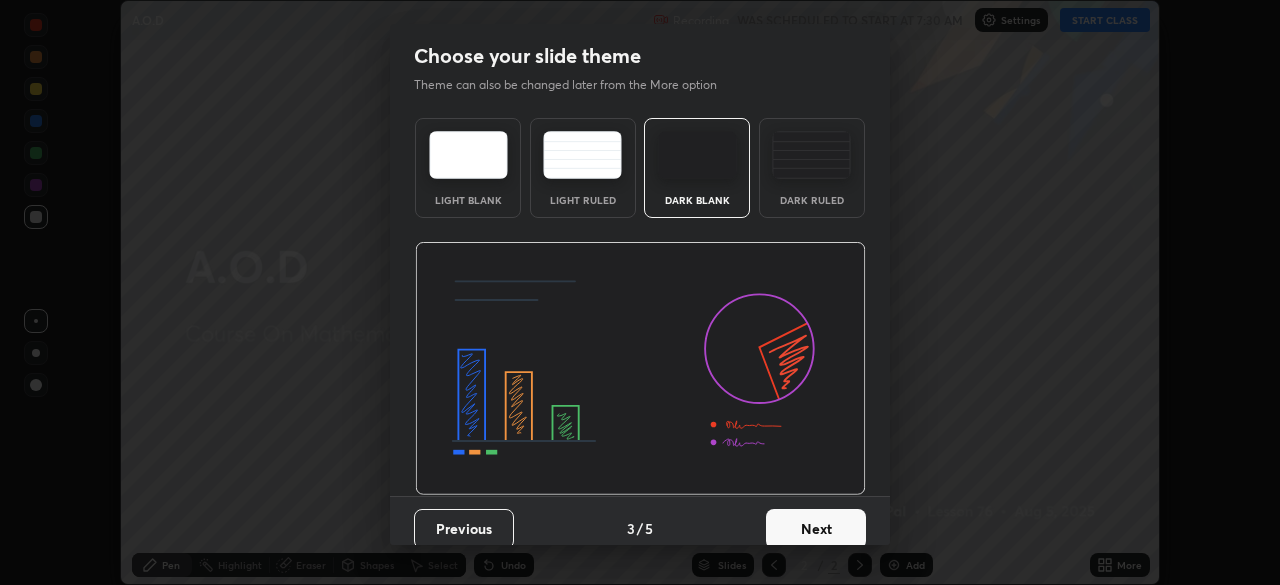 click on "Next" at bounding box center (816, 529) 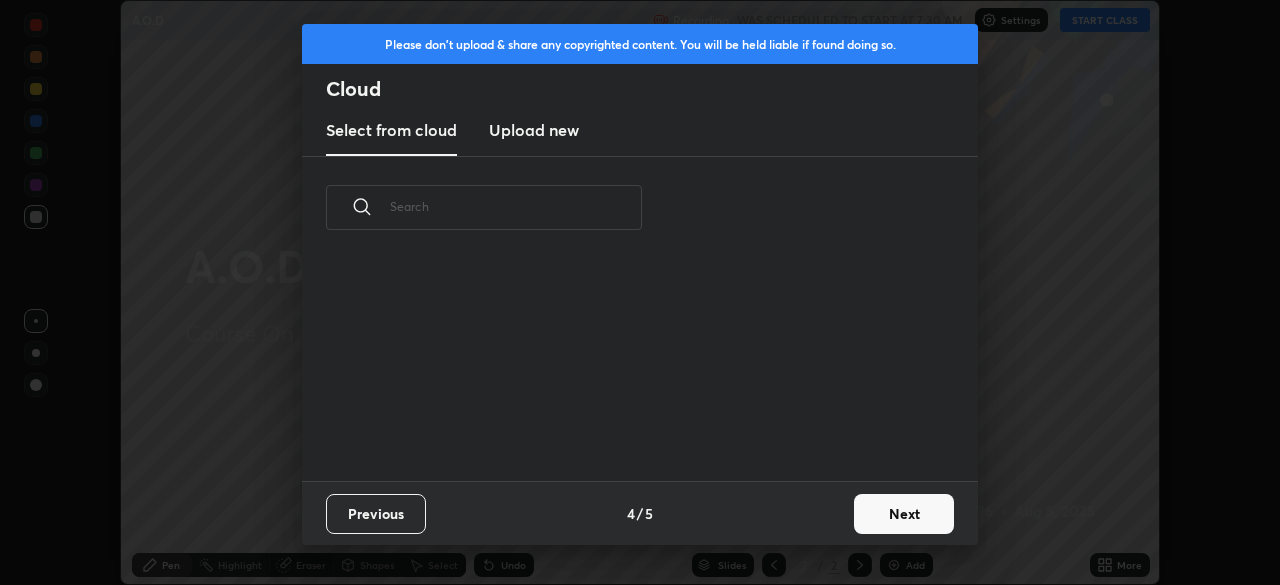 click on "Next" at bounding box center (904, 514) 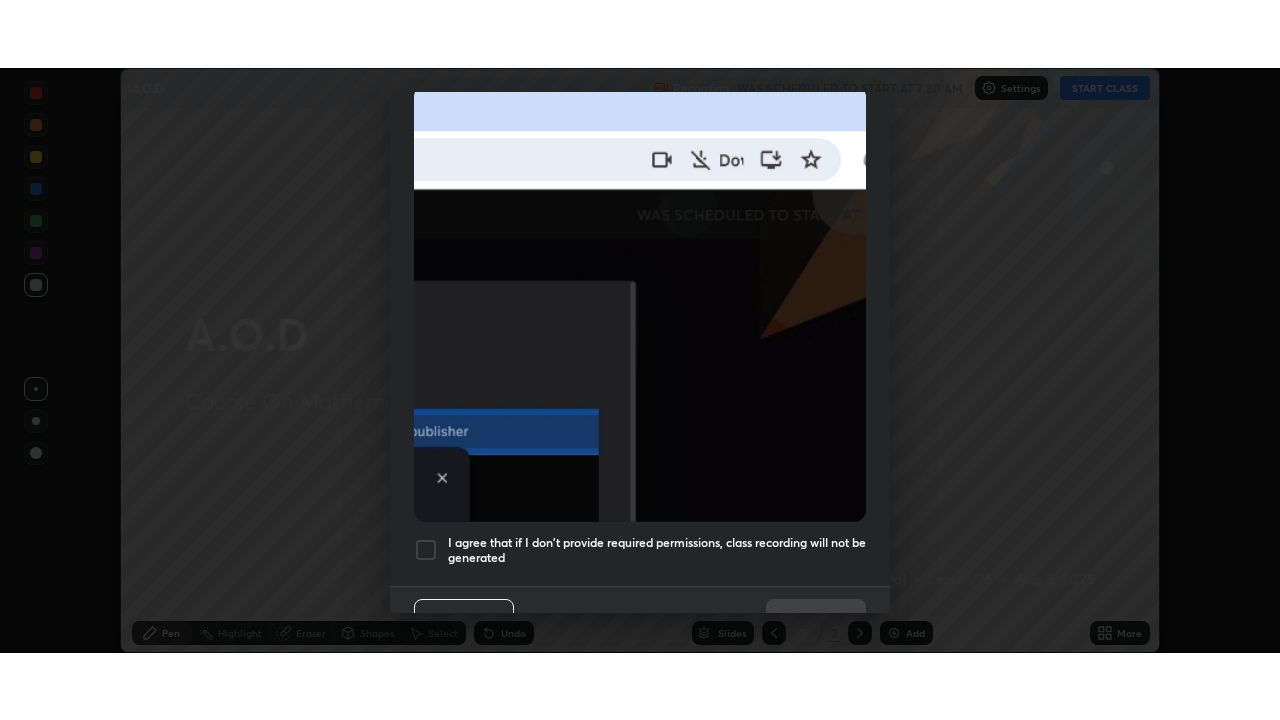 scroll, scrollTop: 479, scrollLeft: 0, axis: vertical 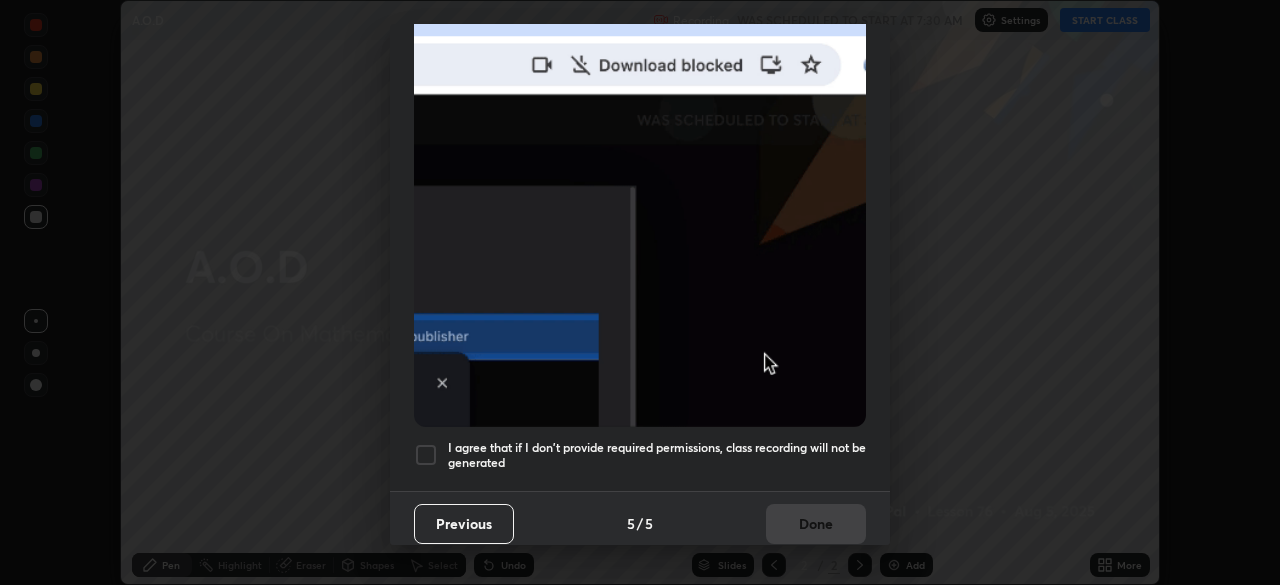 click at bounding box center [426, 455] 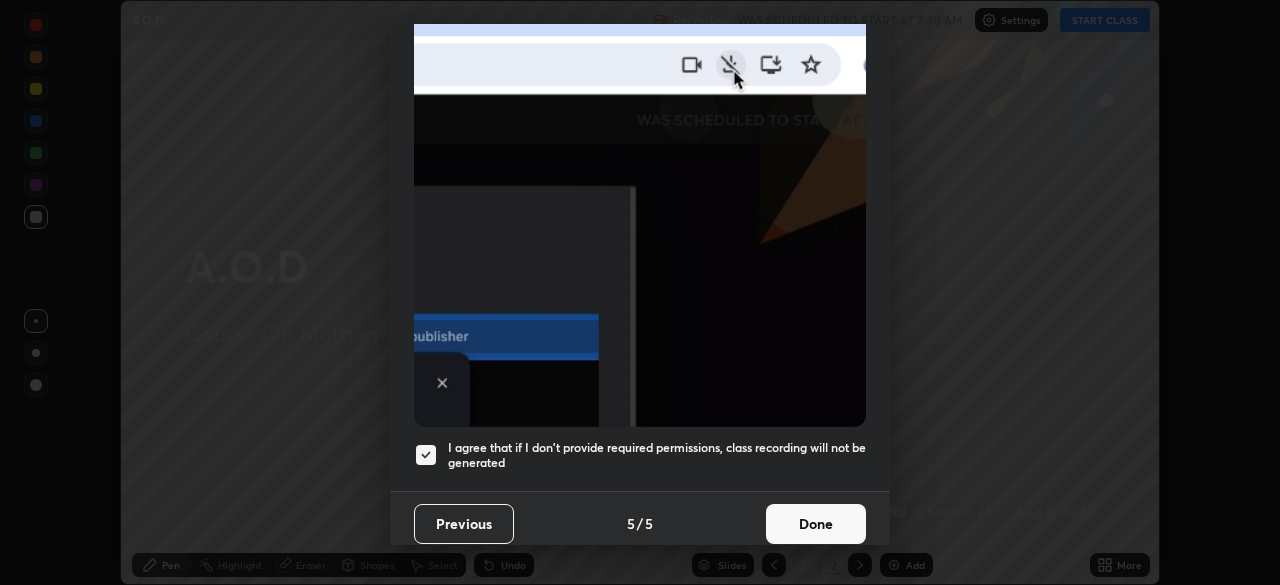 click on "Done" at bounding box center (816, 524) 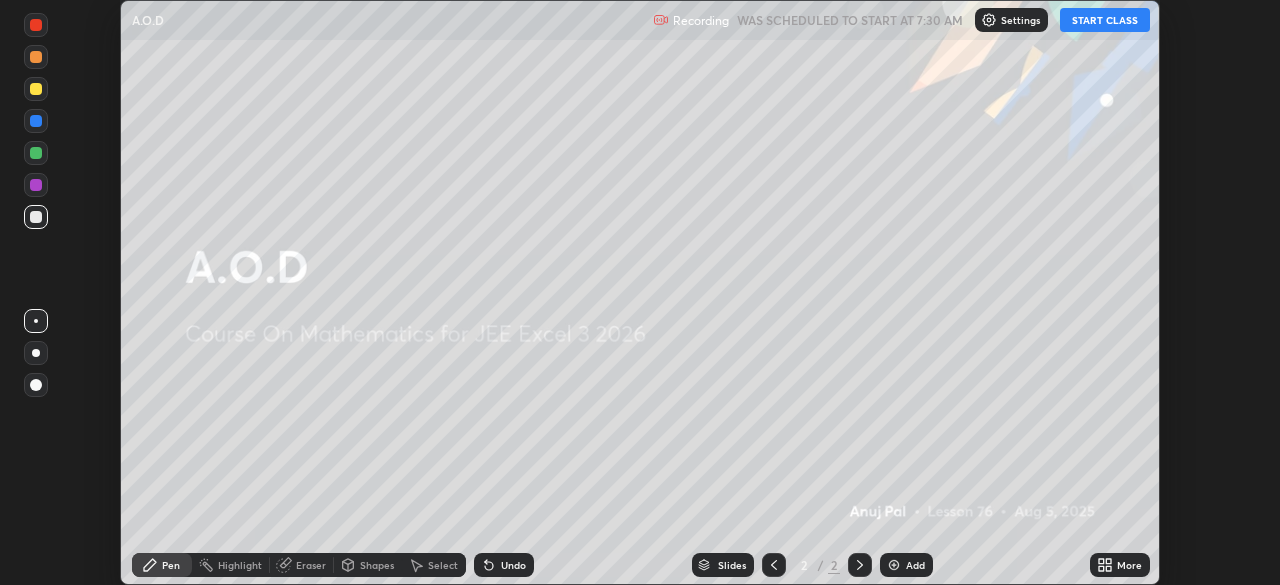 click on "START CLASS" at bounding box center [1105, 20] 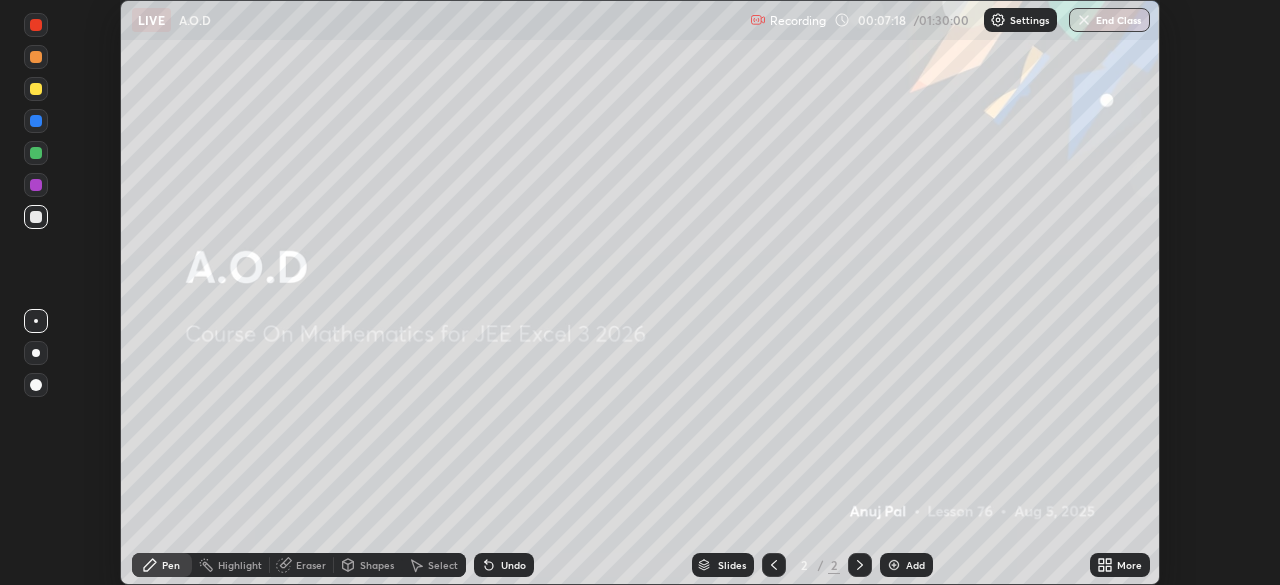 click on "Add" at bounding box center (915, 565) 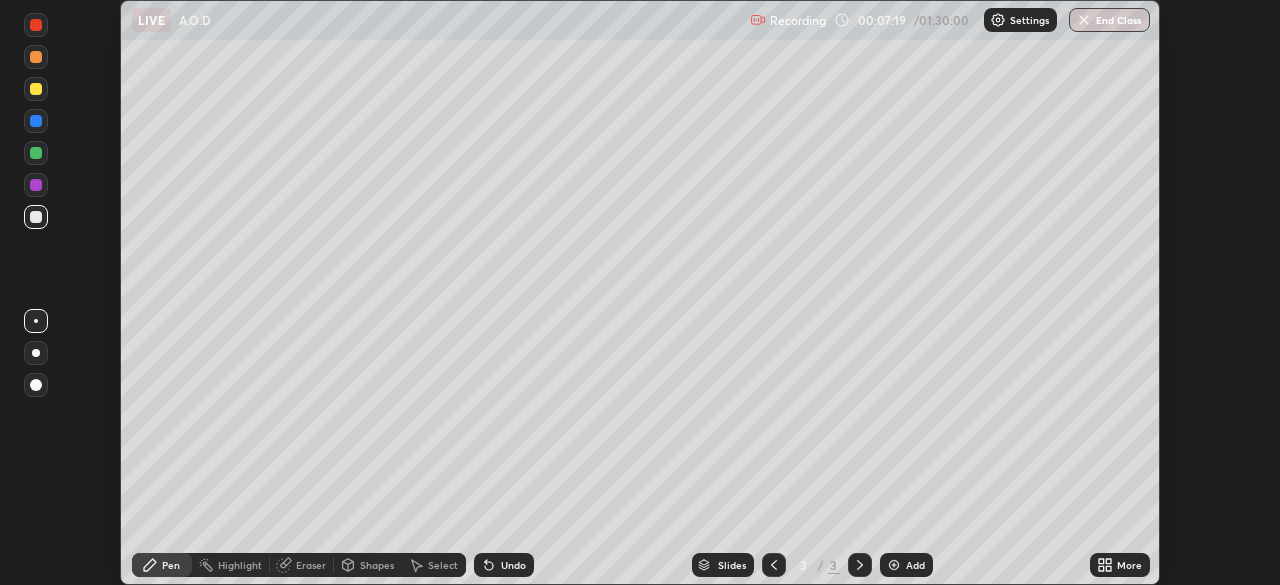 click 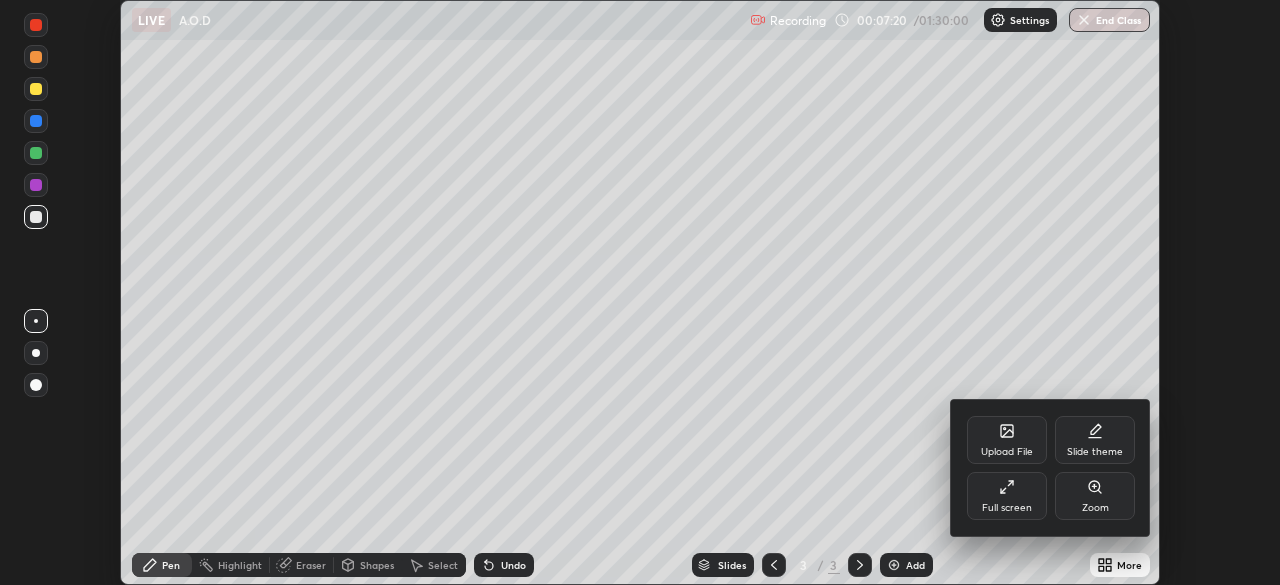 click on "Full screen" at bounding box center [1007, 496] 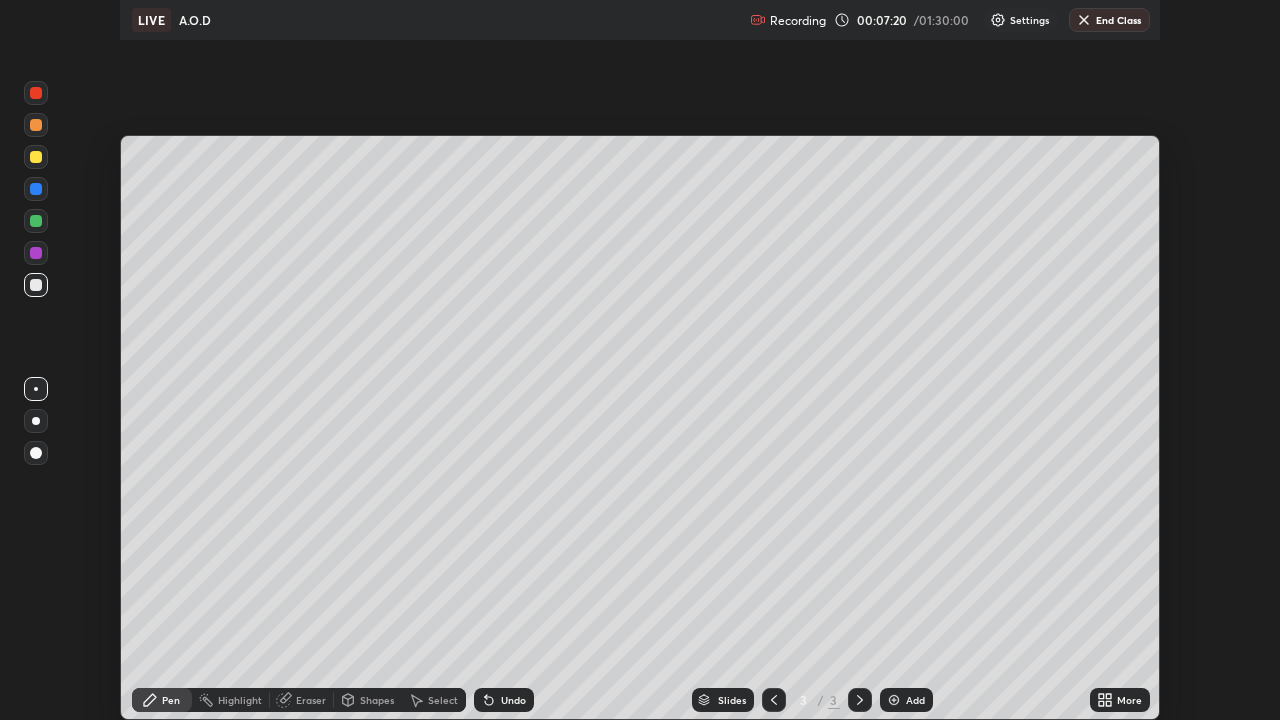 scroll, scrollTop: 99280, scrollLeft: 98720, axis: both 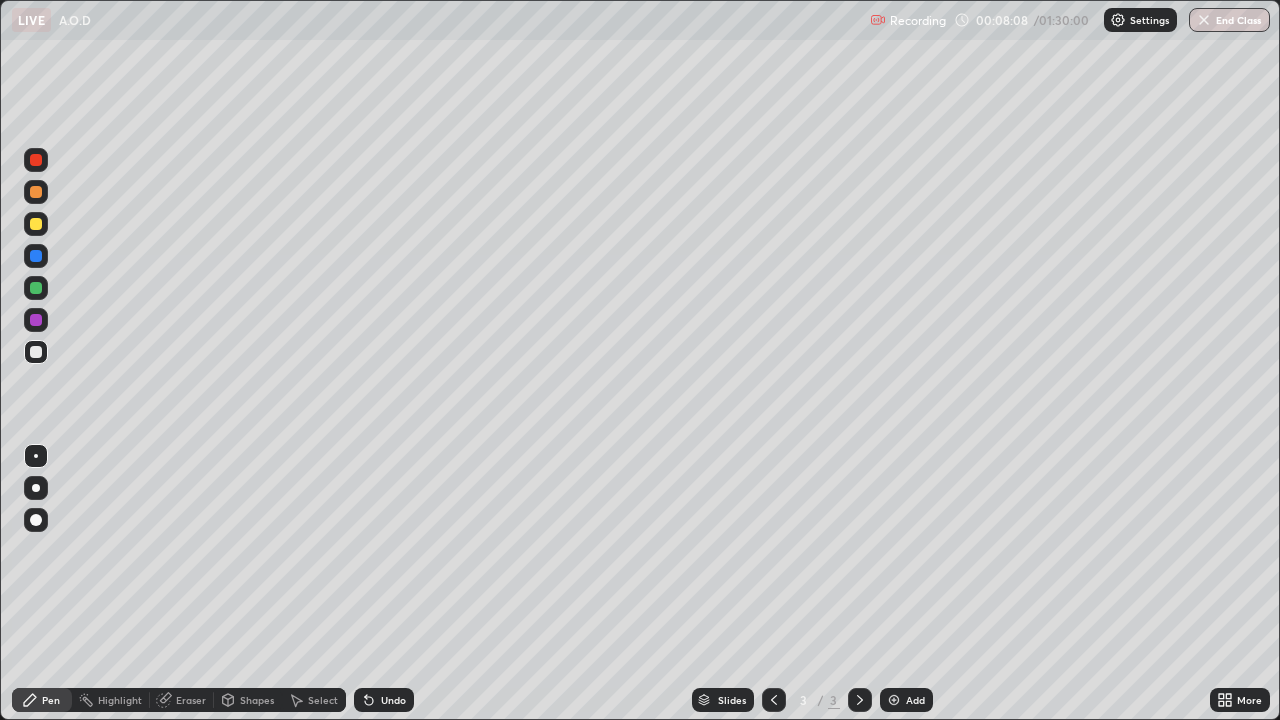 click at bounding box center [36, 192] 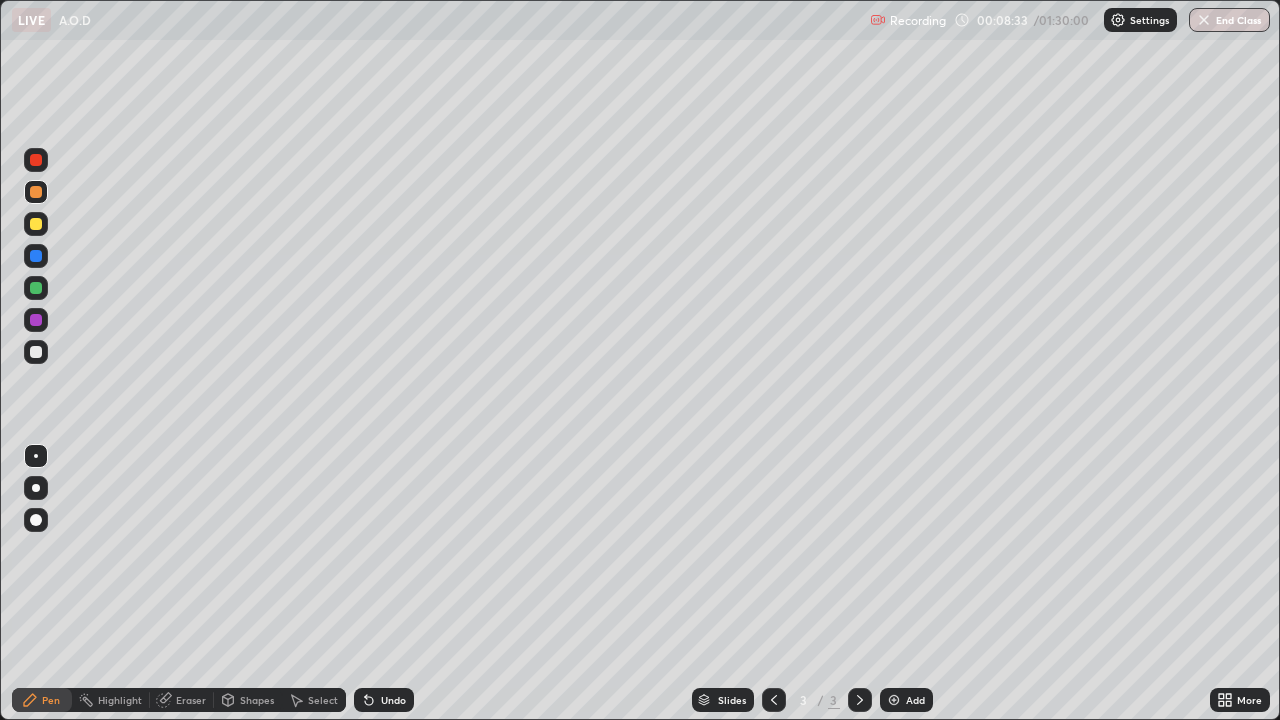 click at bounding box center (36, 224) 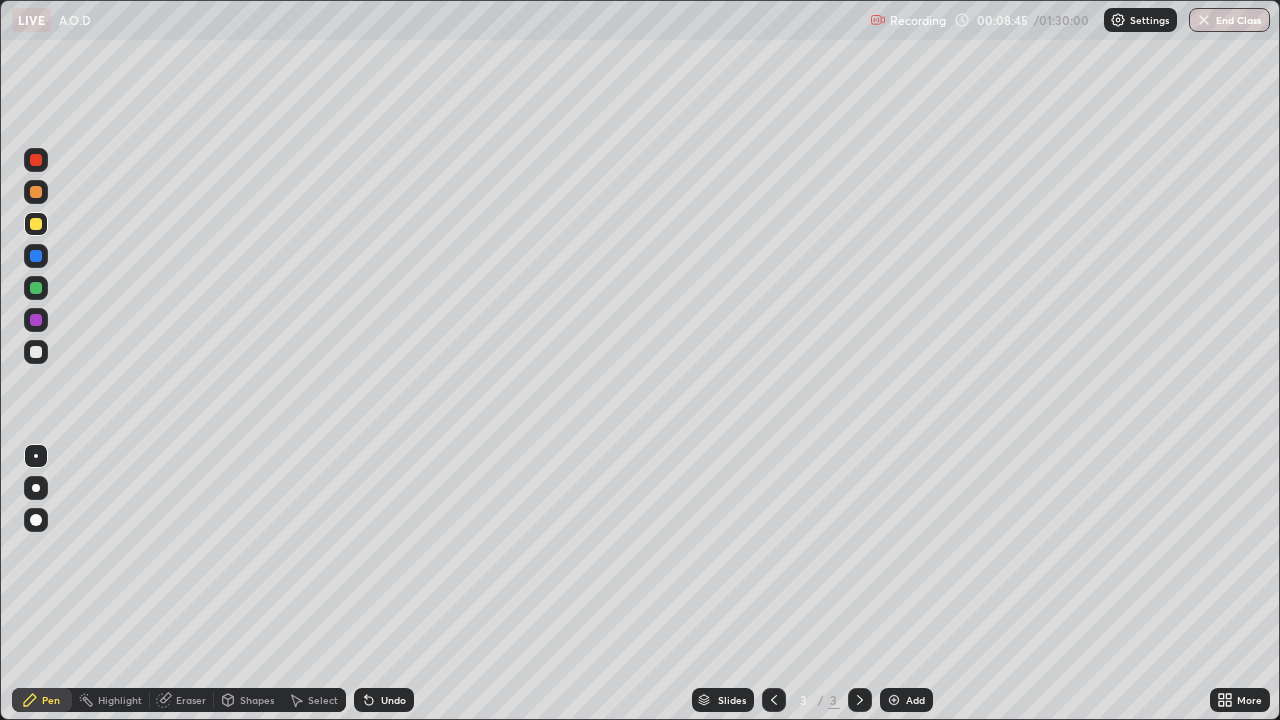 click at bounding box center [36, 352] 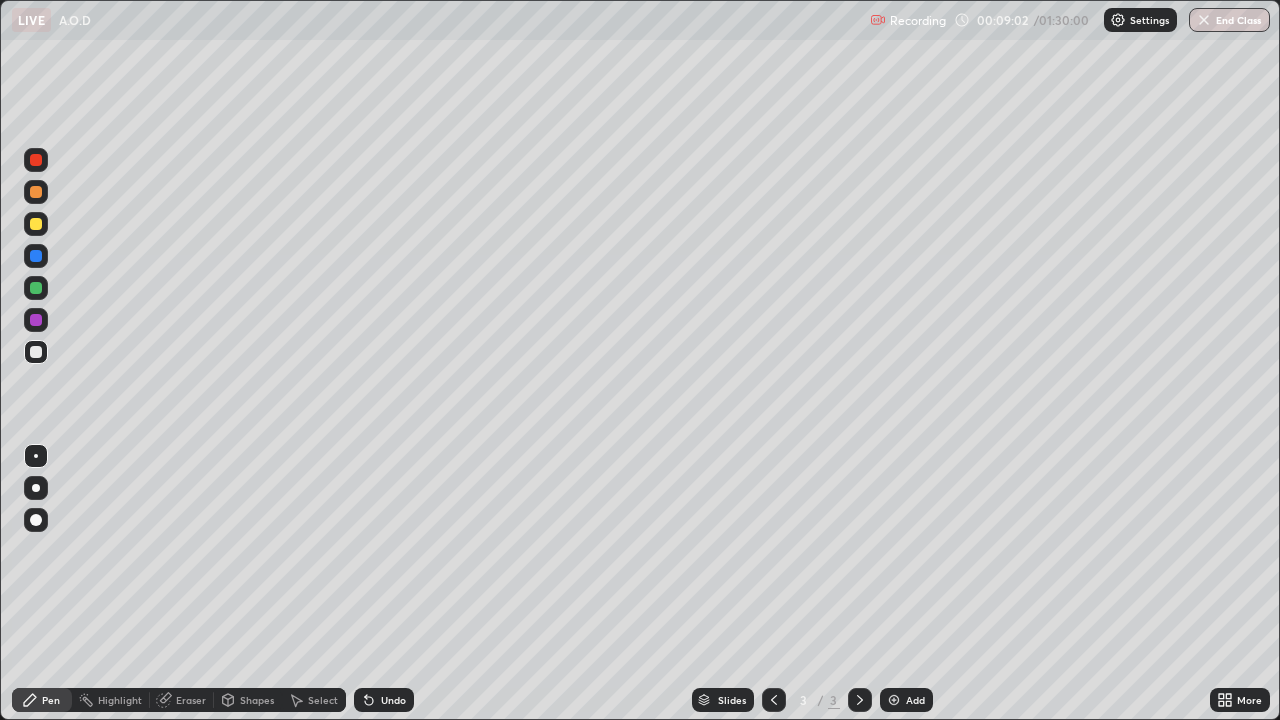 click on "Undo" at bounding box center [393, 700] 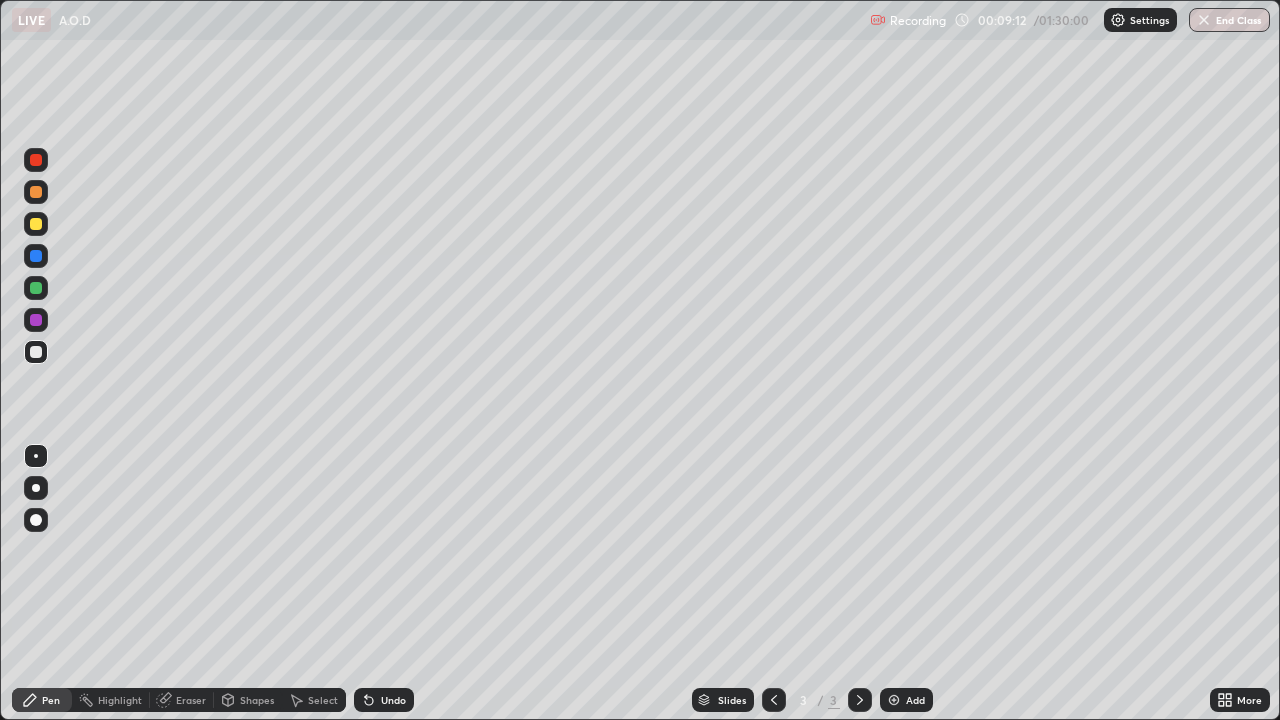 click at bounding box center [36, 288] 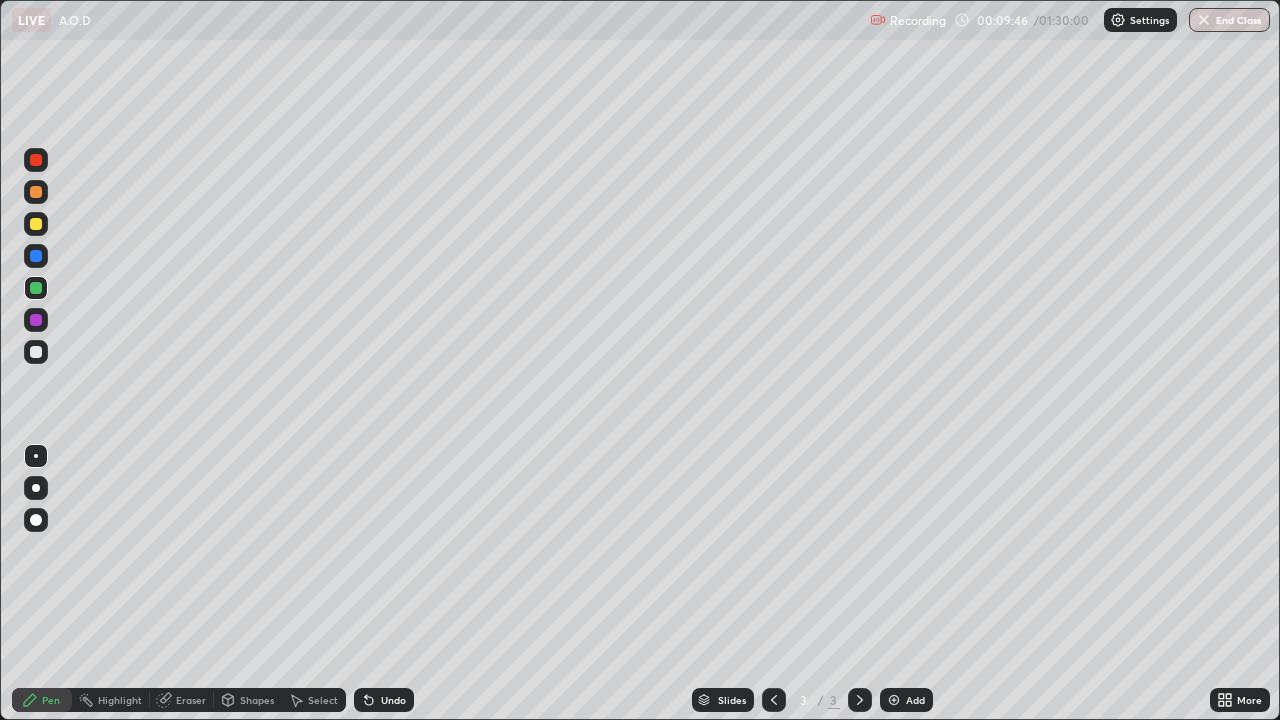 click on "Undo" at bounding box center (384, 700) 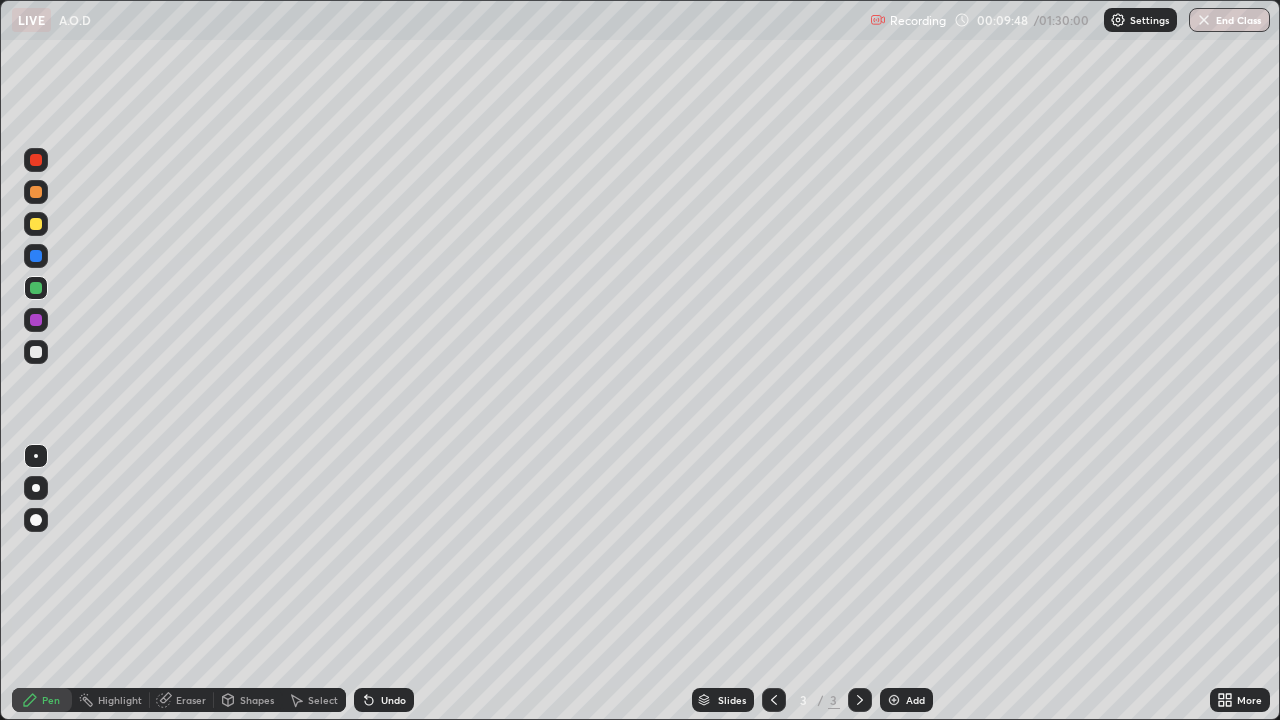 click on "Undo" at bounding box center [393, 700] 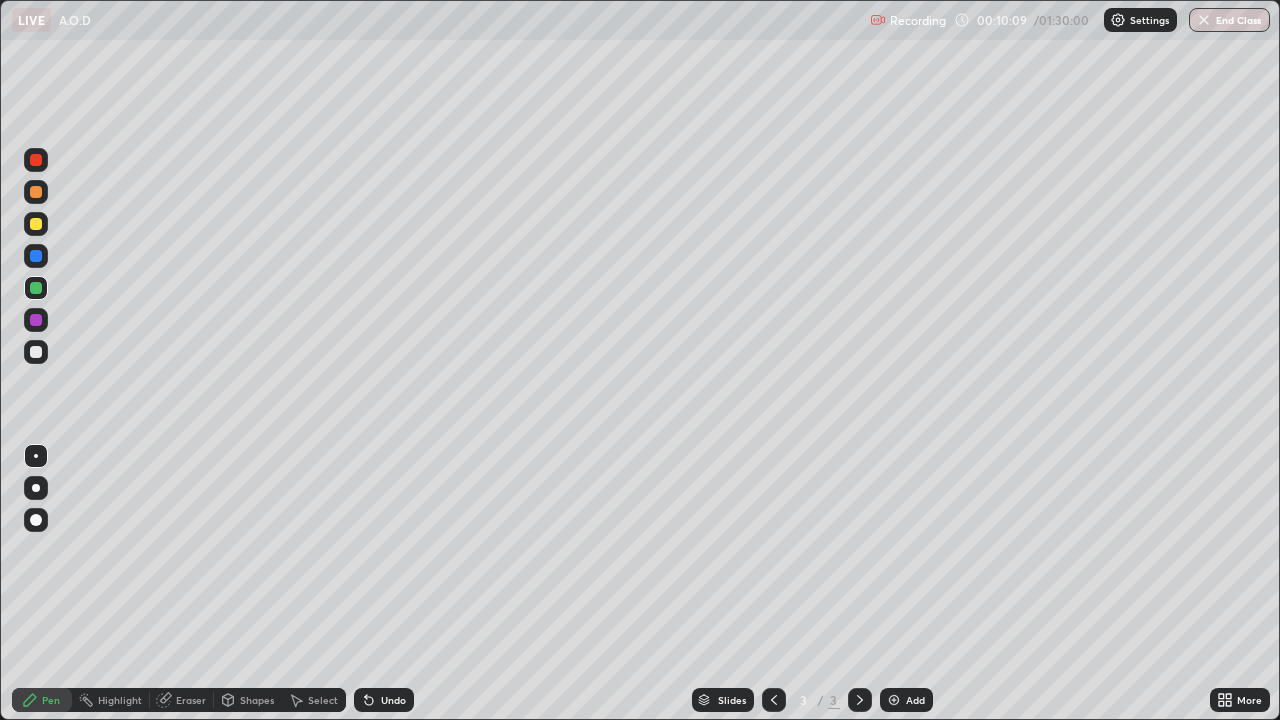 click at bounding box center [36, 352] 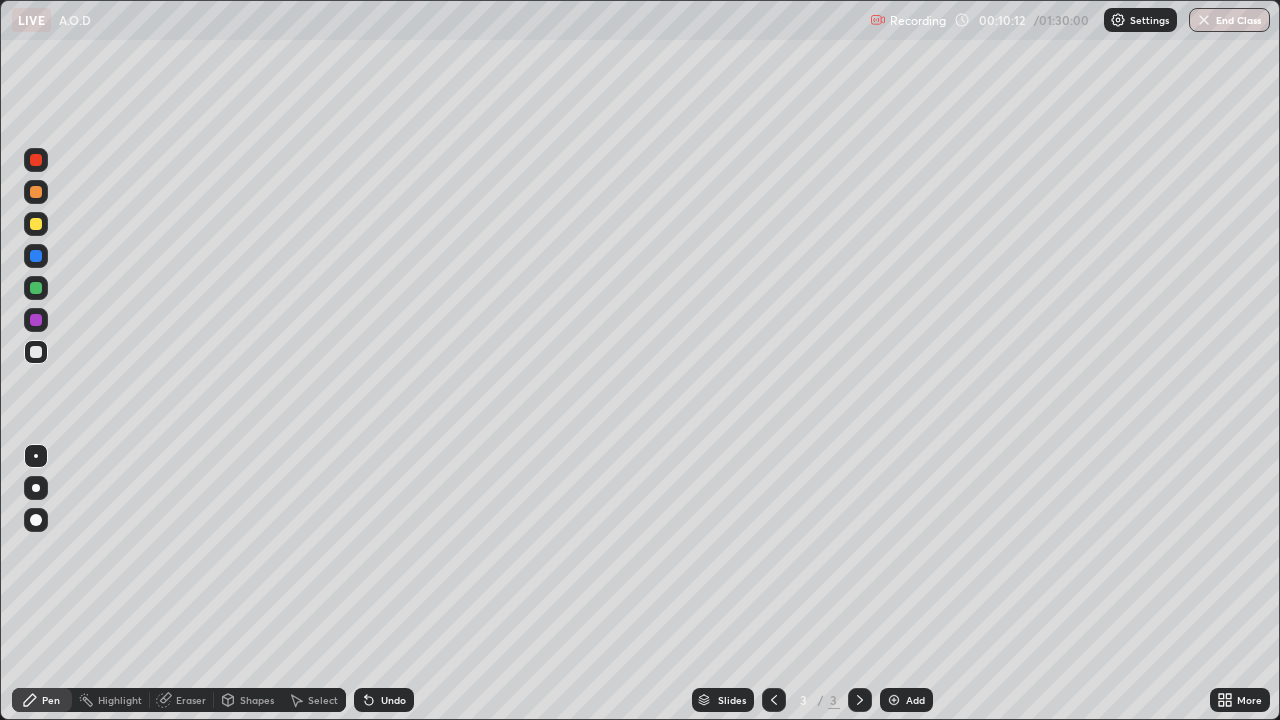 click on "Eraser" at bounding box center (191, 700) 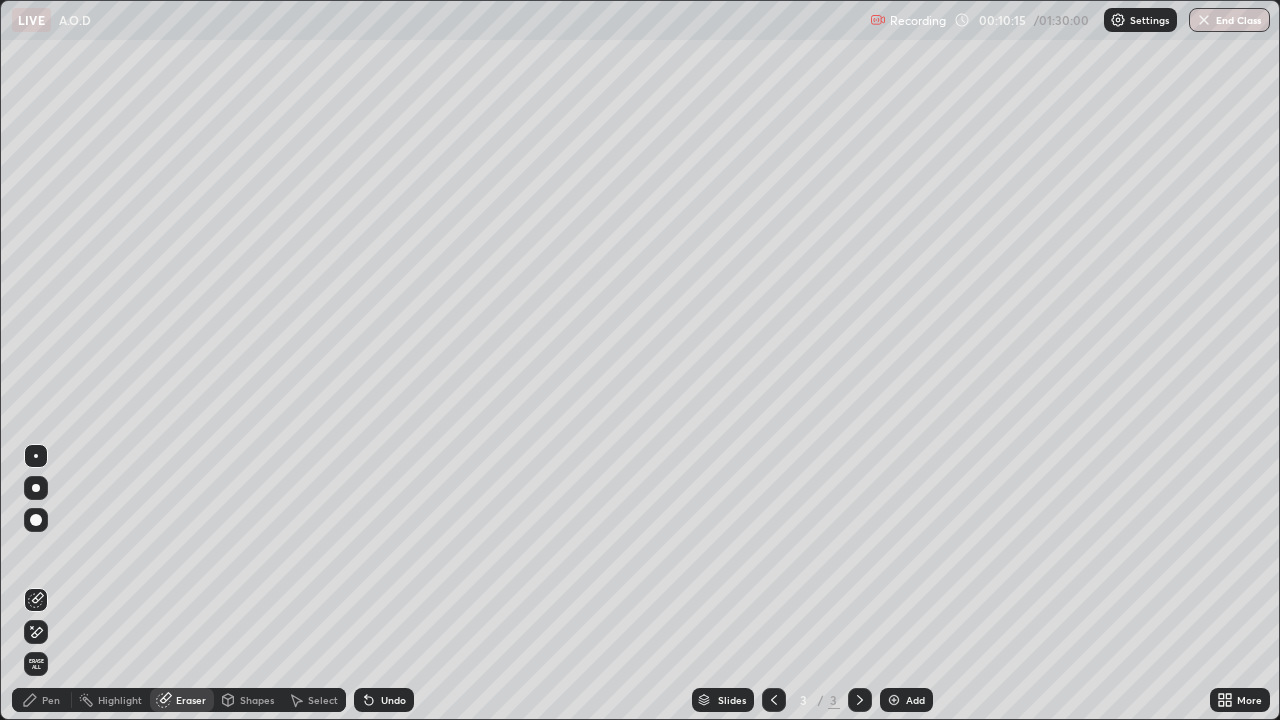 click on "Pen" at bounding box center [51, 700] 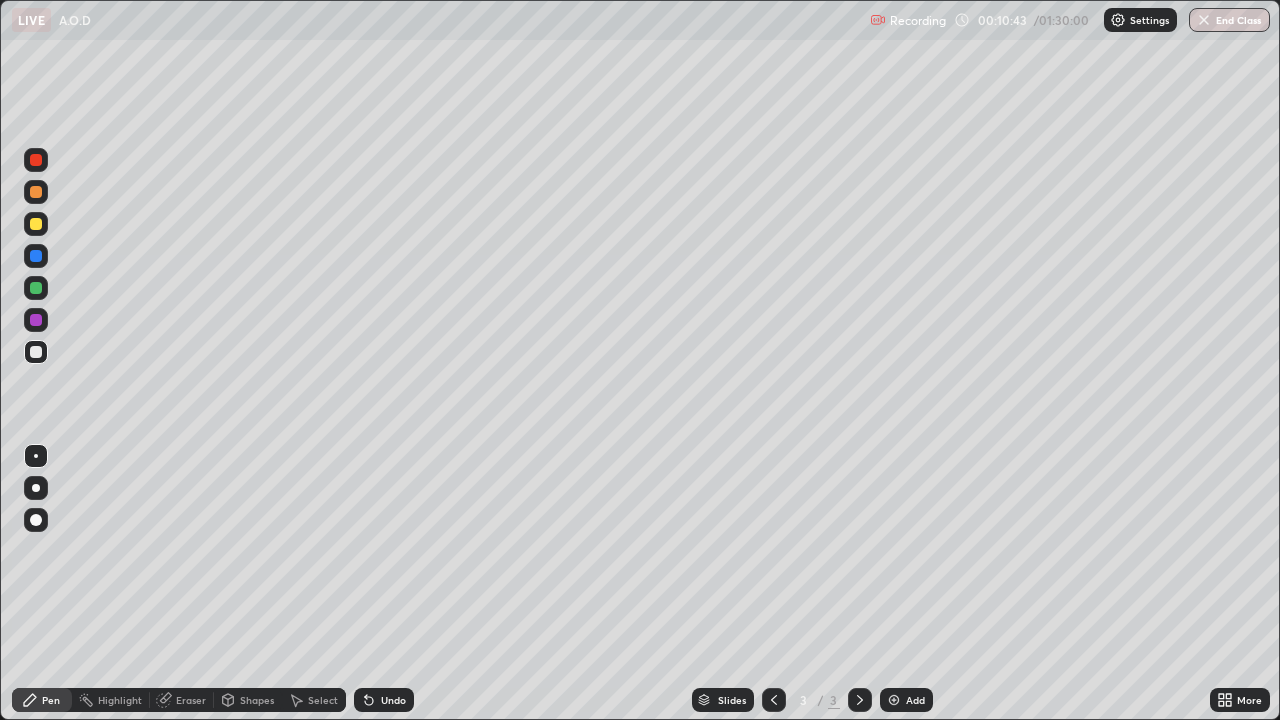 click at bounding box center (36, 288) 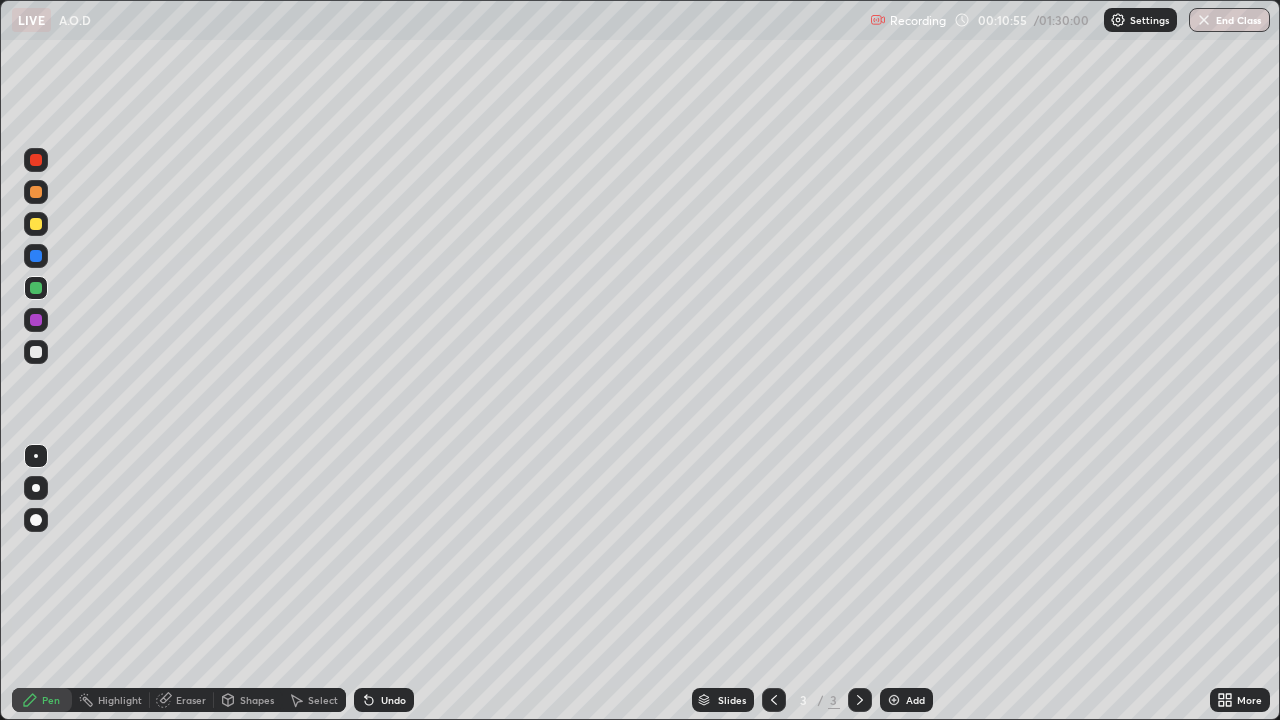 click at bounding box center (36, 224) 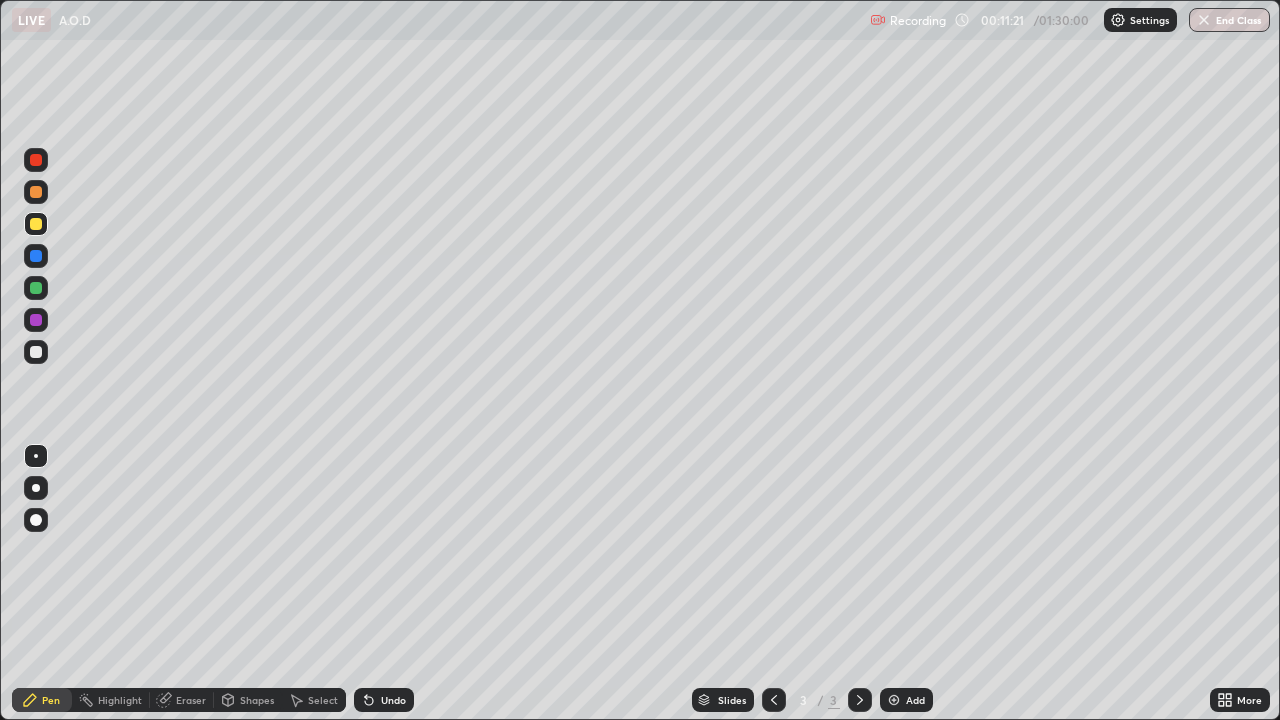 click at bounding box center (36, 352) 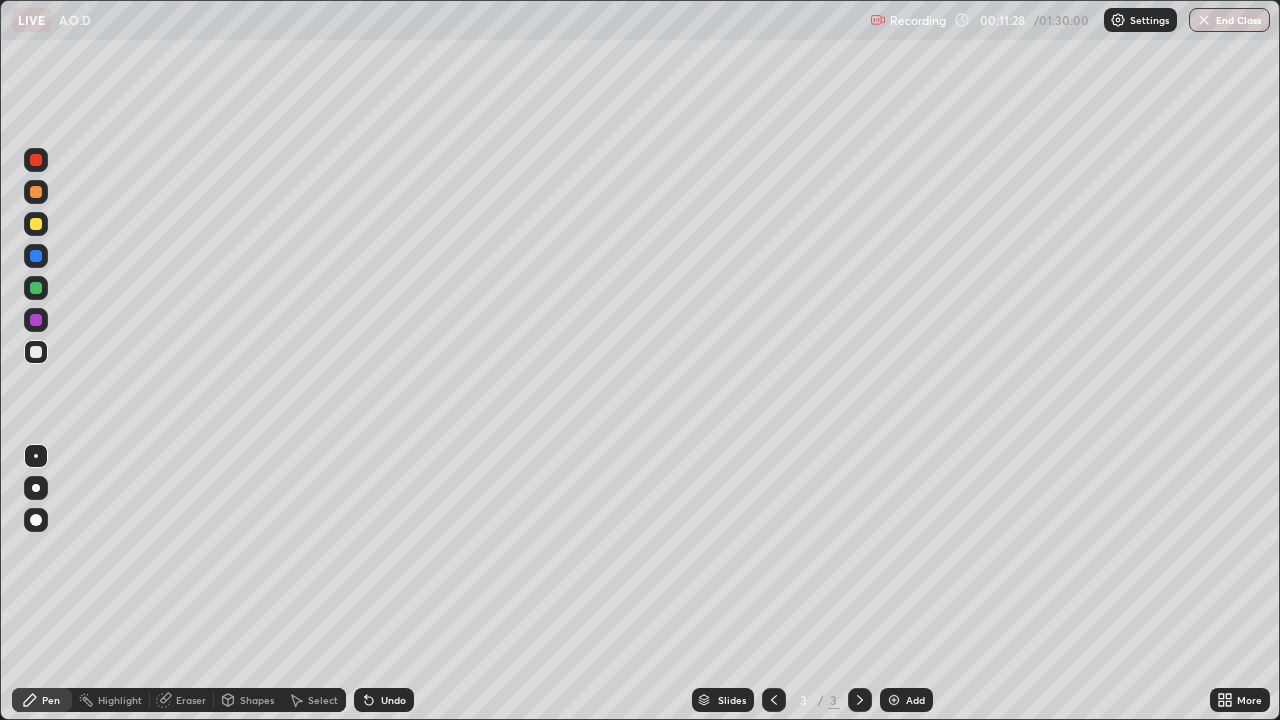 click at bounding box center (36, 320) 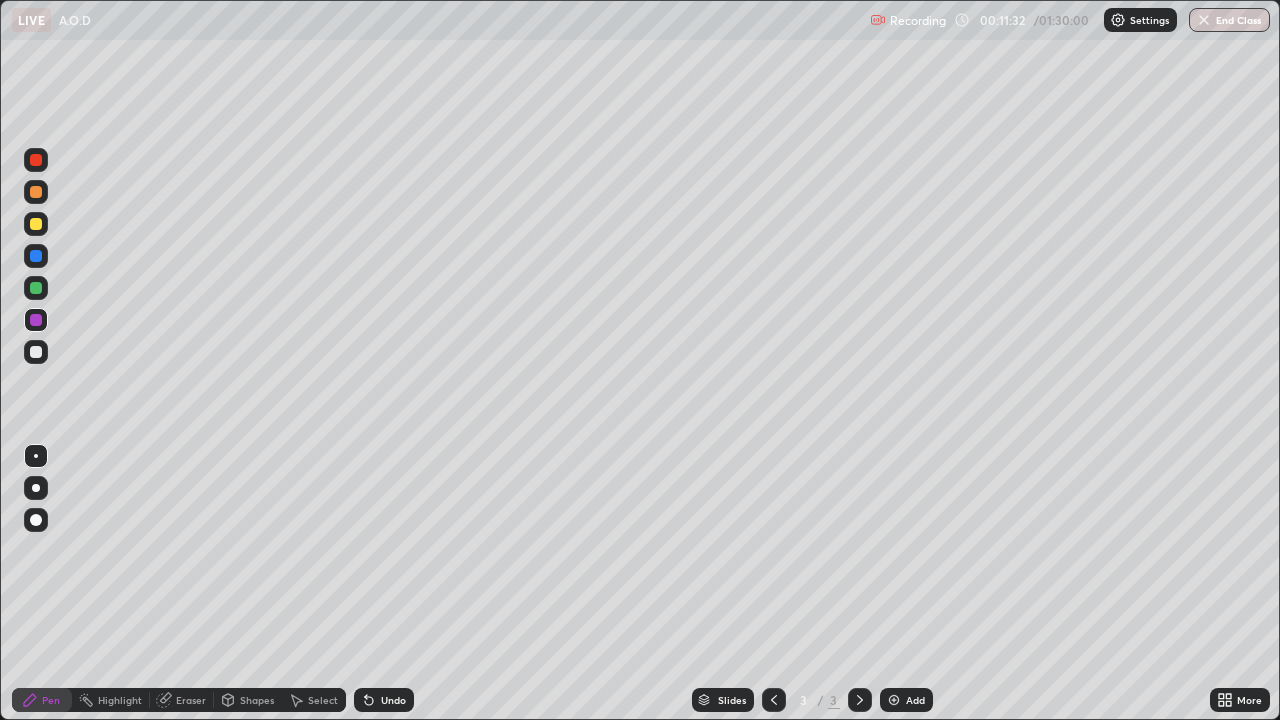 click on "Undo" at bounding box center (384, 700) 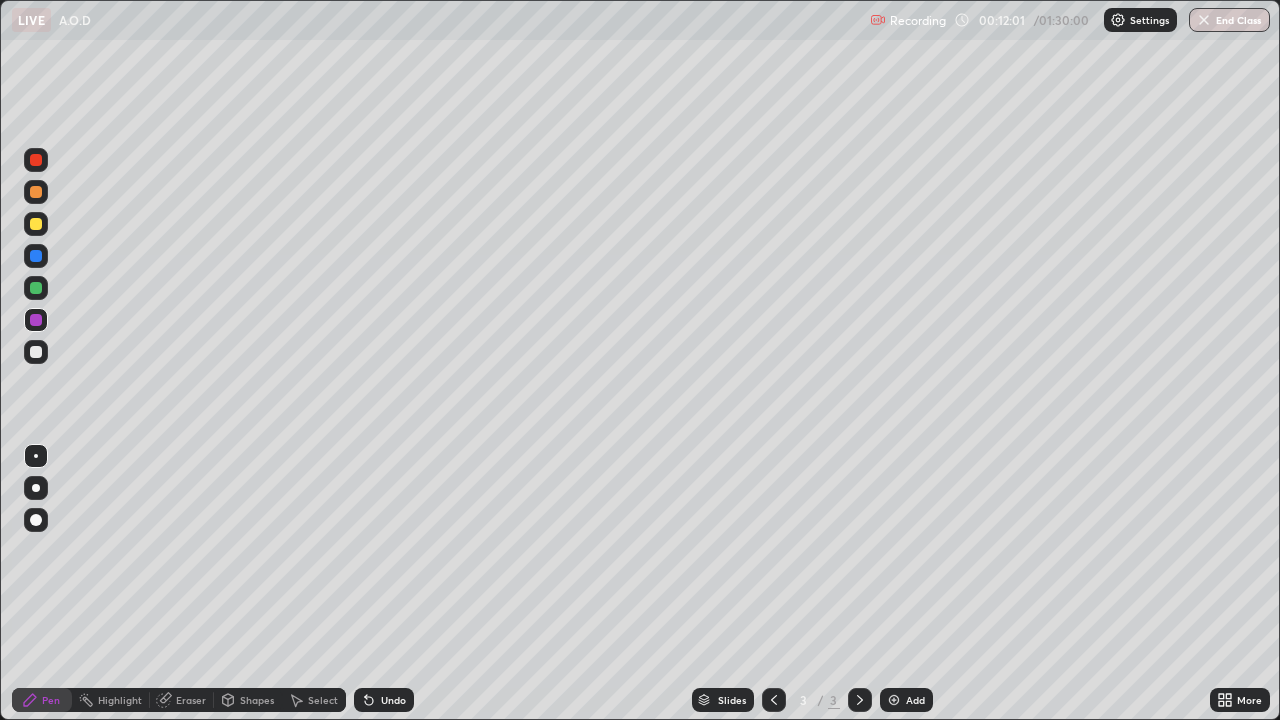 click on "Undo" at bounding box center (384, 700) 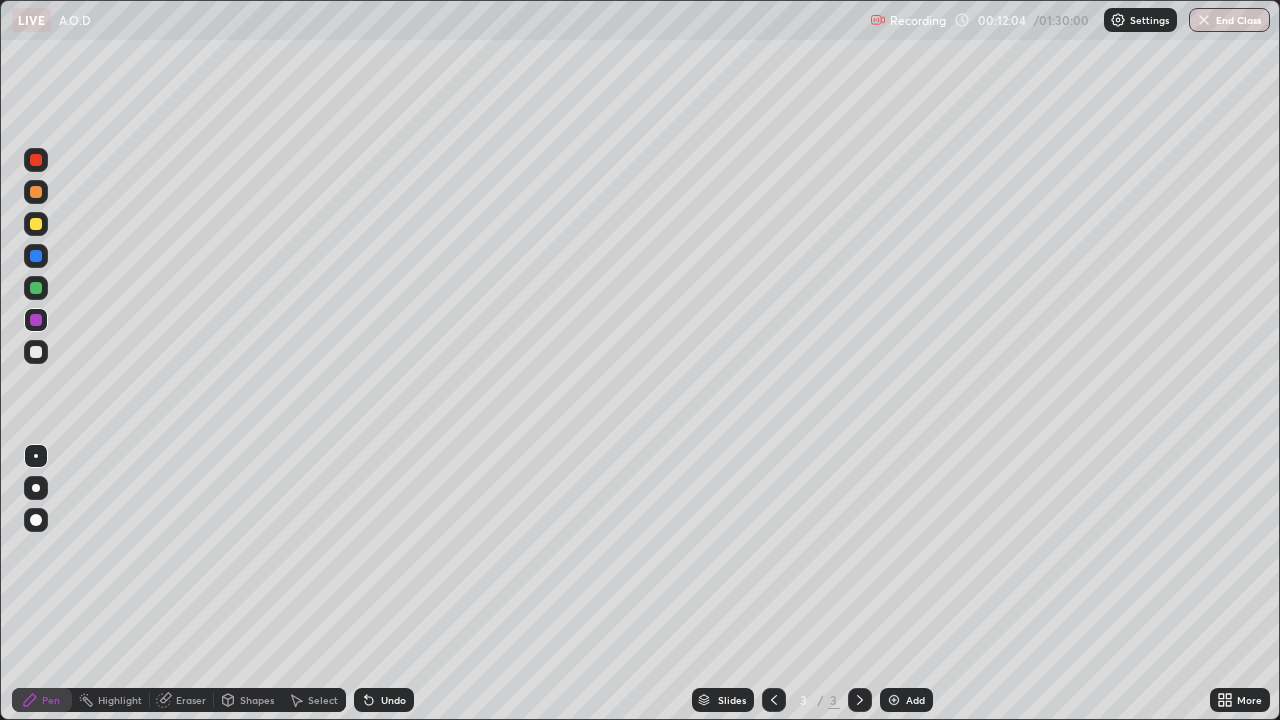 click on "Undo" at bounding box center [384, 700] 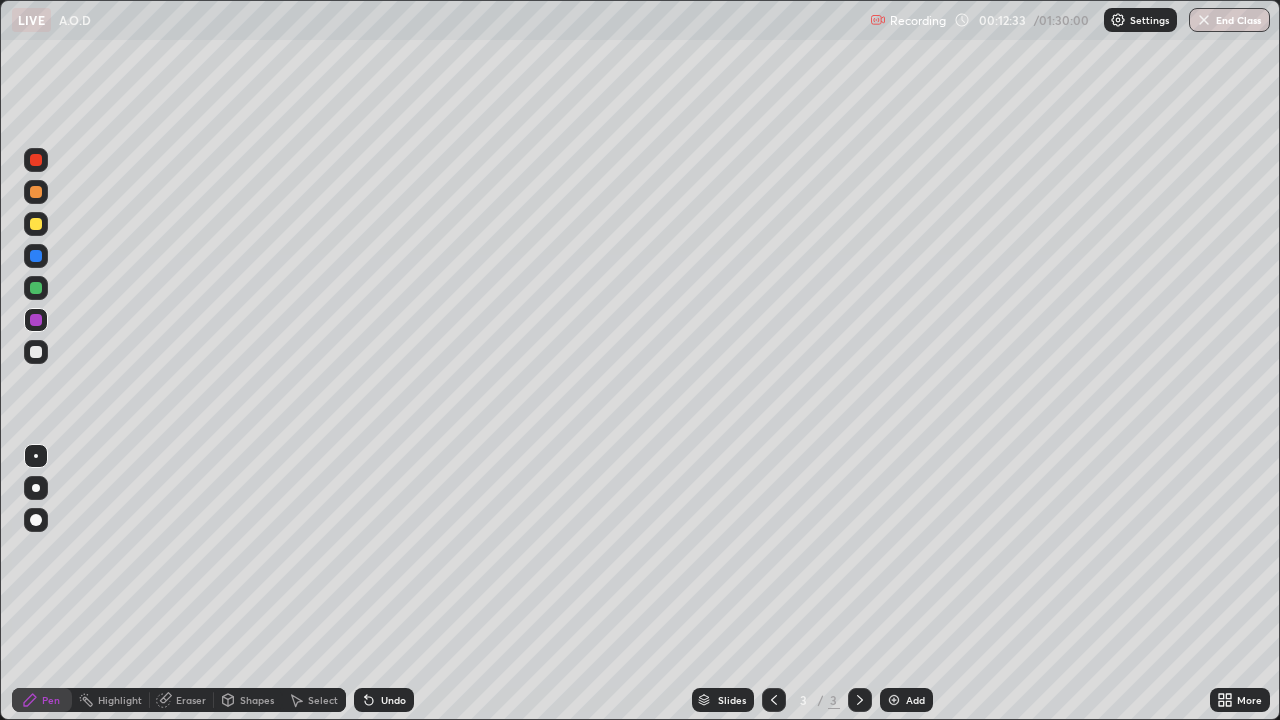 click at bounding box center [36, 224] 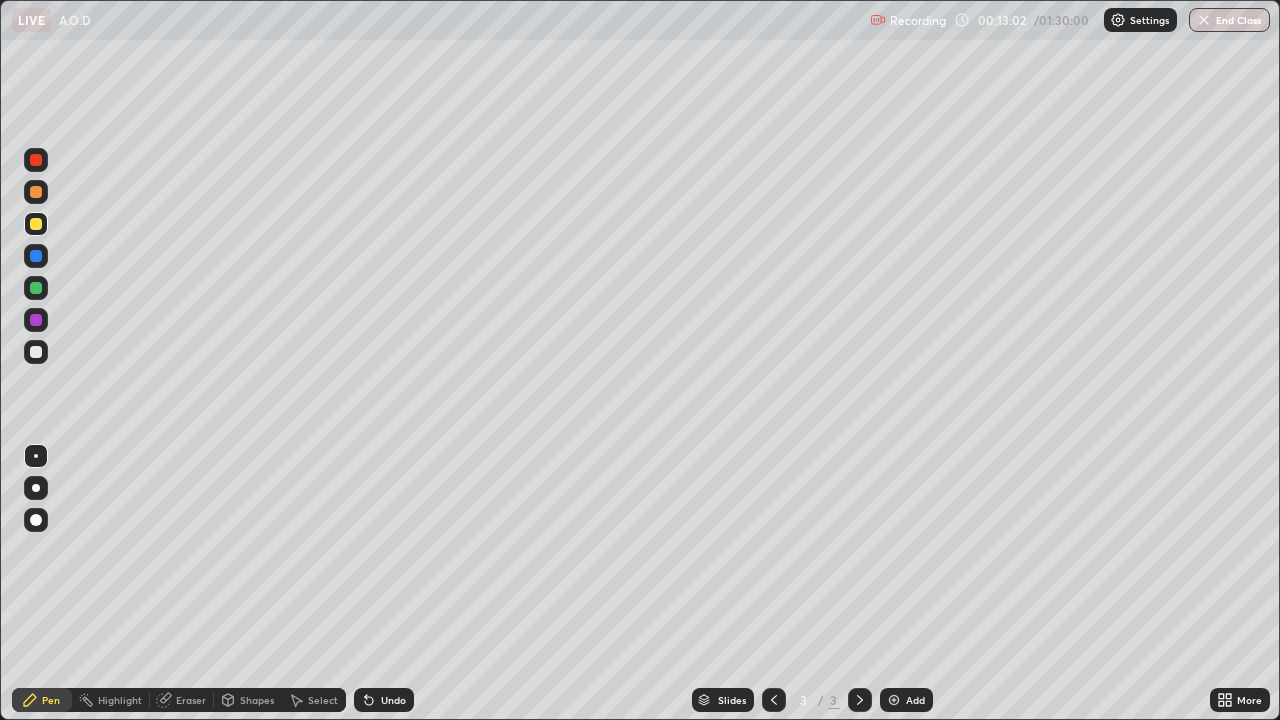 click on "Undo" at bounding box center (393, 700) 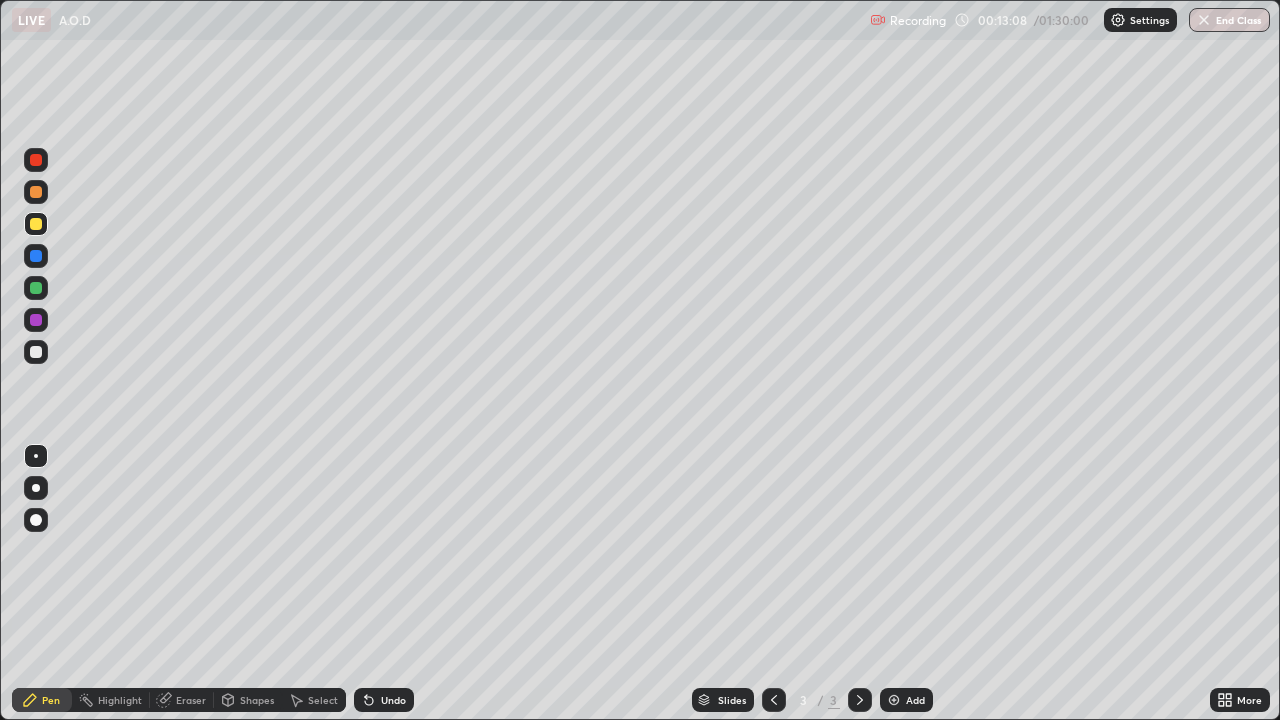 click at bounding box center [36, 352] 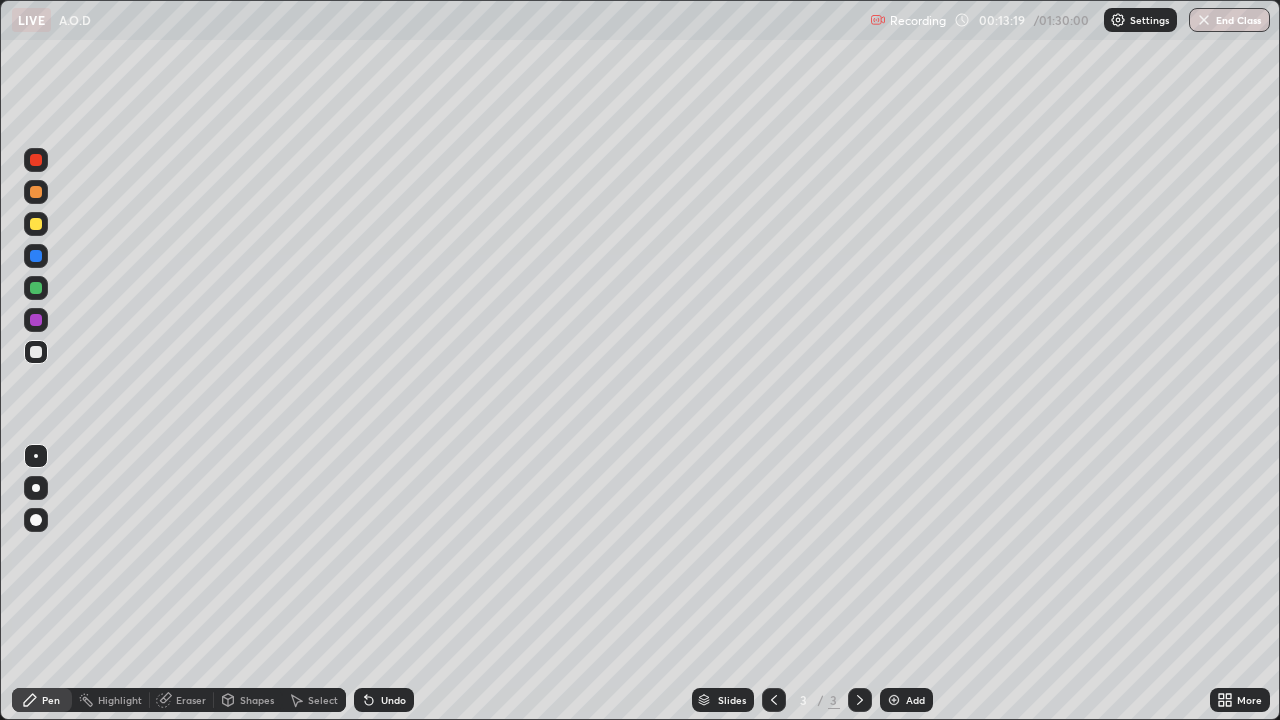 click at bounding box center (36, 288) 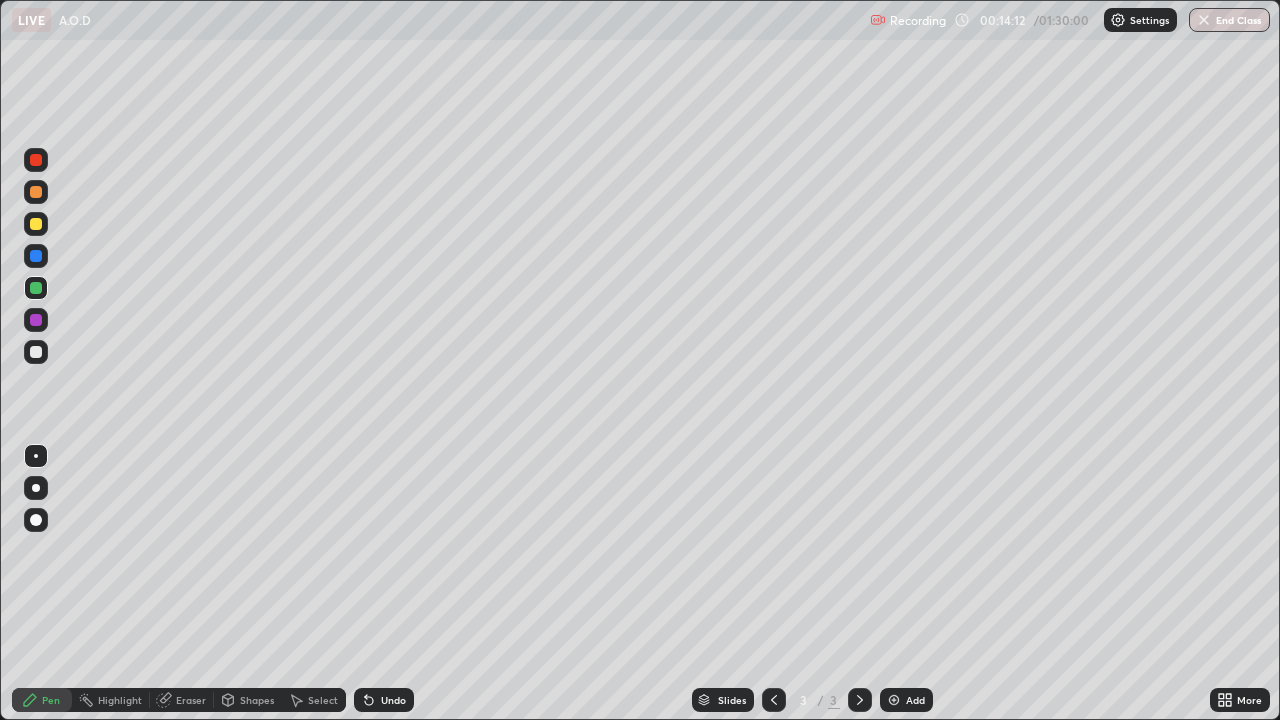 click at bounding box center (36, 352) 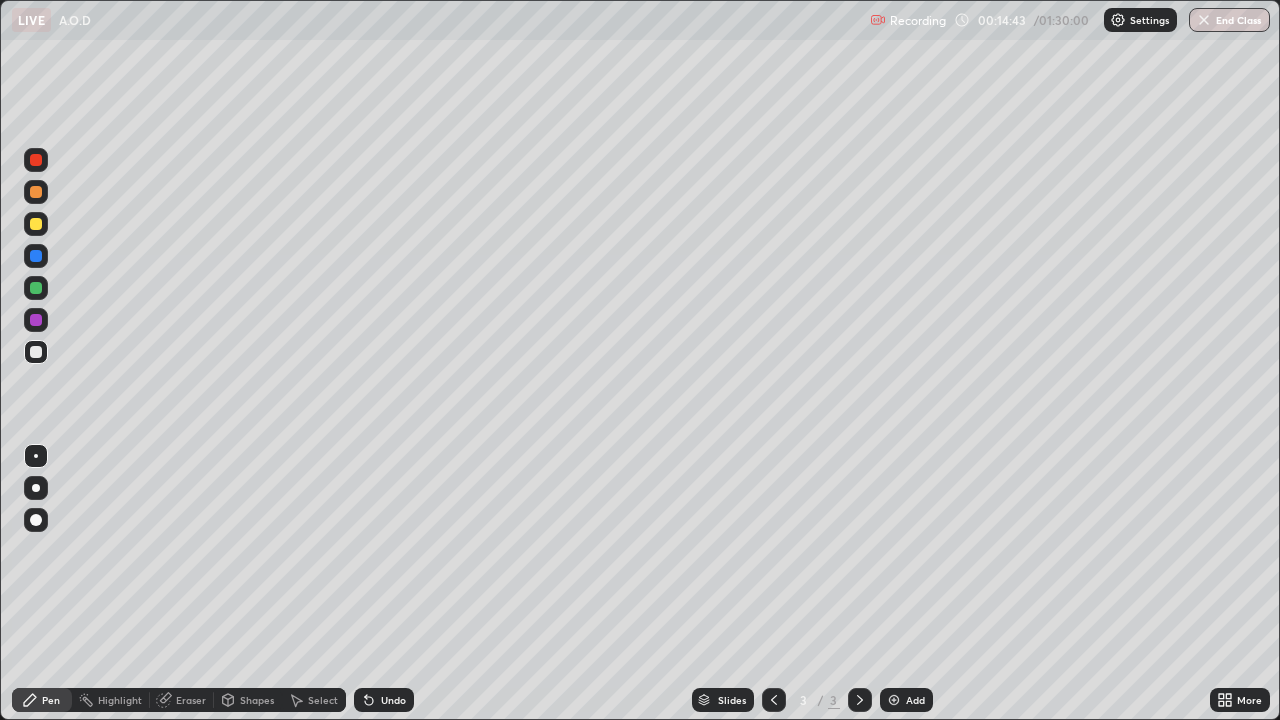 click on "Undo" at bounding box center [393, 700] 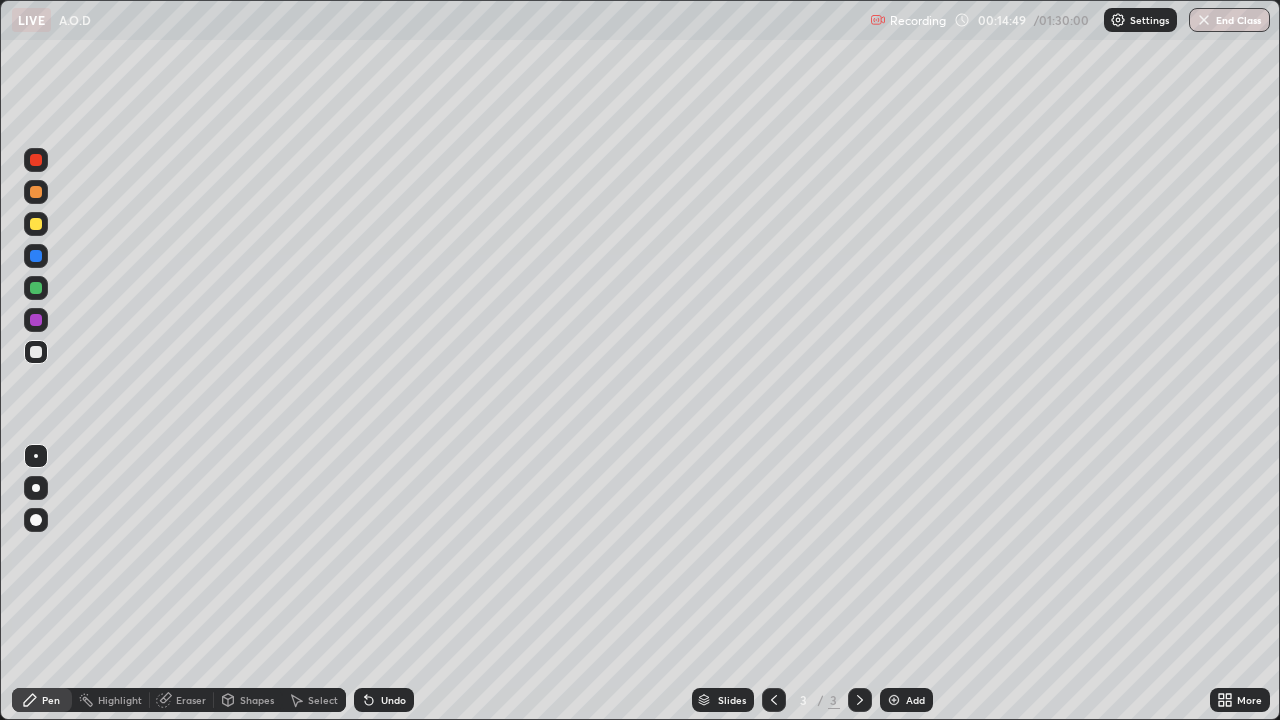 click on "Undo" at bounding box center [384, 700] 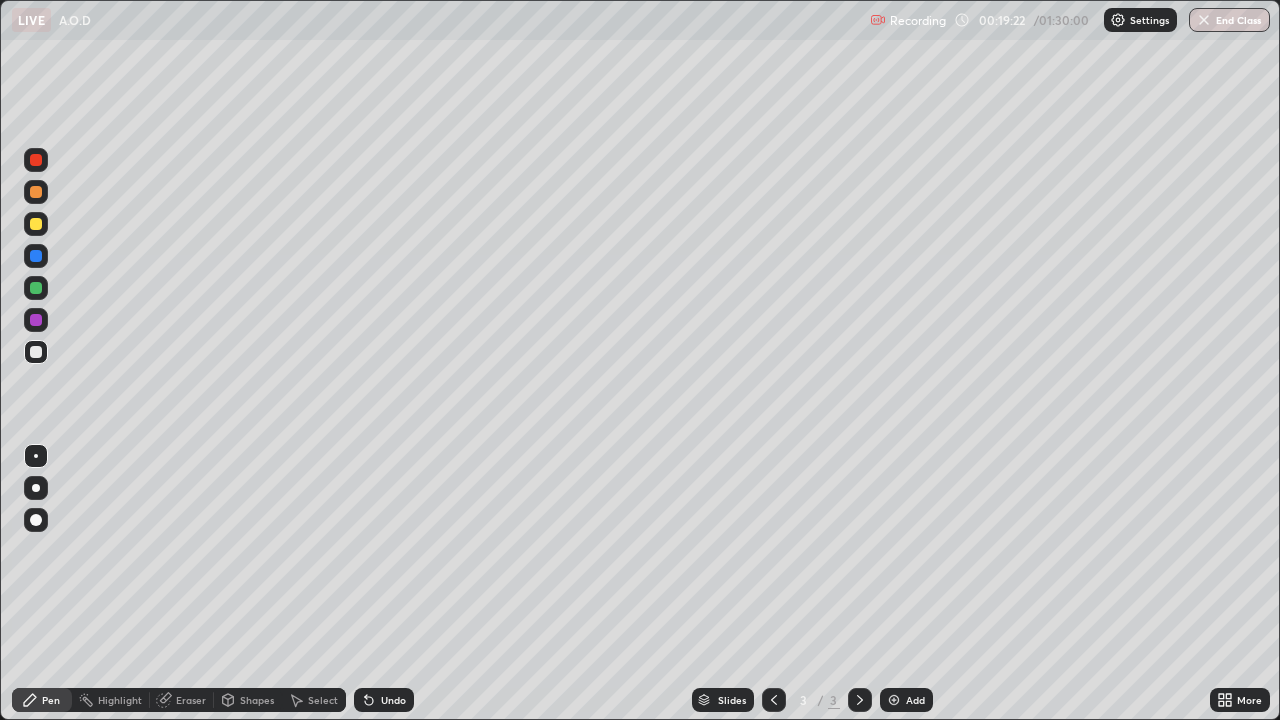 click at bounding box center (36, 288) 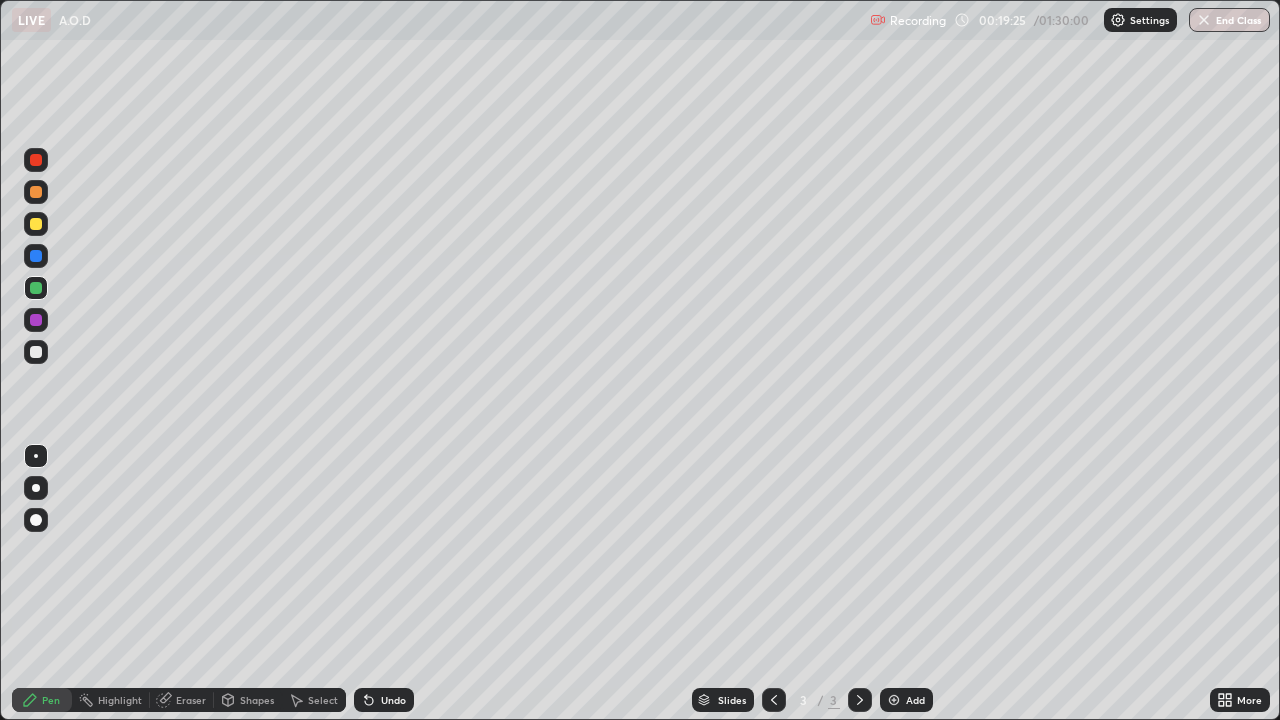 click on "Add" at bounding box center (906, 700) 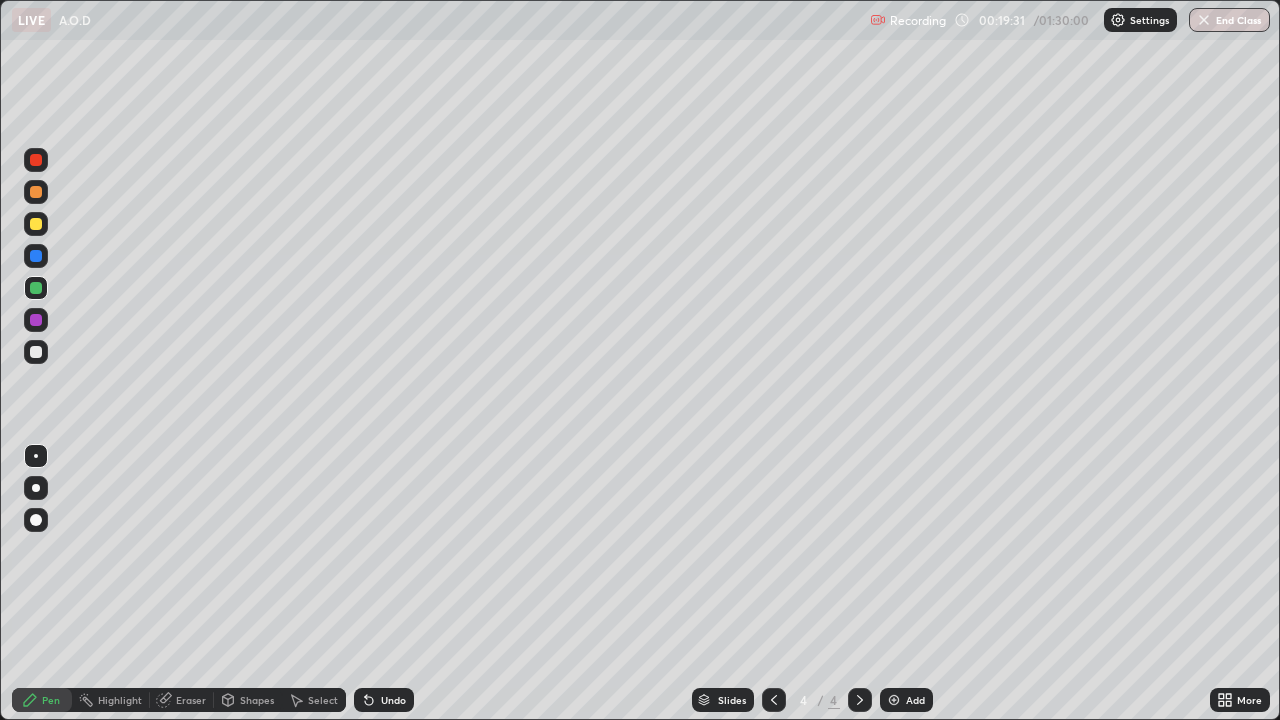 click on "Undo" at bounding box center [384, 700] 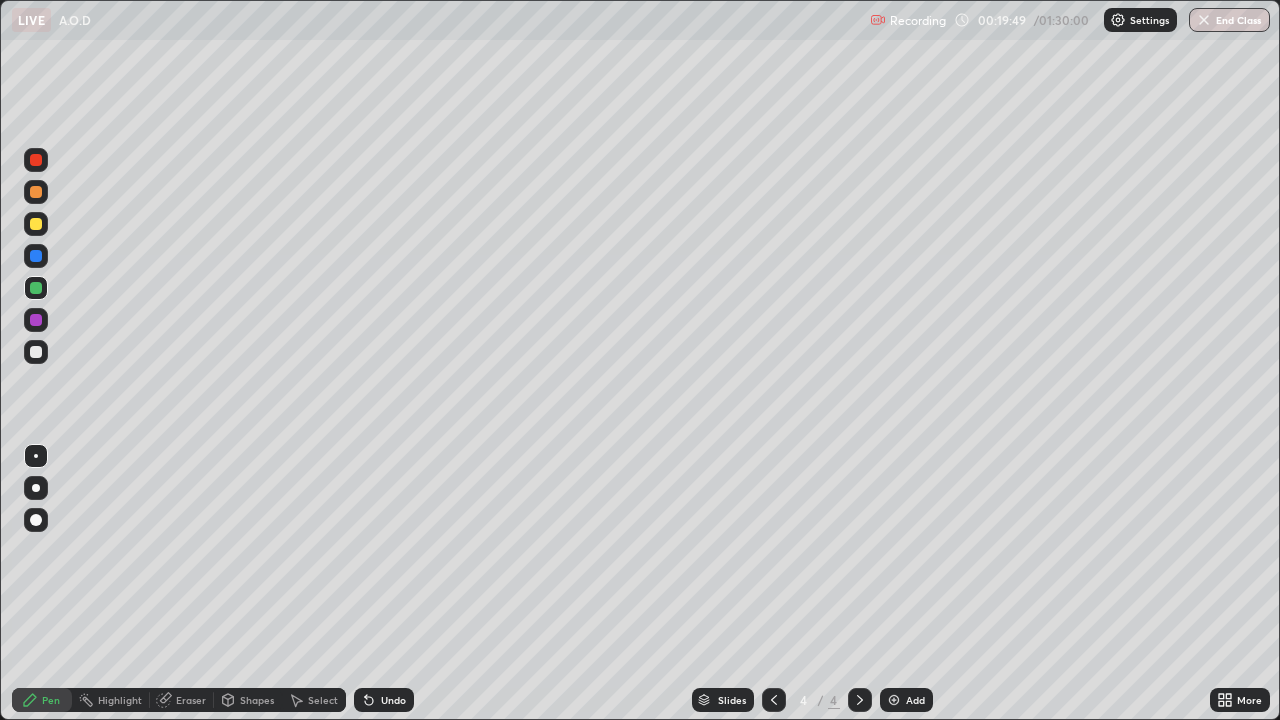 click at bounding box center [36, 224] 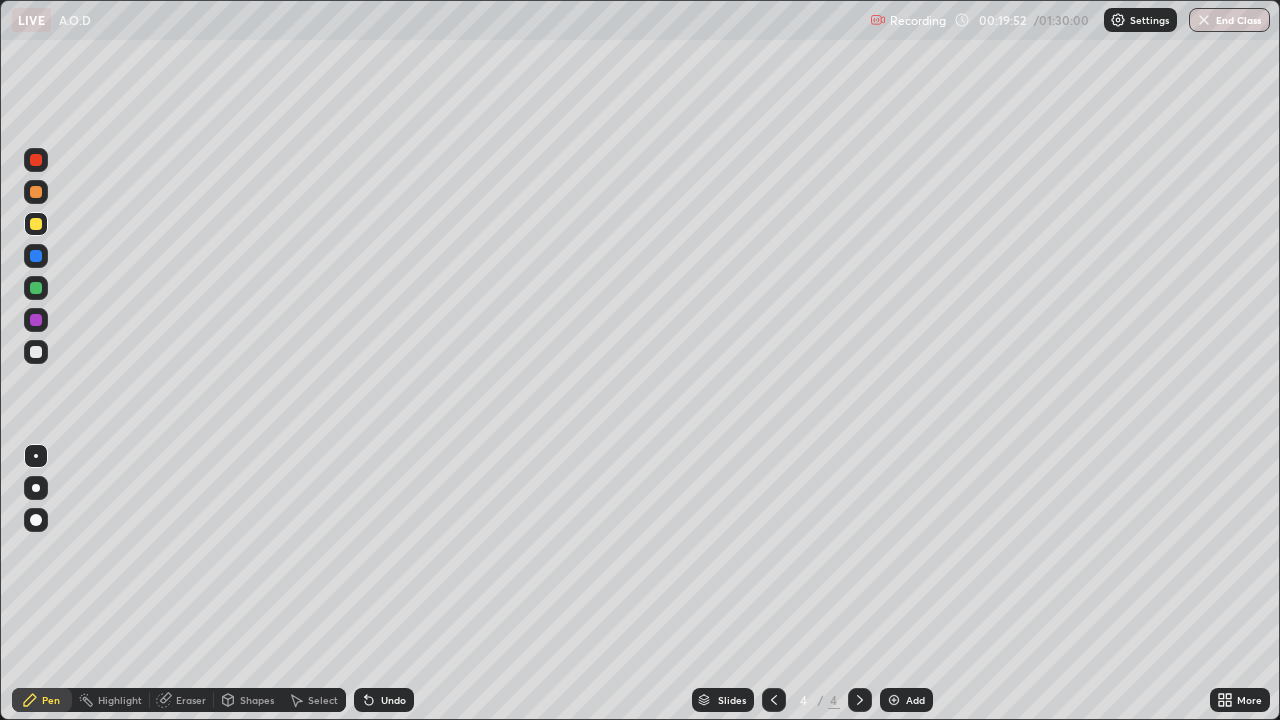 click on "Undo" at bounding box center (384, 700) 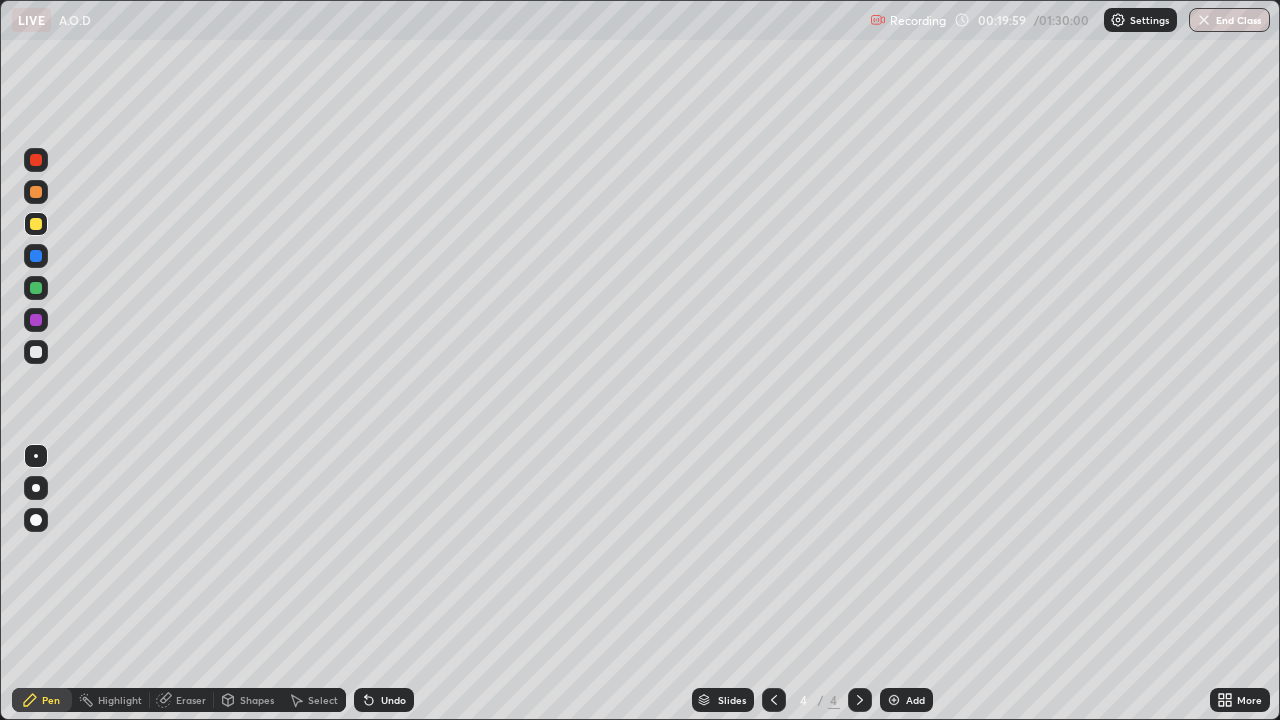 click at bounding box center (36, 352) 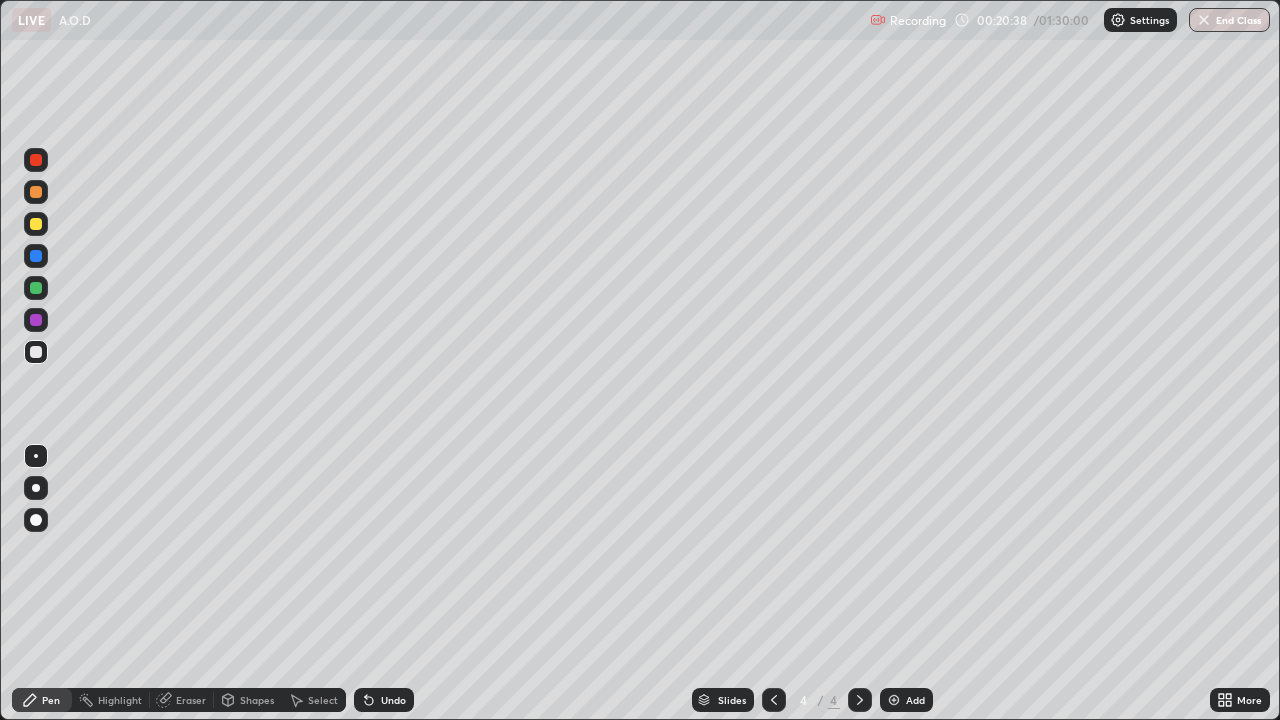 click at bounding box center (36, 224) 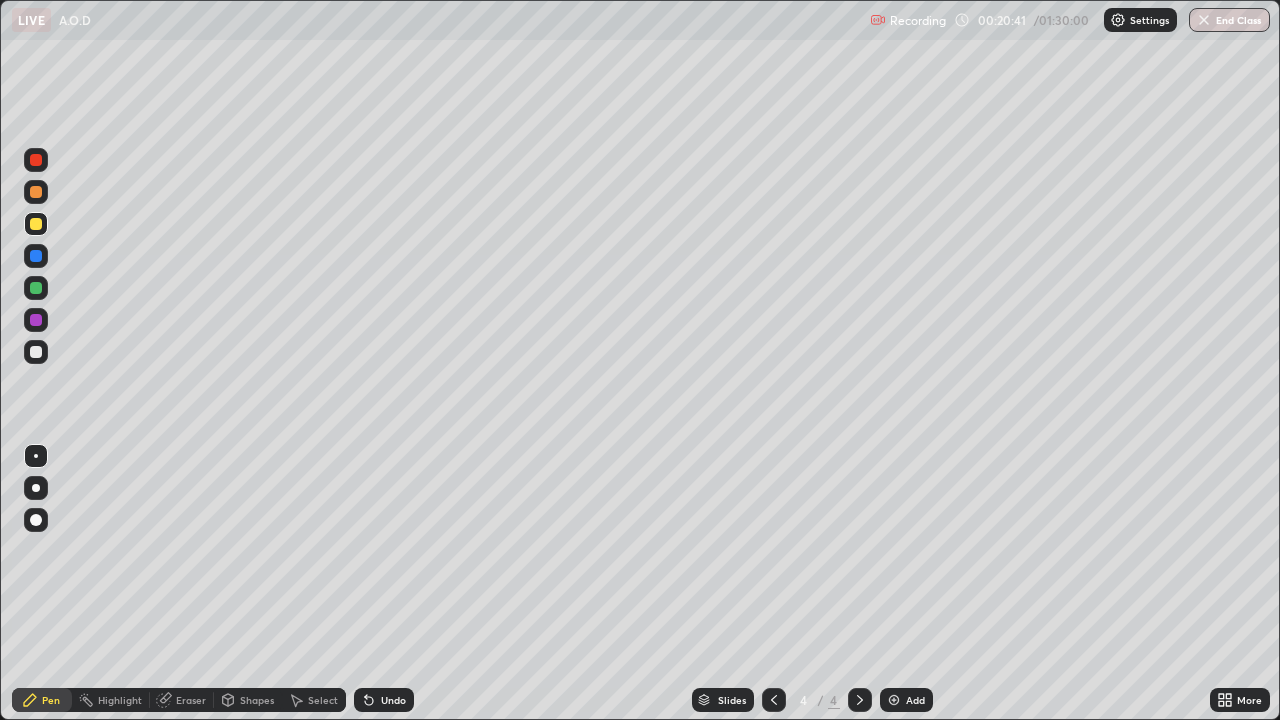 click on "Undo" at bounding box center [384, 700] 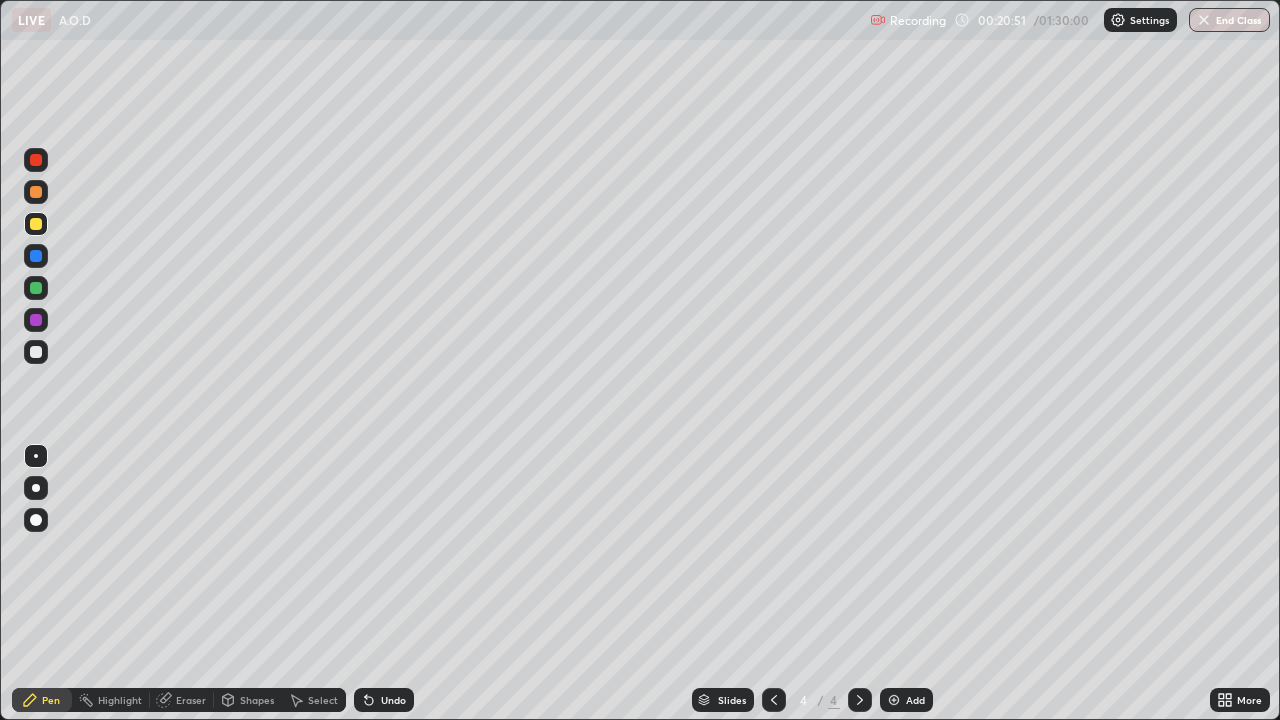 click at bounding box center [36, 352] 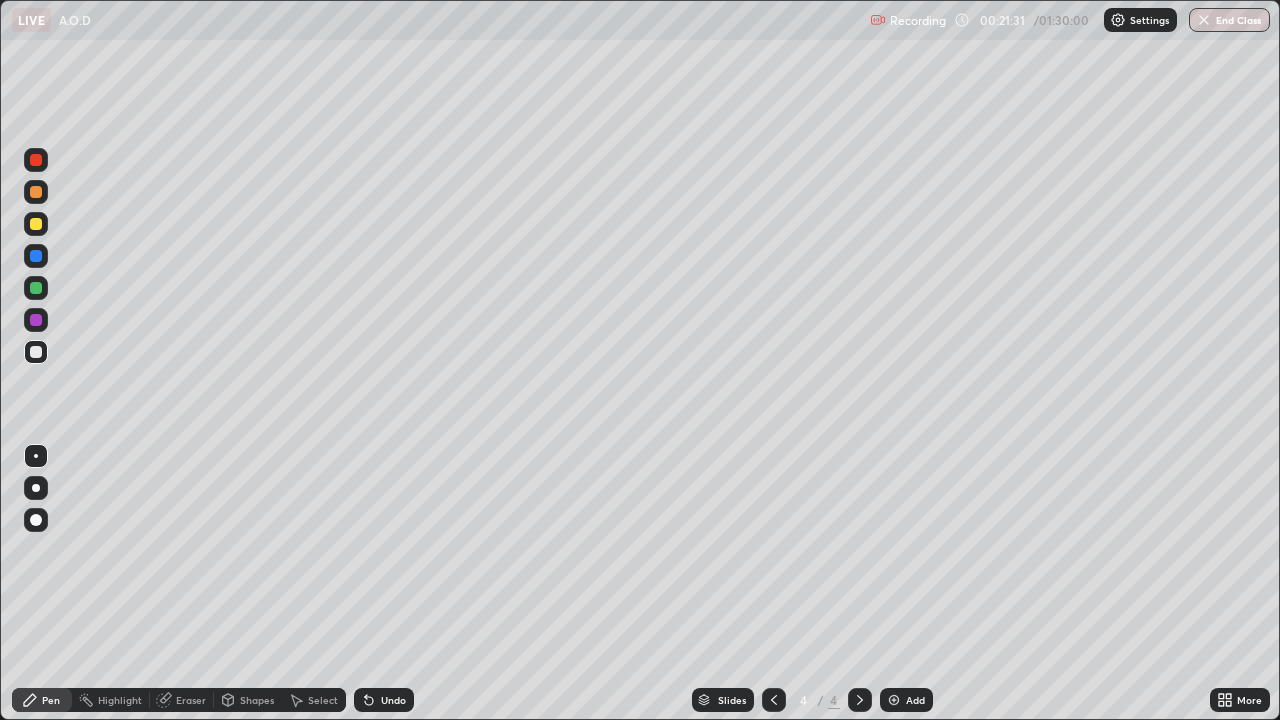 click at bounding box center [36, 224] 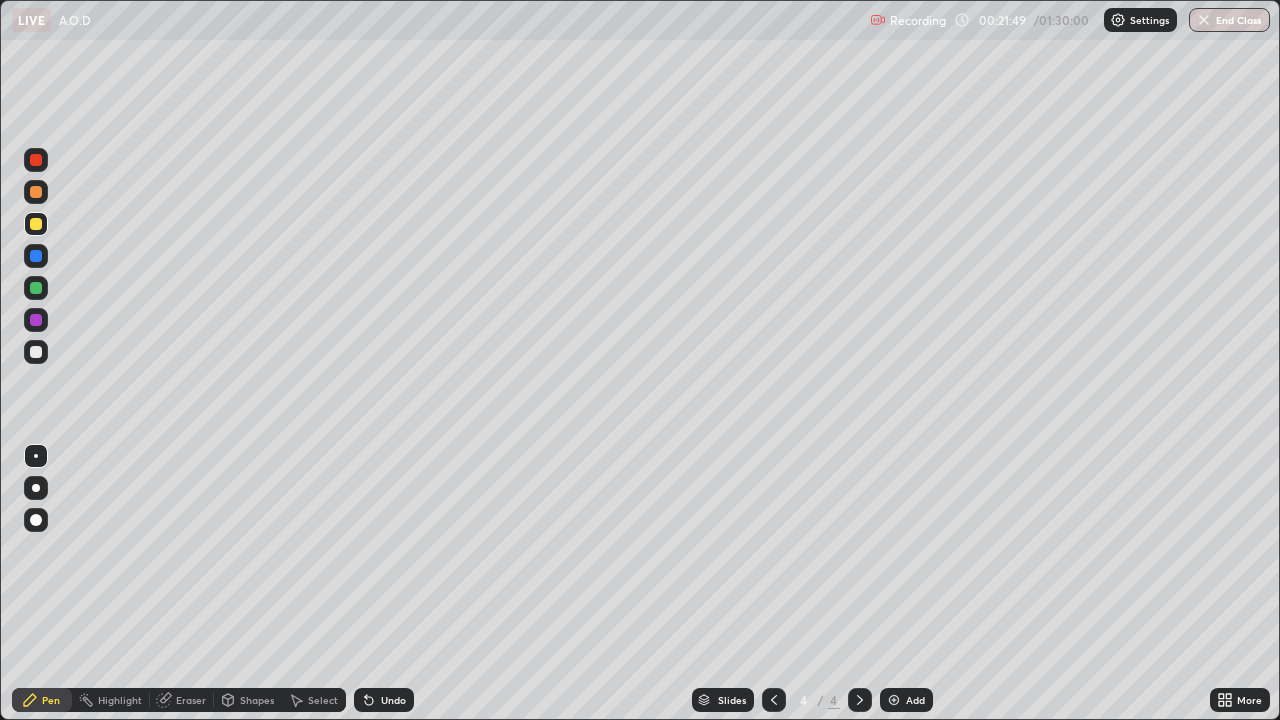 click at bounding box center [36, 352] 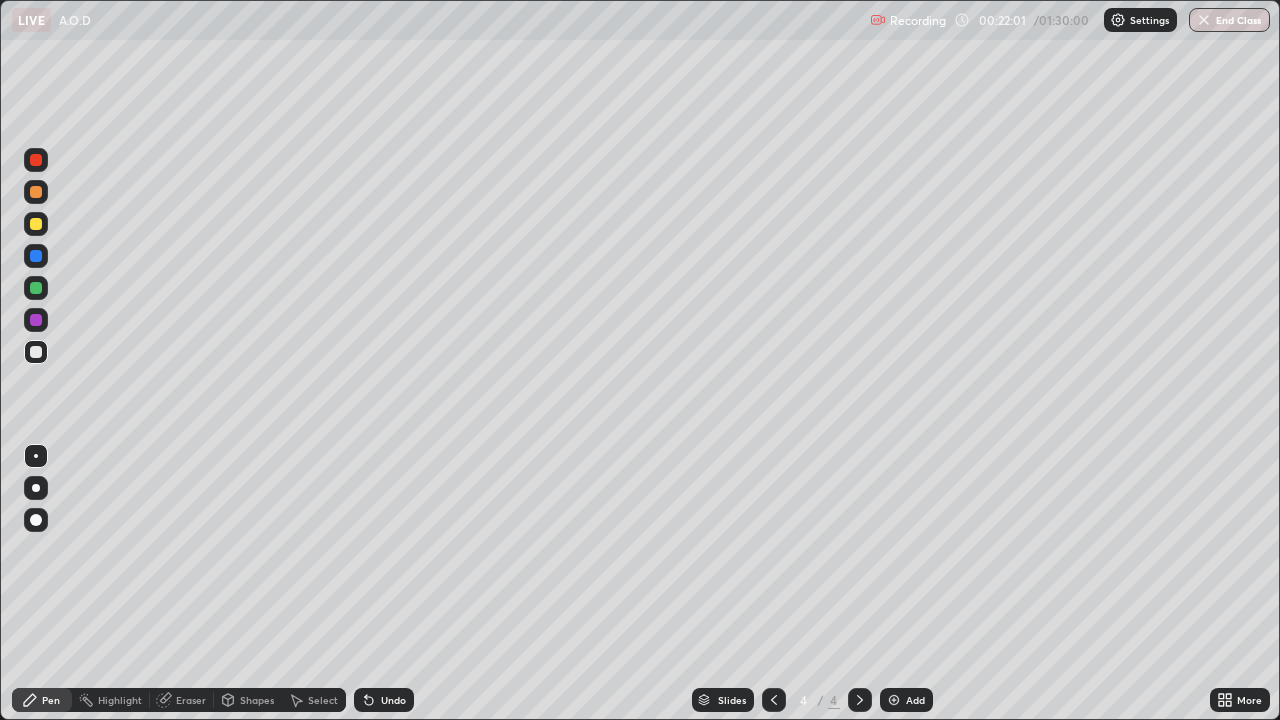 click on "Undo" at bounding box center [393, 700] 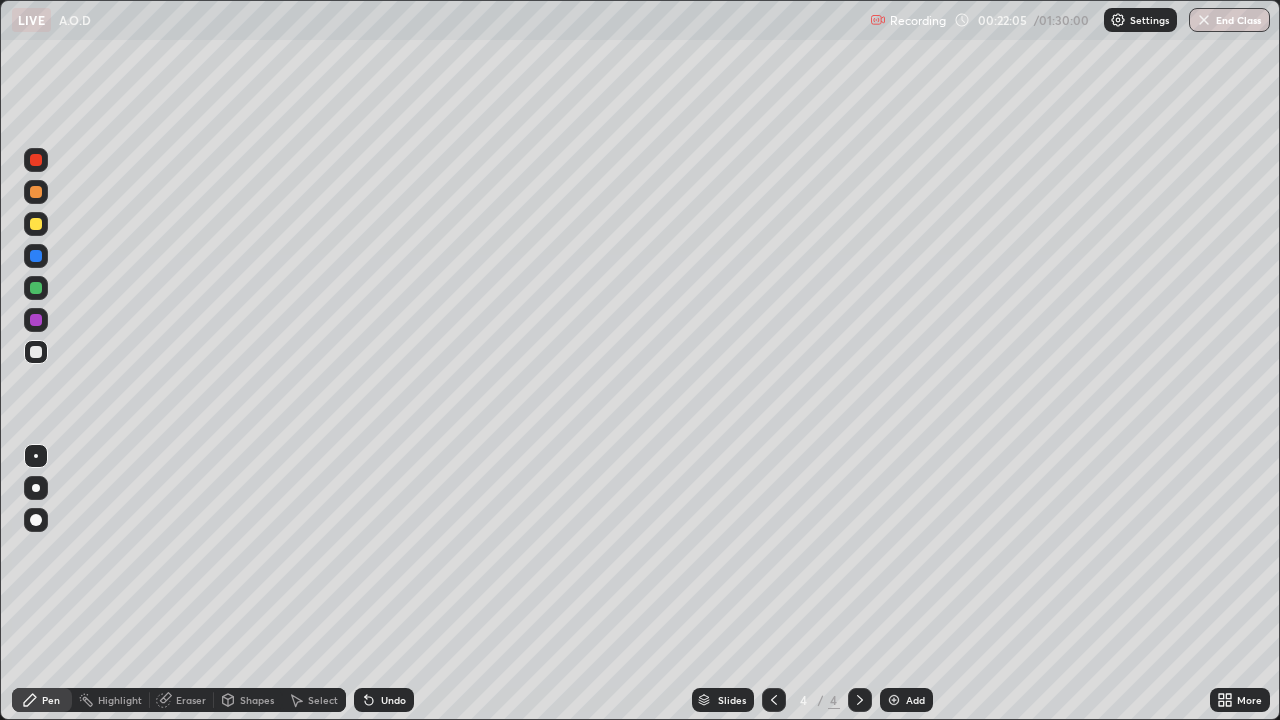 click at bounding box center [36, 288] 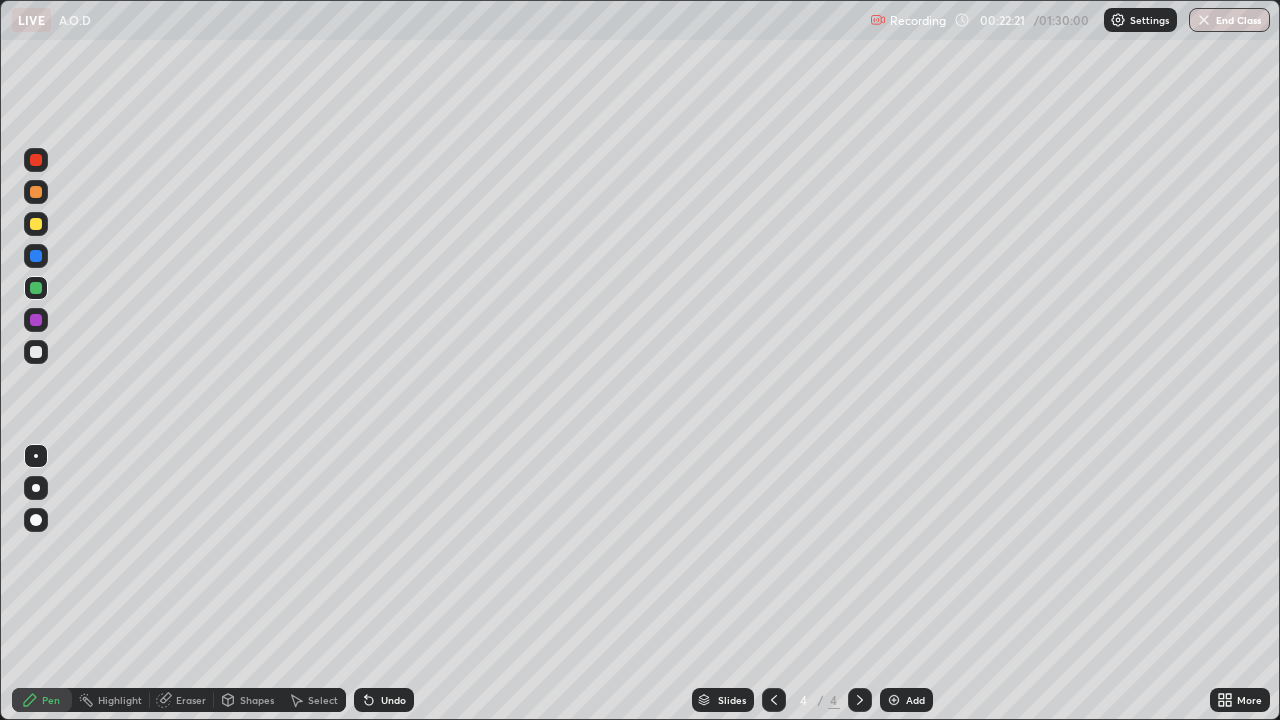 click at bounding box center (36, 352) 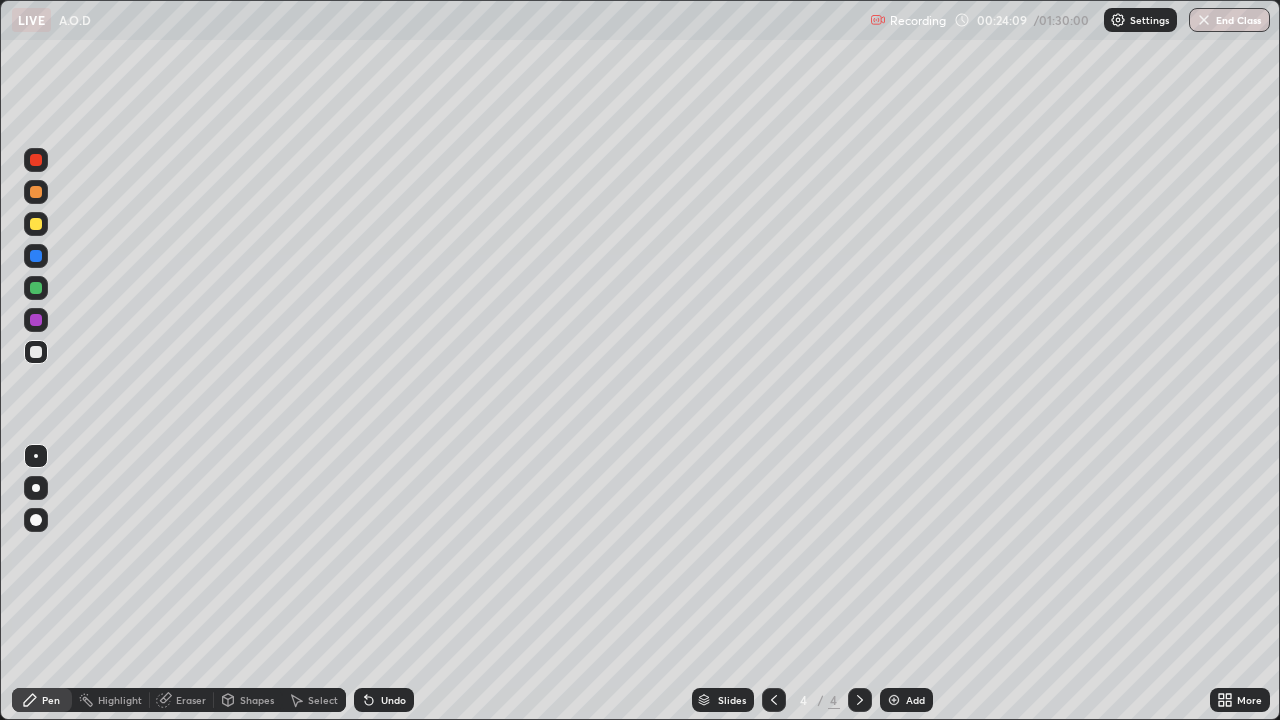 click at bounding box center (36, 288) 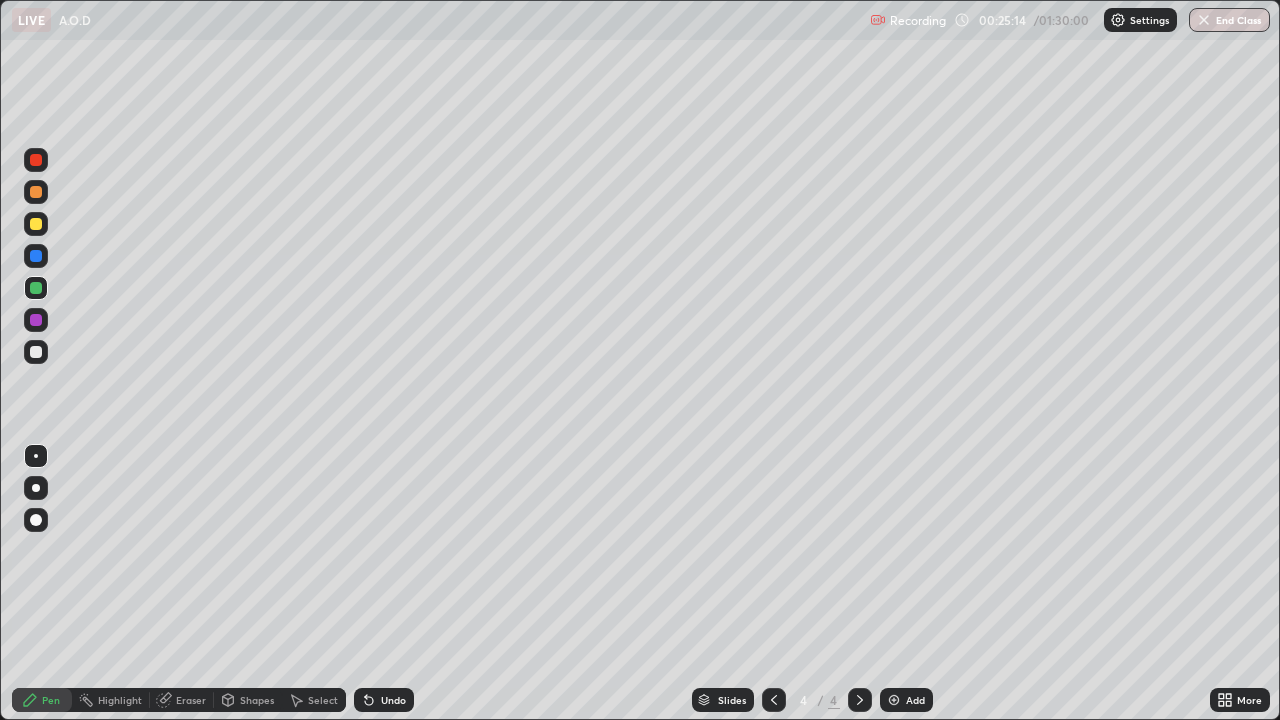 click at bounding box center [894, 700] 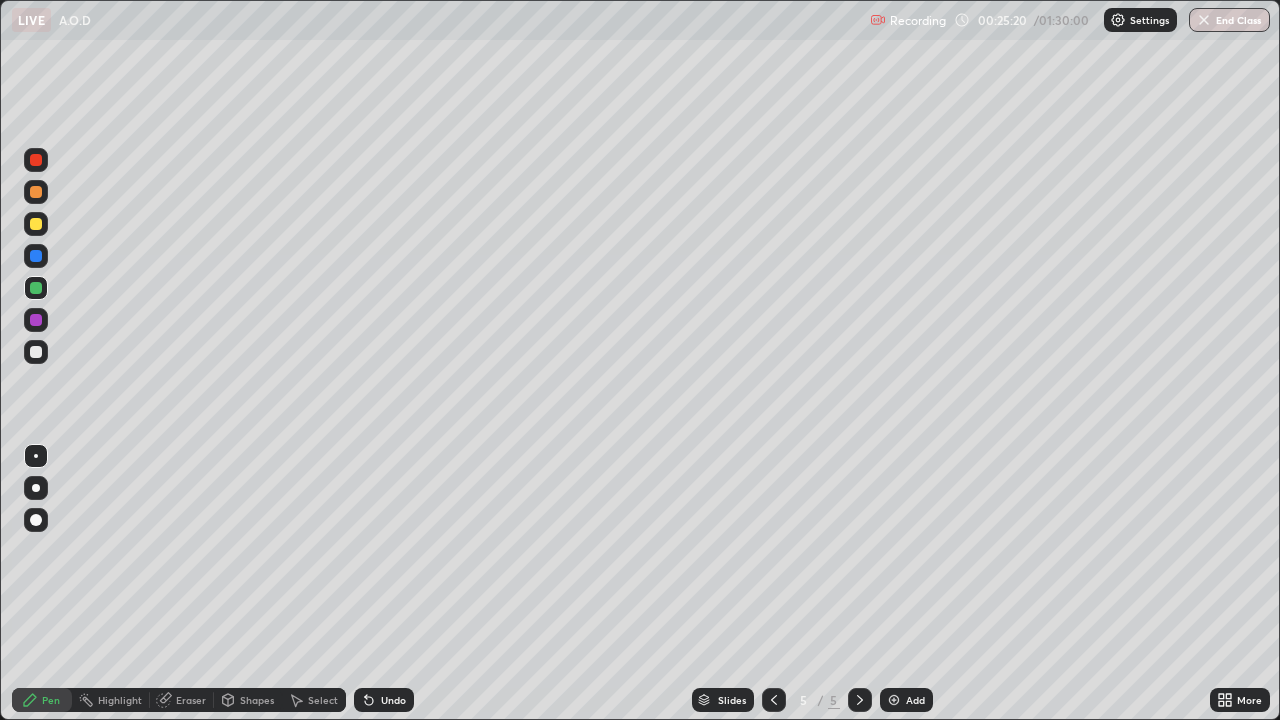 click at bounding box center (36, 224) 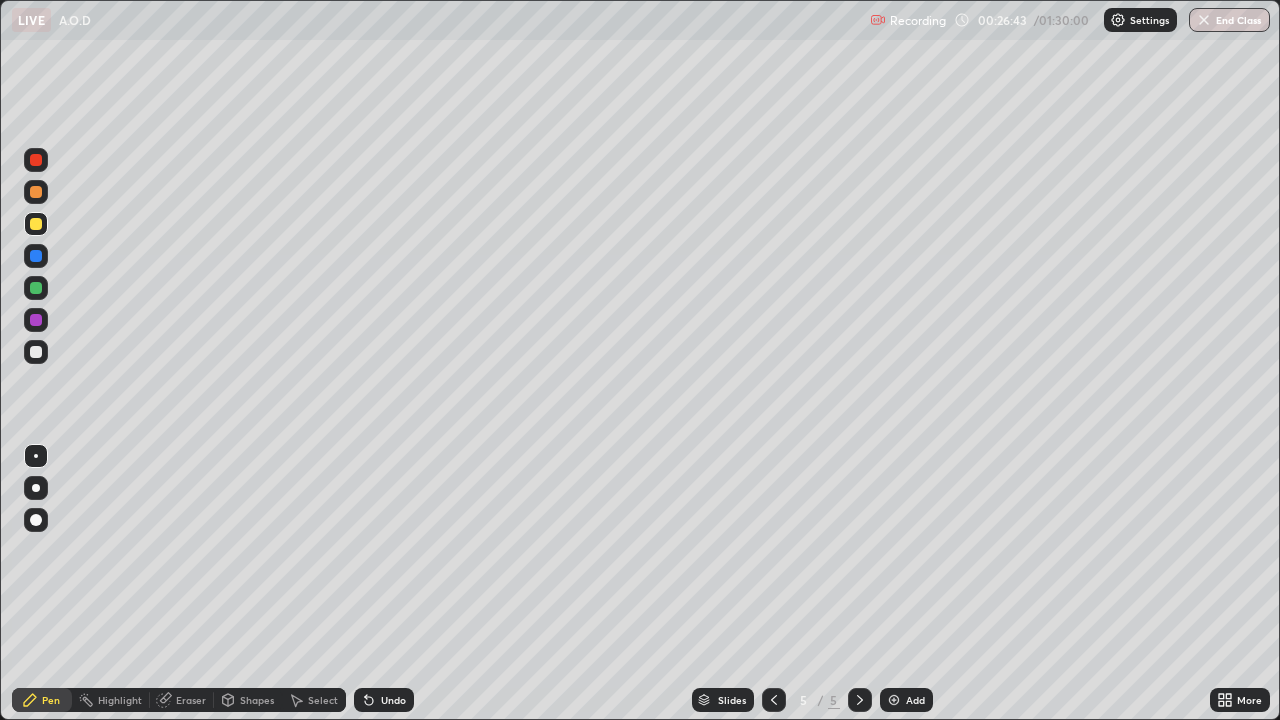 click at bounding box center [36, 352] 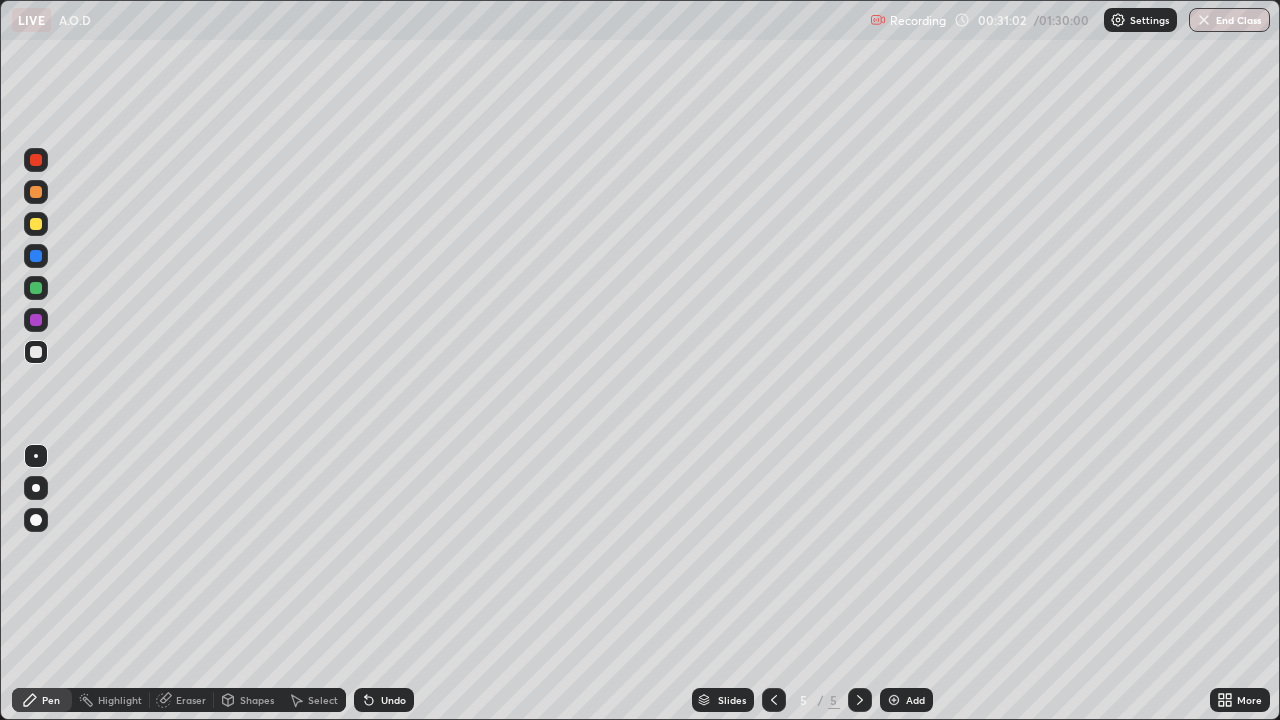 click 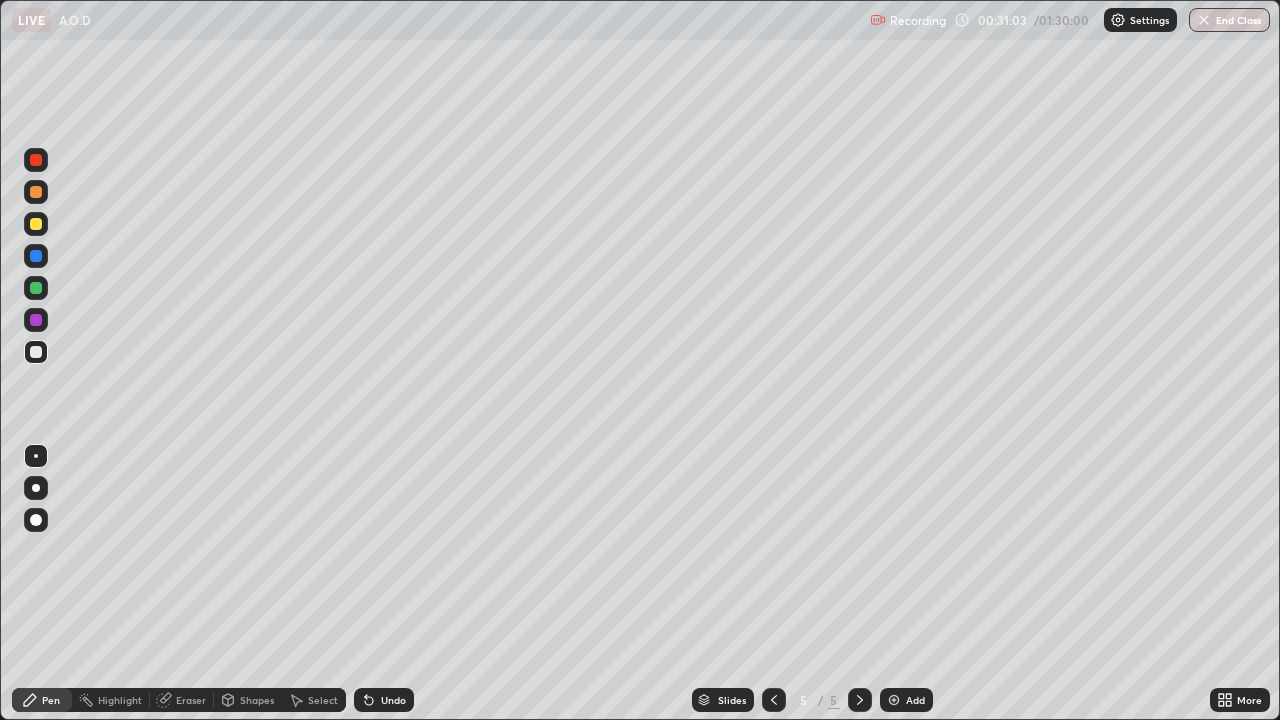 click on "Undo" at bounding box center (384, 700) 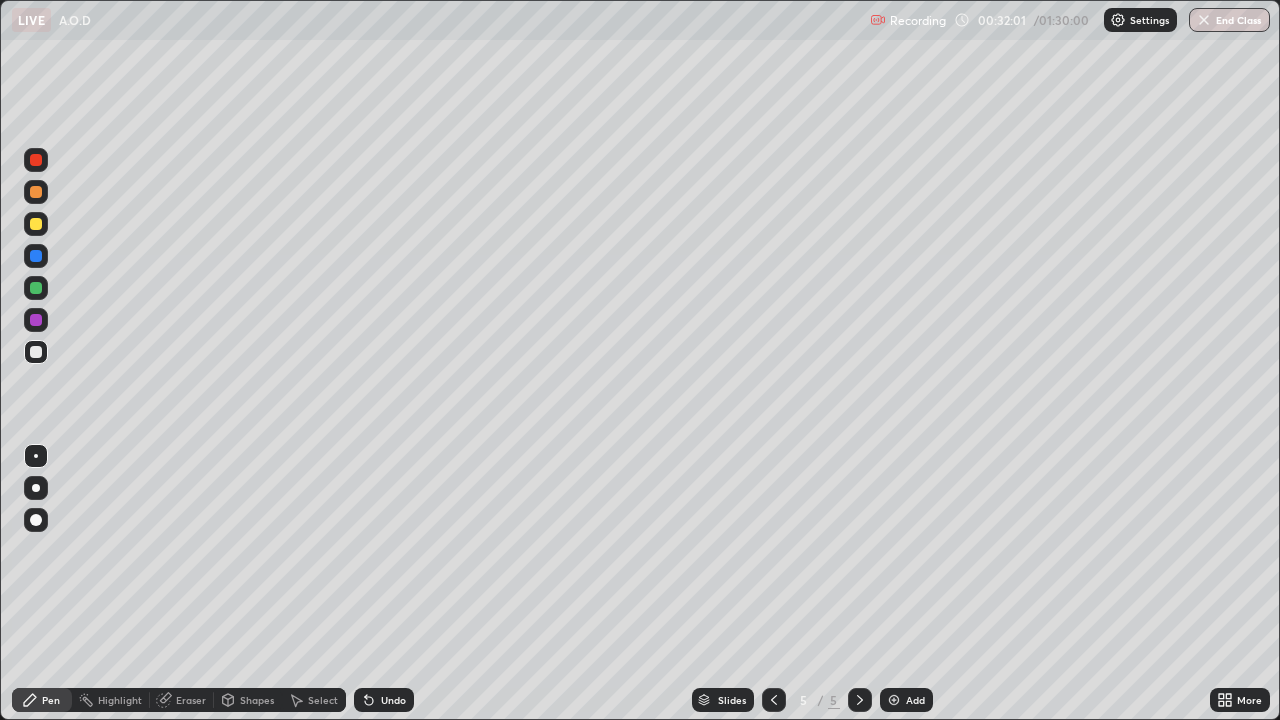 click on "Undo" at bounding box center (384, 700) 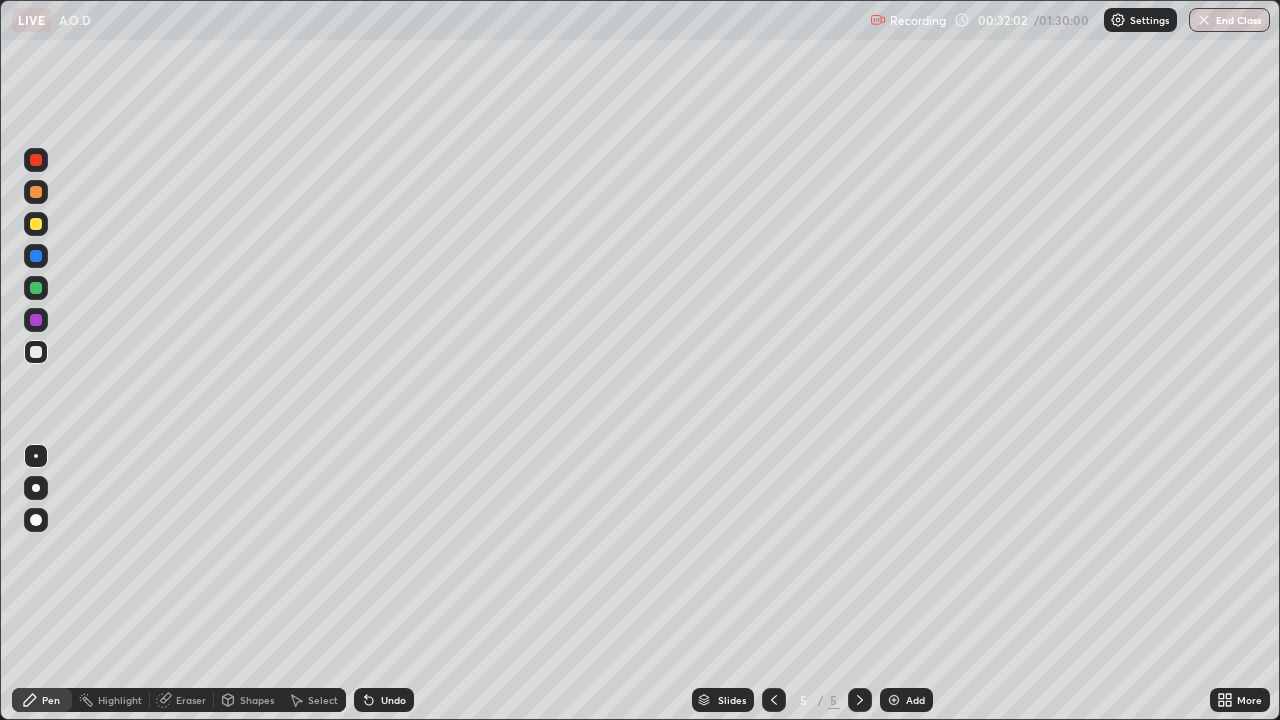 click on "Undo" at bounding box center (384, 700) 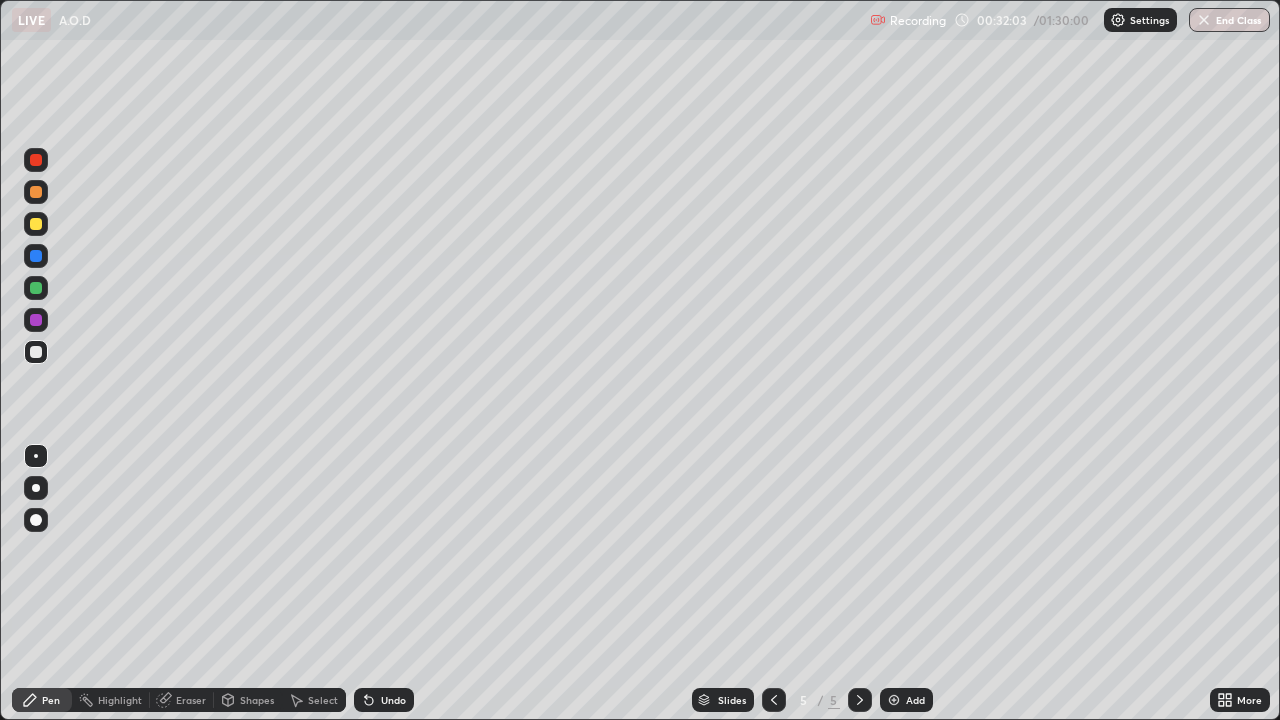 click on "Undo" at bounding box center (393, 700) 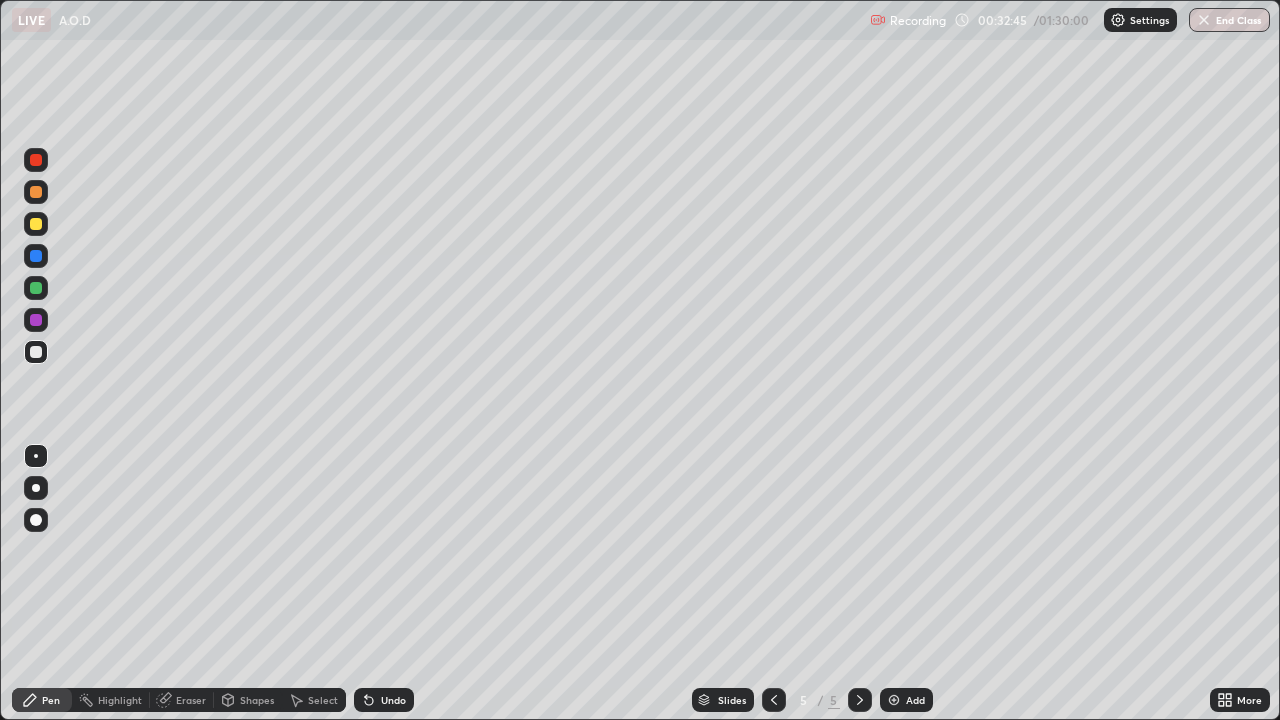 click on "Eraser" at bounding box center [191, 700] 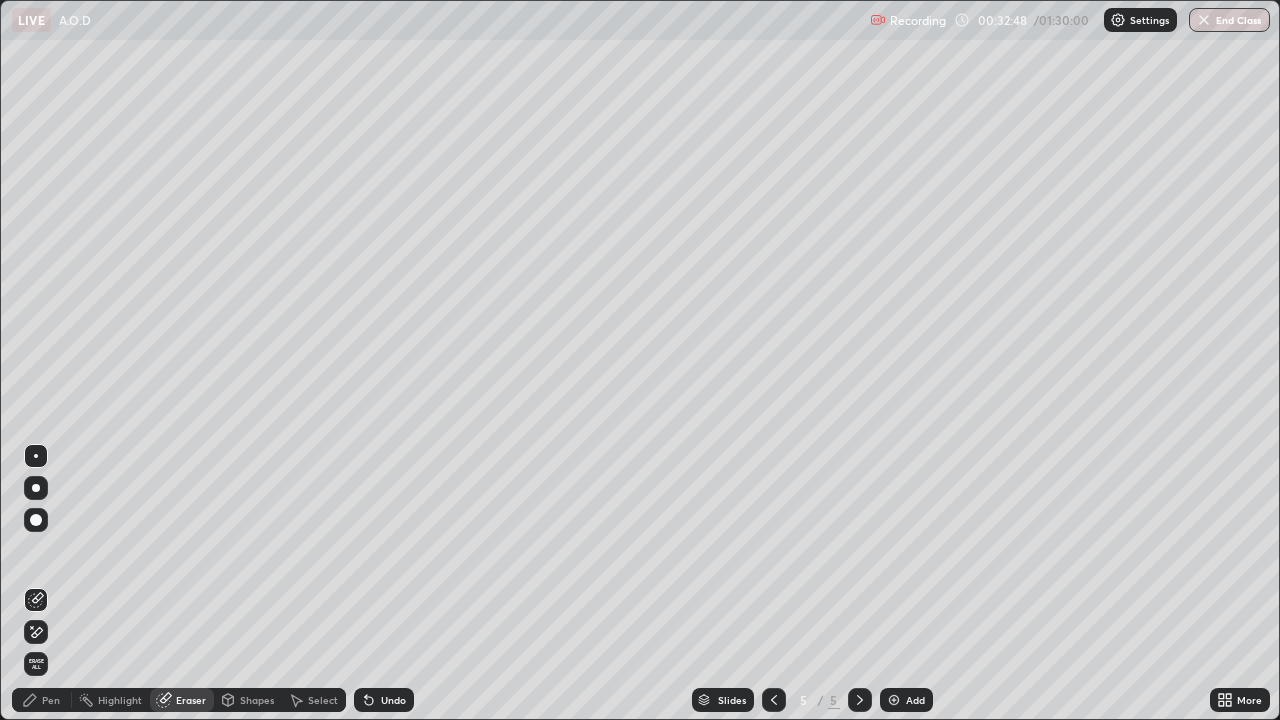 click on "Pen" at bounding box center [51, 700] 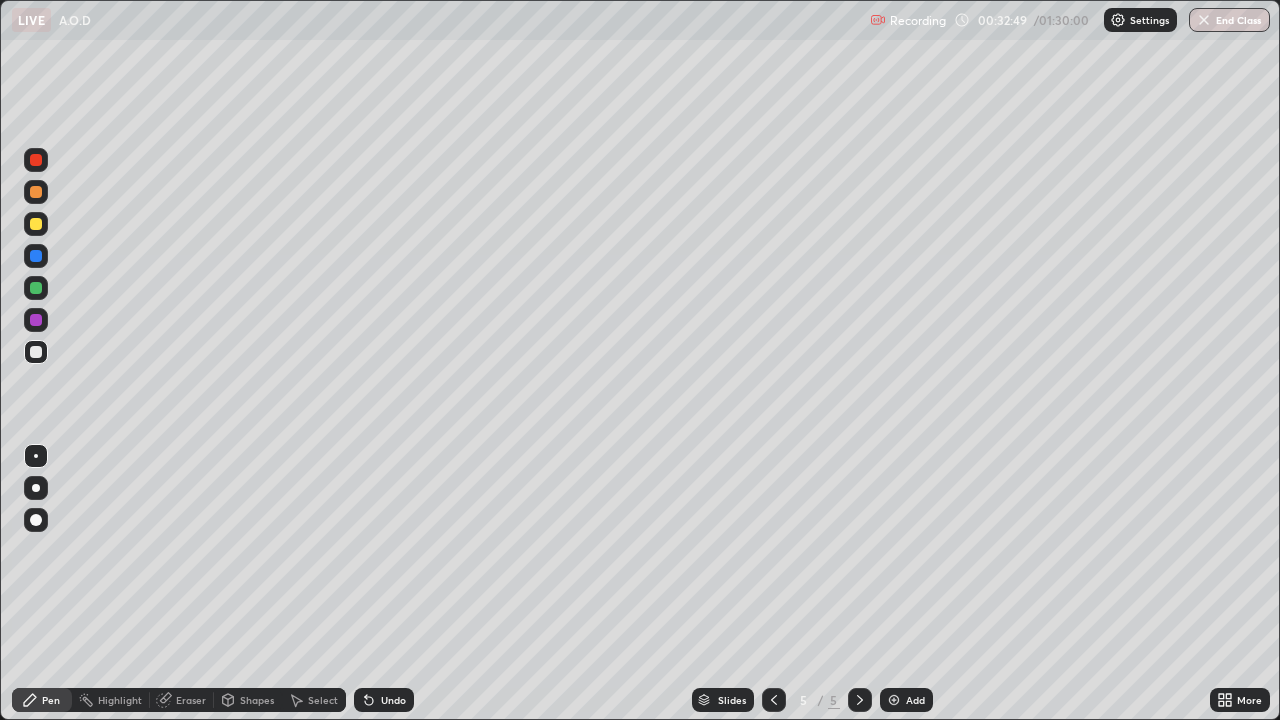click at bounding box center (36, 288) 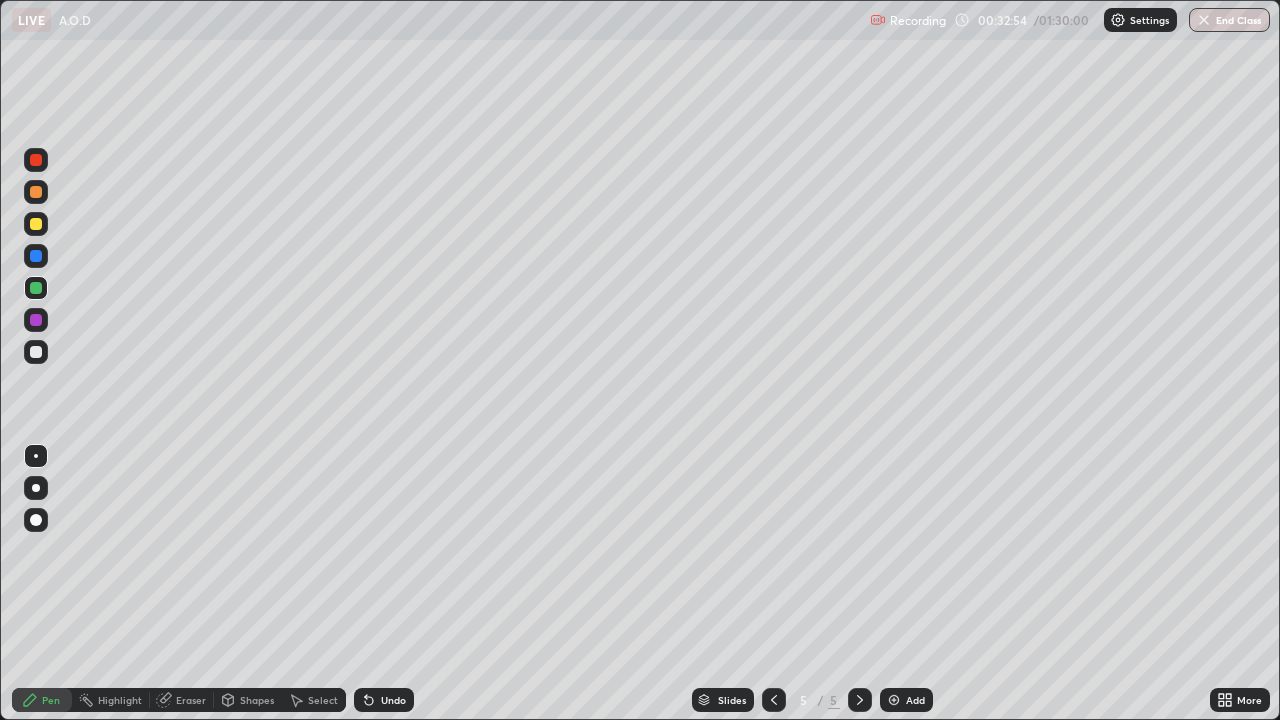 click at bounding box center (36, 352) 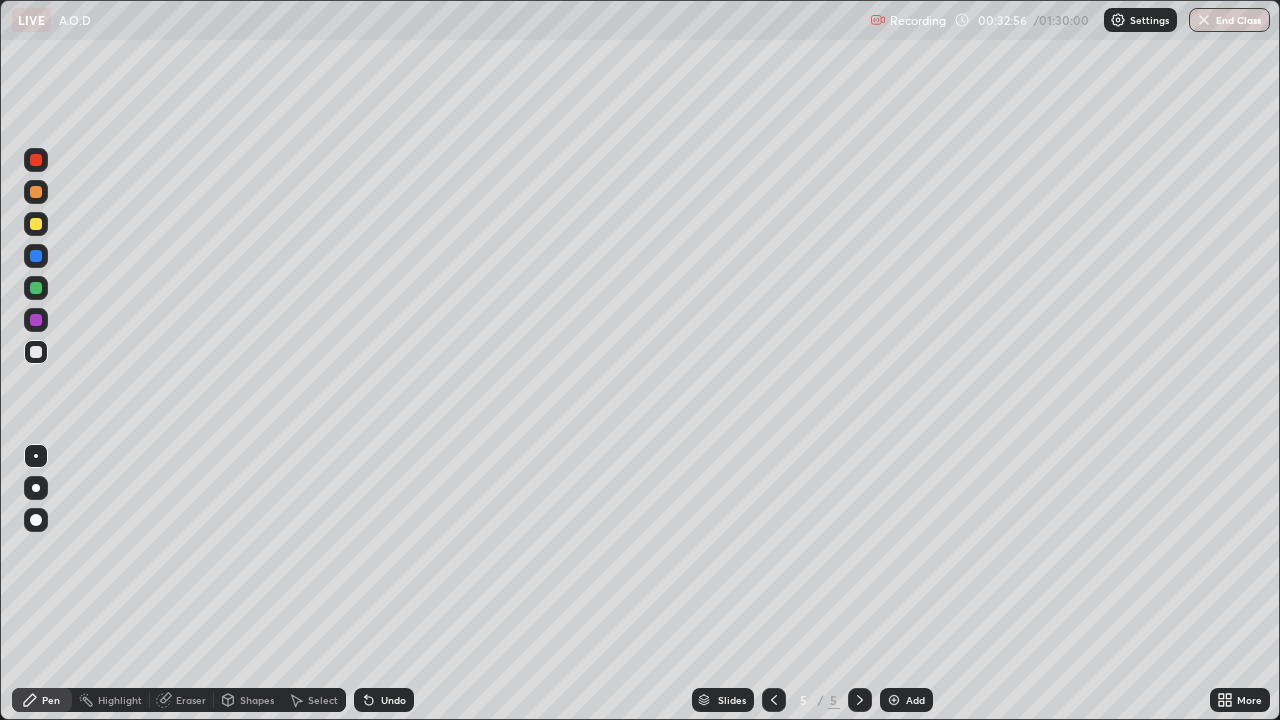 click 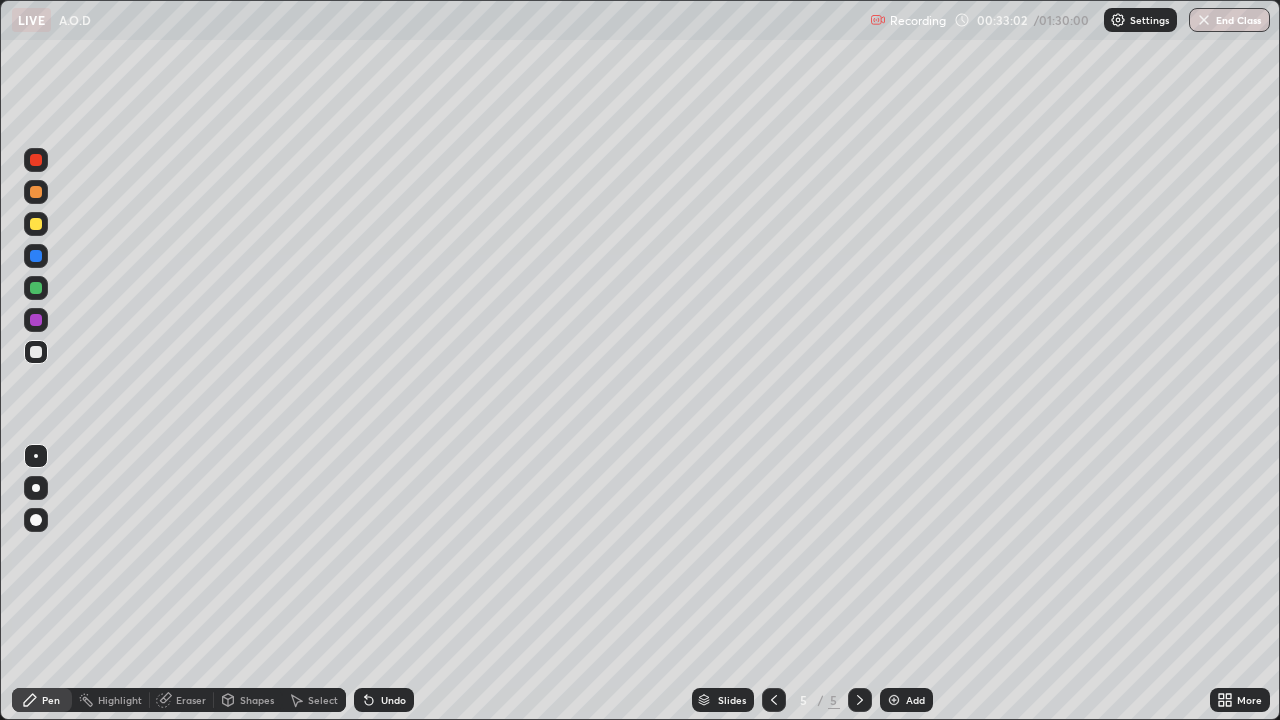 click on "Undo" at bounding box center (393, 700) 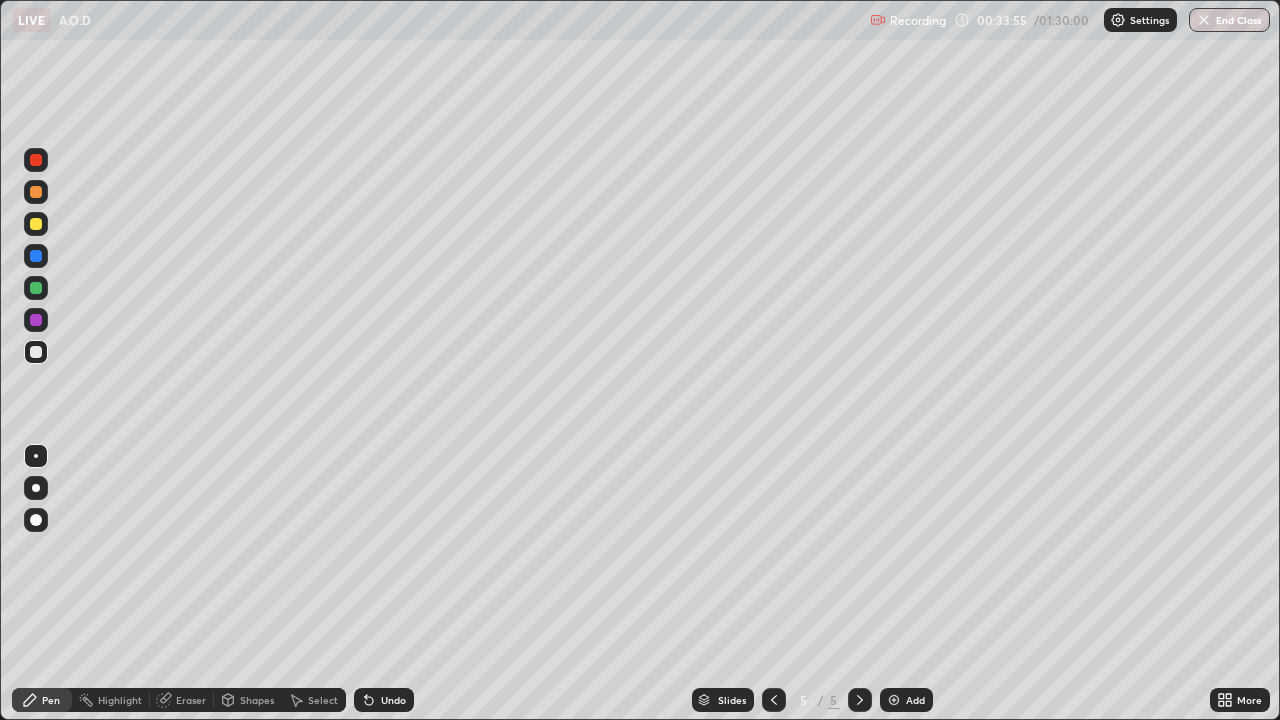 click on "Undo" at bounding box center (393, 700) 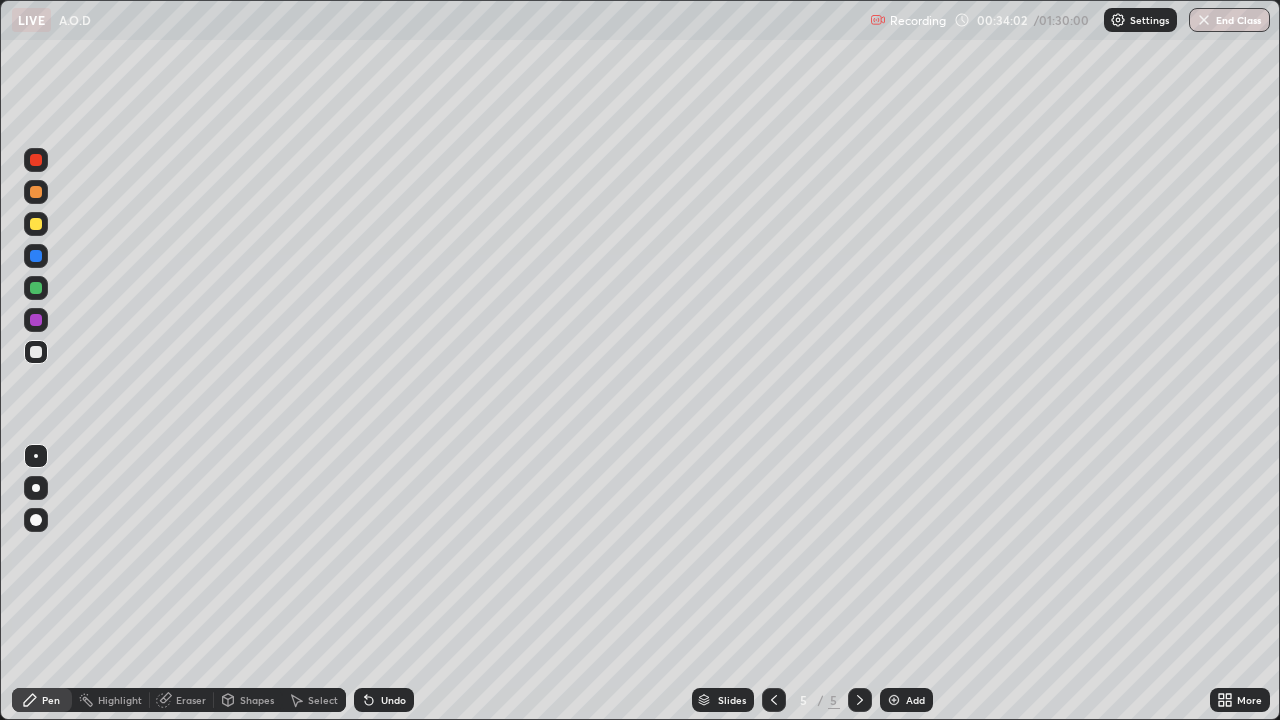click on "Undo" at bounding box center (384, 700) 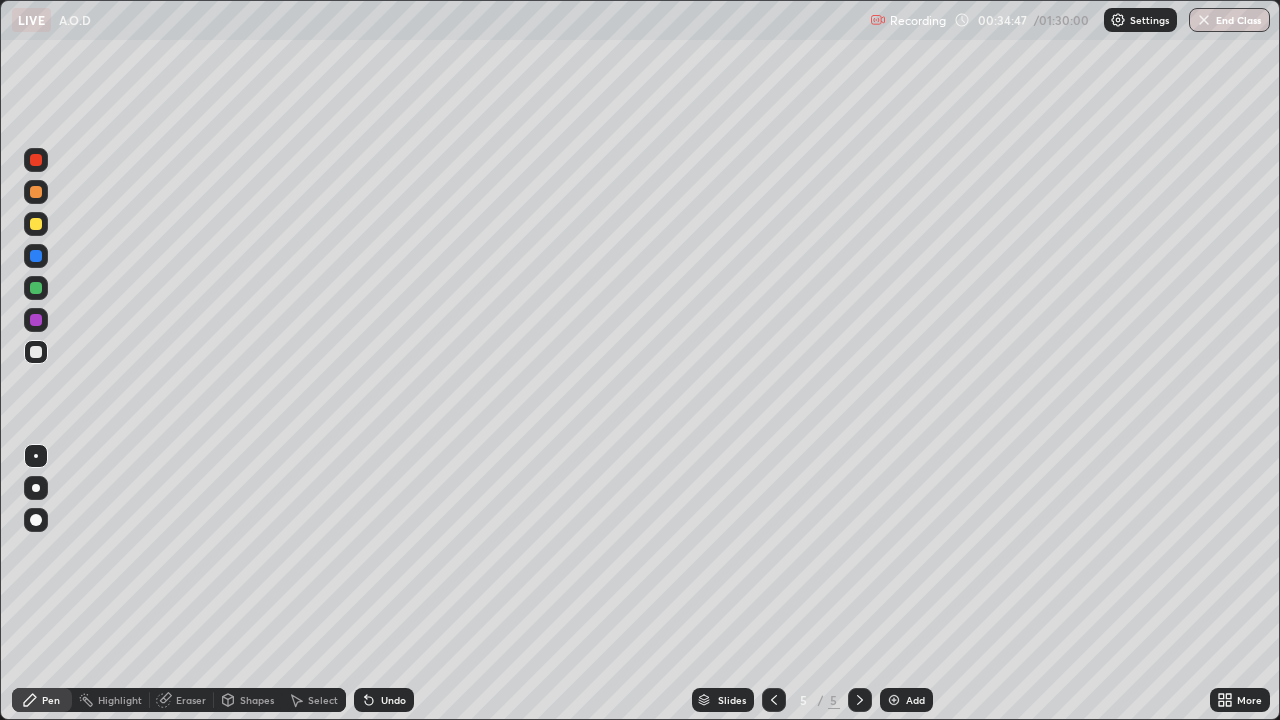click at bounding box center [36, 288] 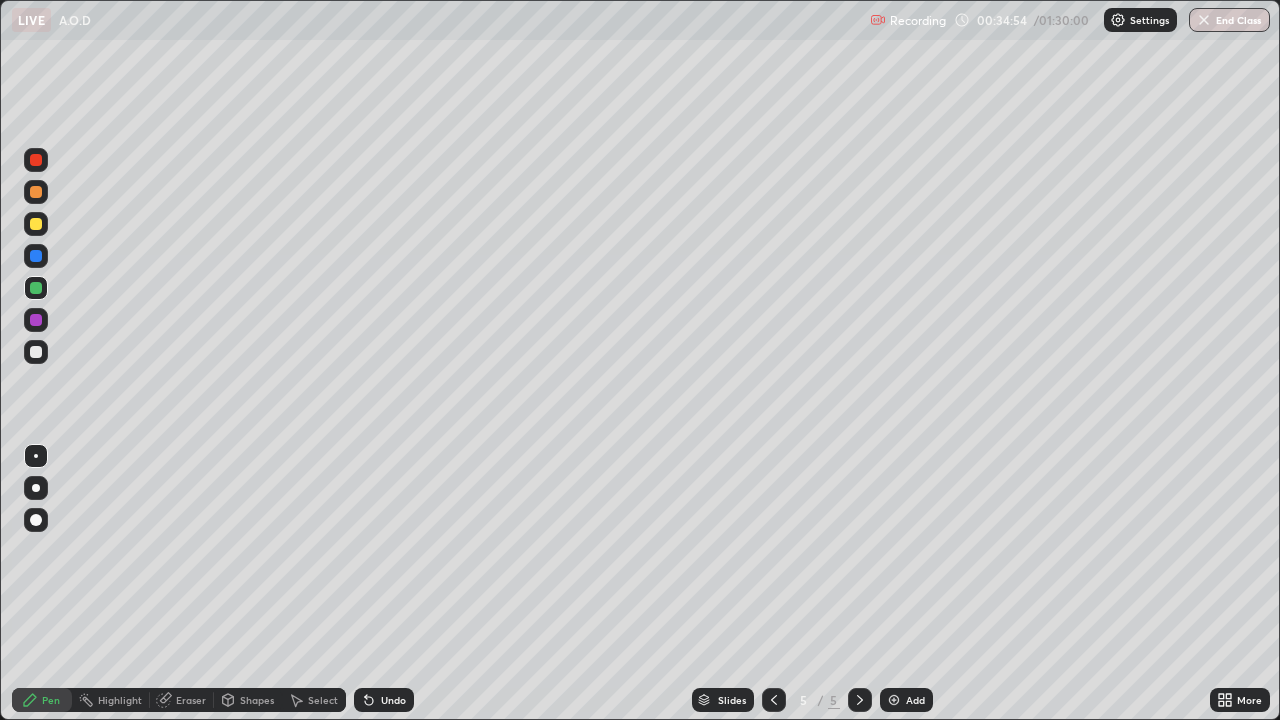 click at bounding box center [36, 352] 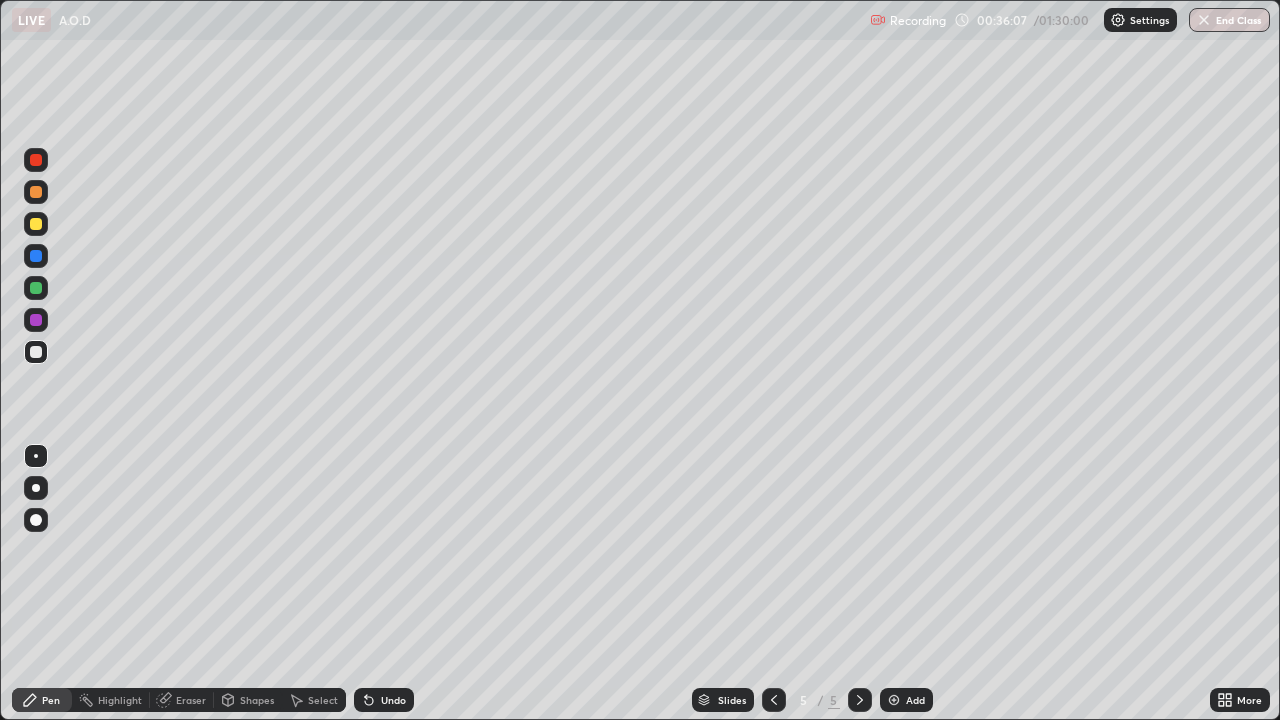 click at bounding box center [36, 224] 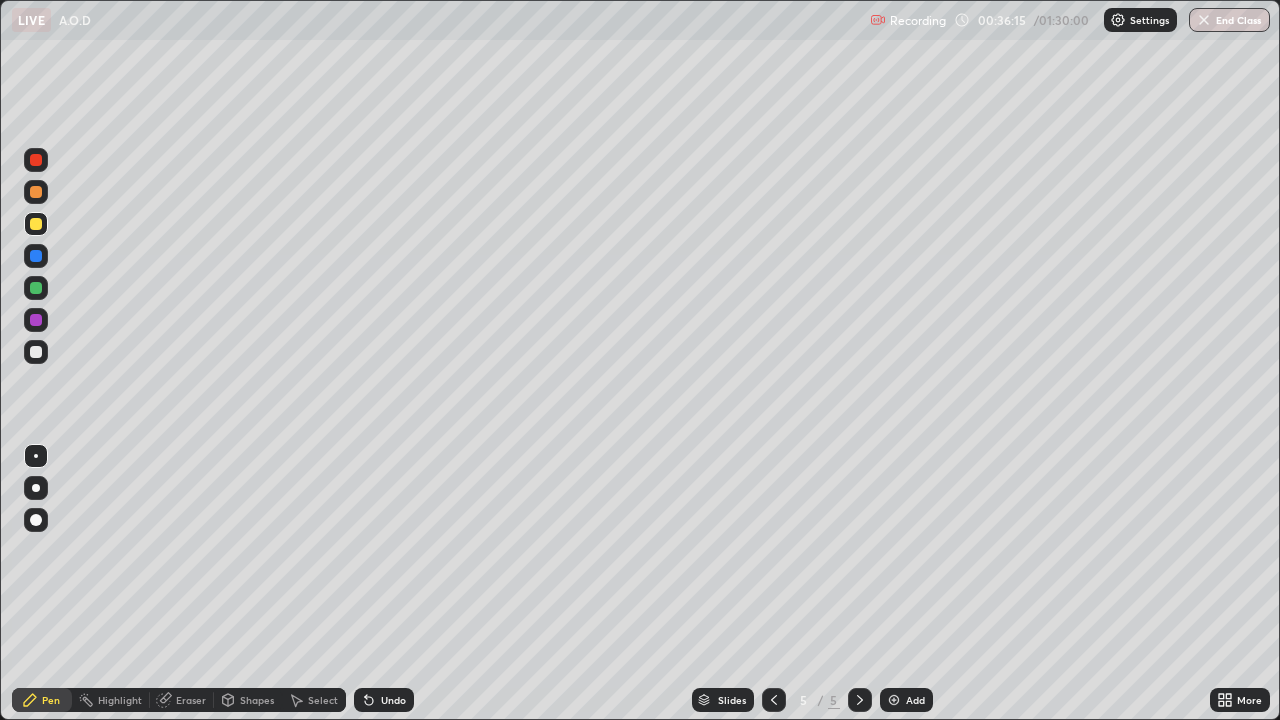 click at bounding box center [894, 700] 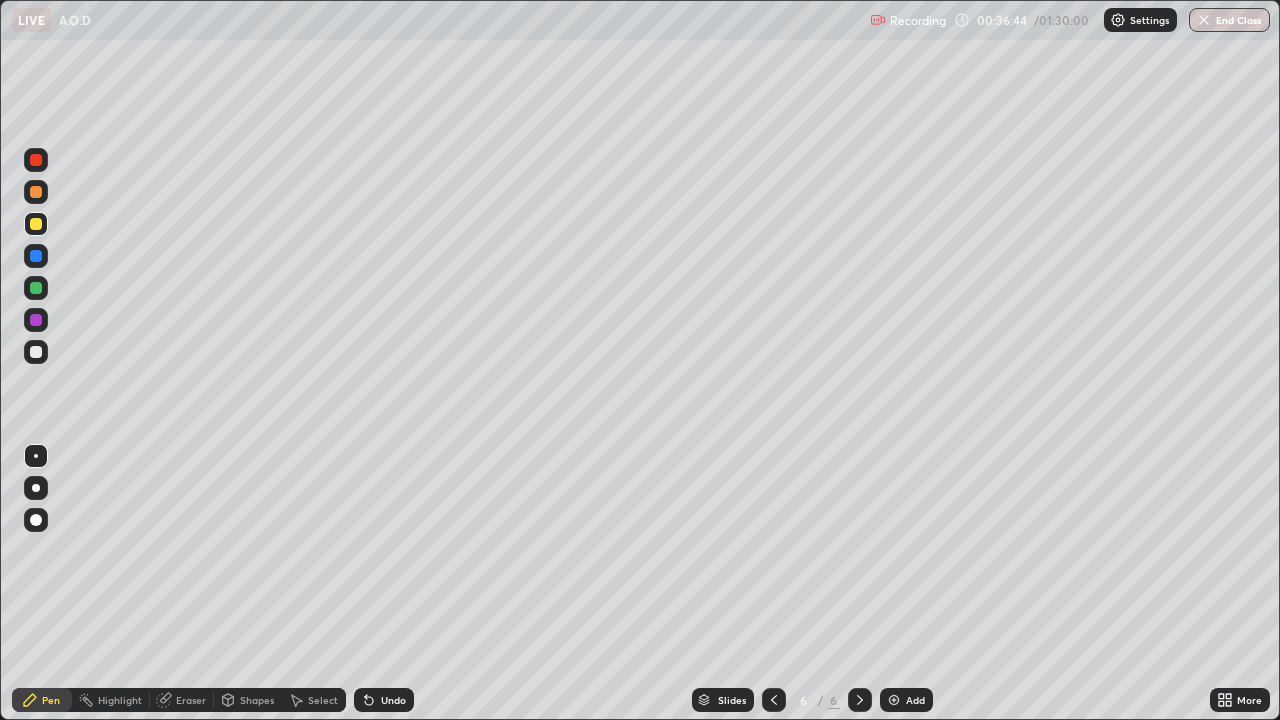 click on "Undo" at bounding box center [393, 700] 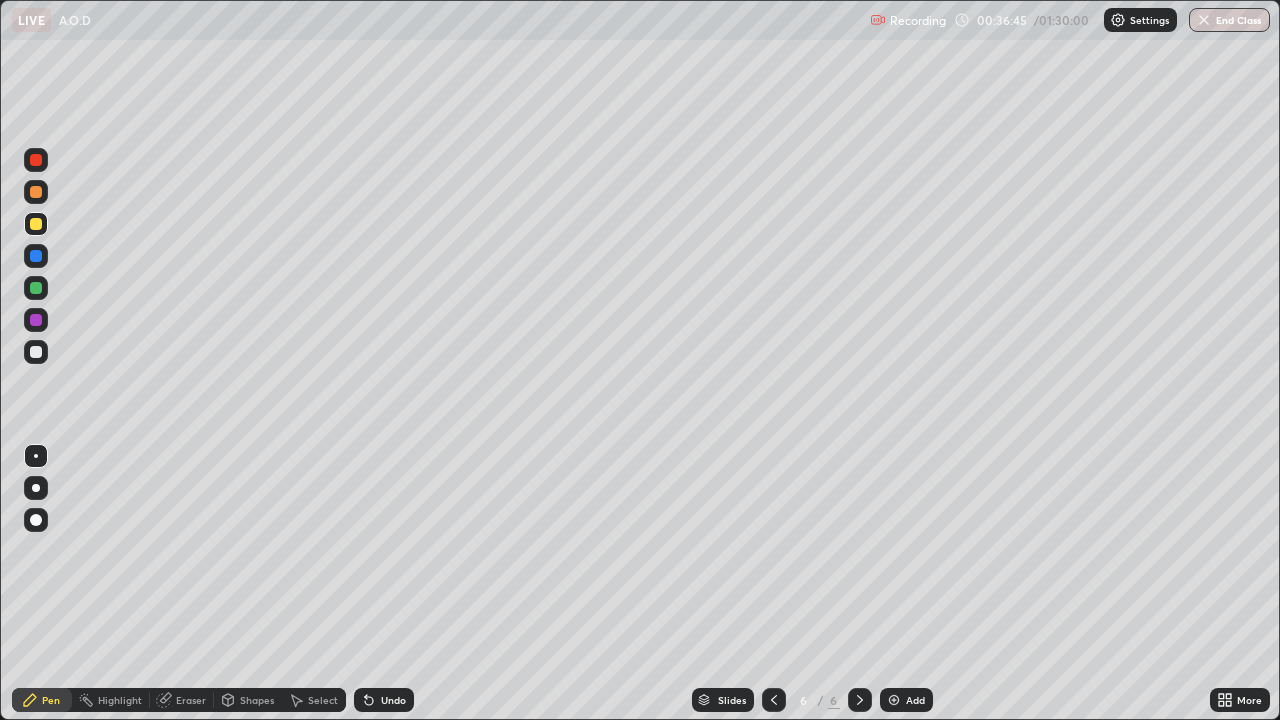 click on "Undo" at bounding box center [384, 700] 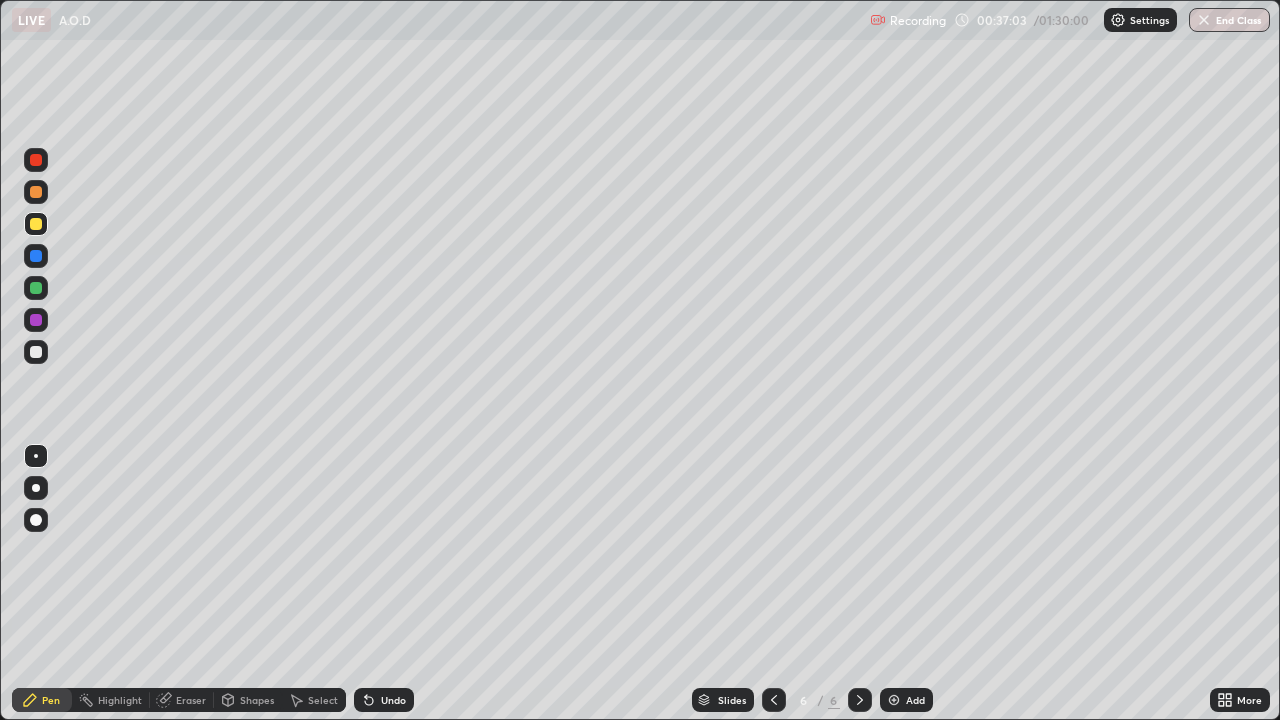 click on "Undo" at bounding box center [384, 700] 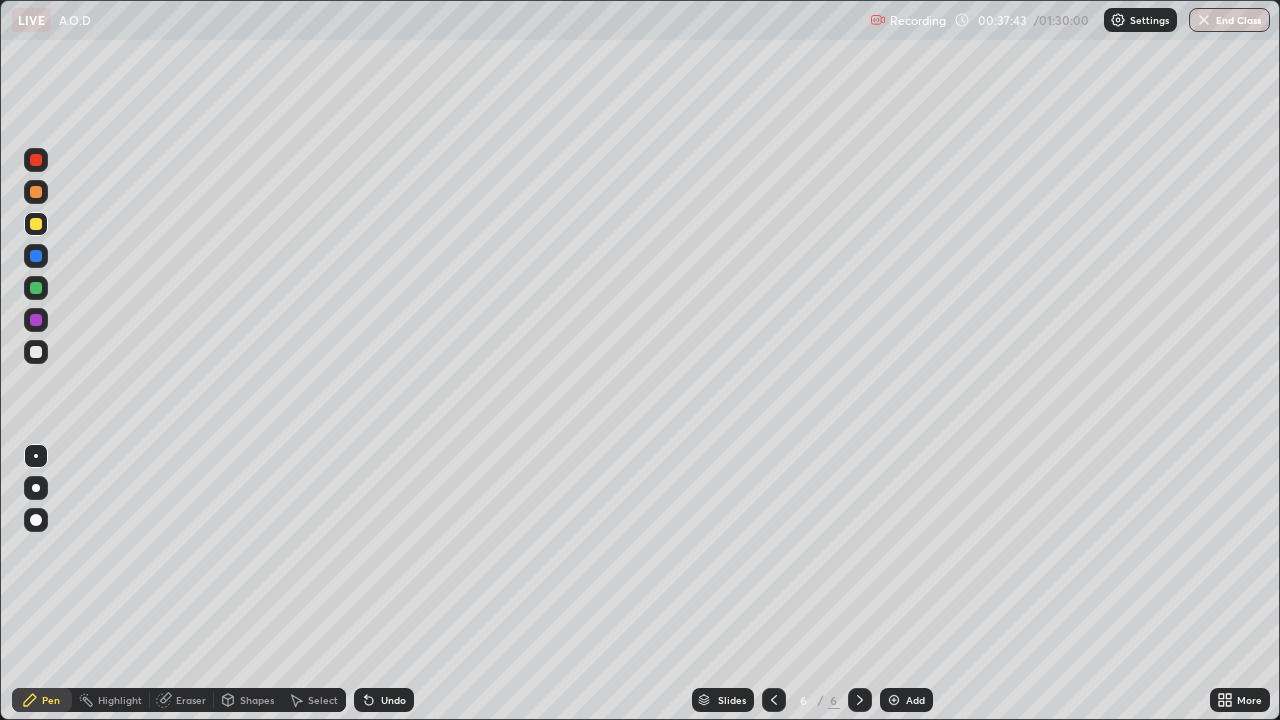 click at bounding box center (36, 352) 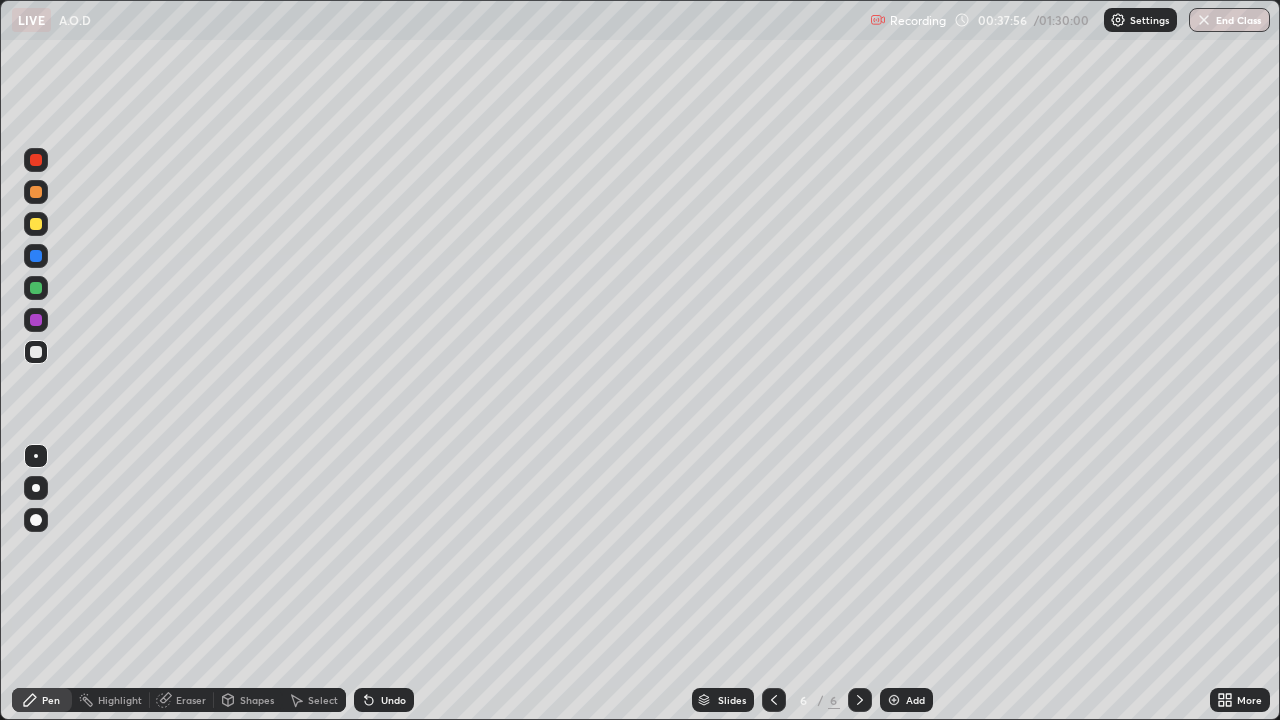 click at bounding box center (36, 288) 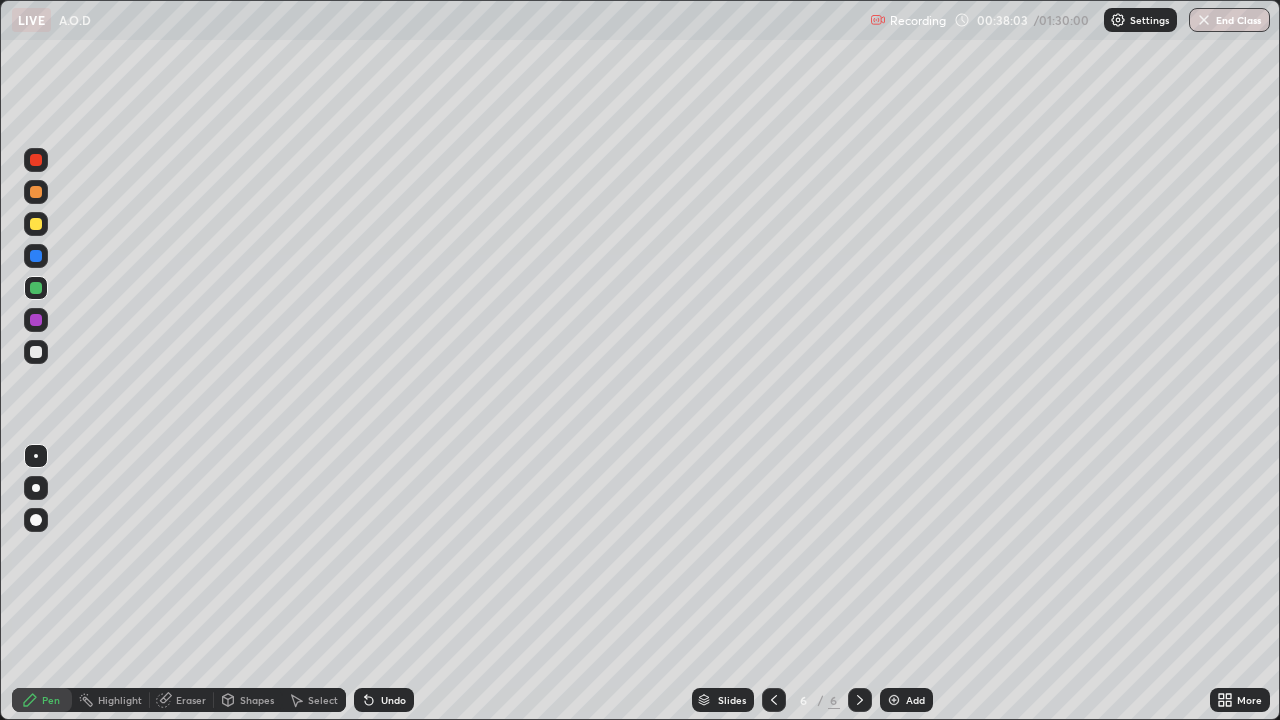 click 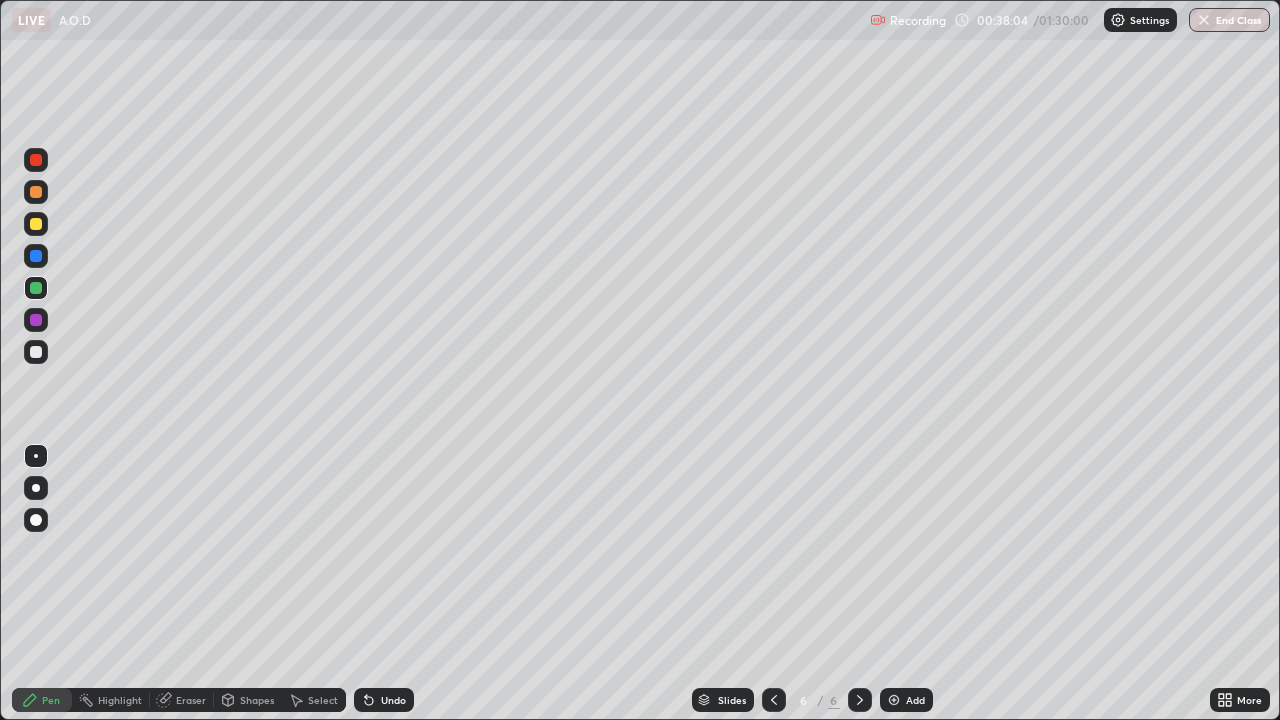 click on "Undo" at bounding box center (384, 700) 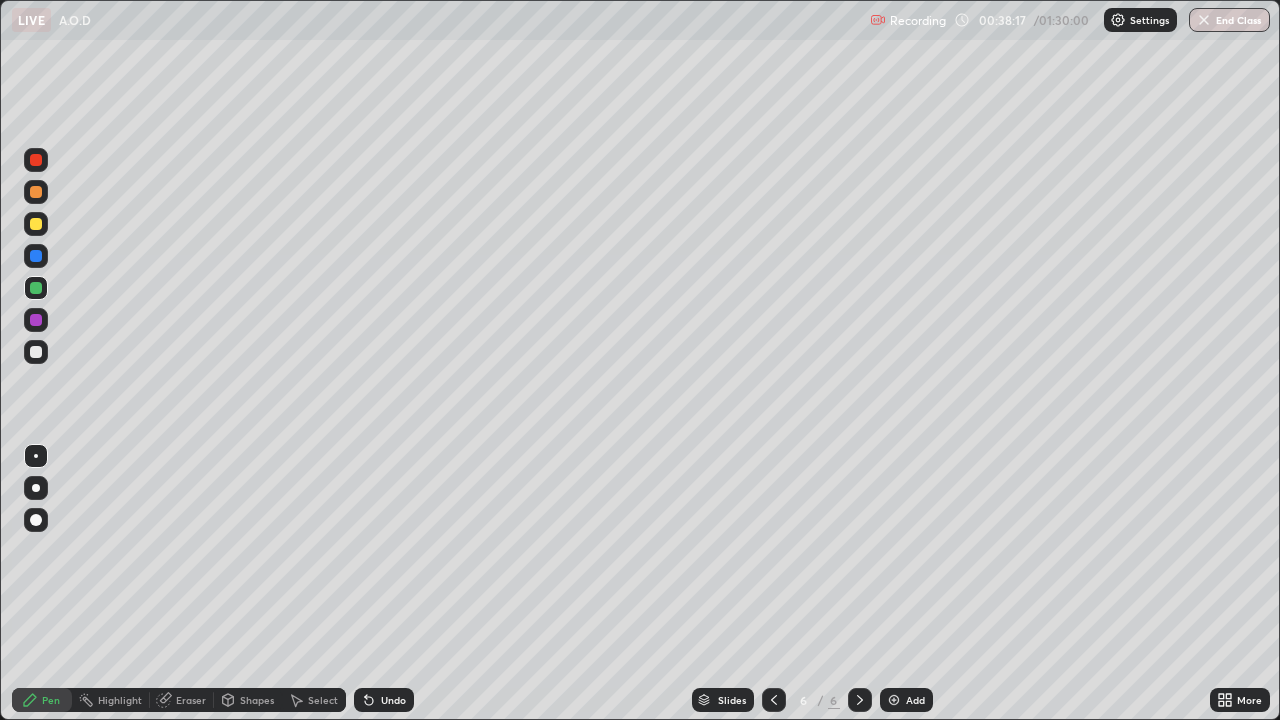 click on "Undo" at bounding box center (393, 700) 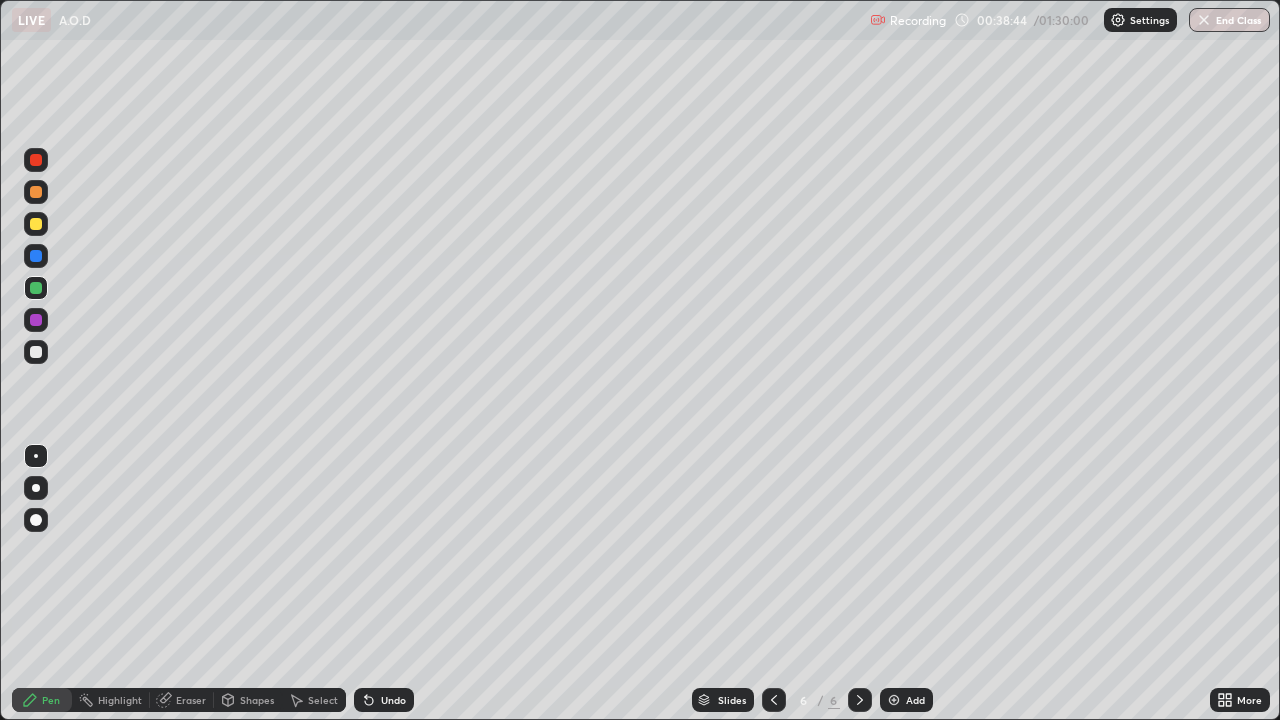 click 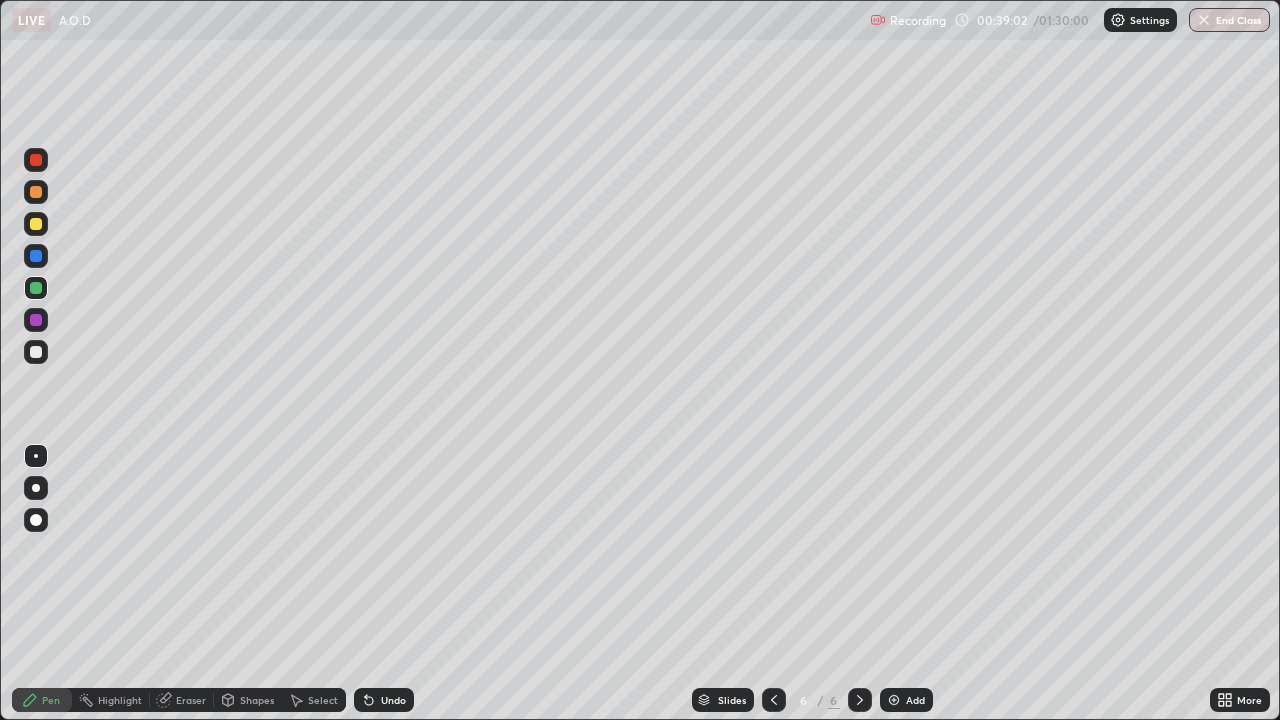 click on "Undo" at bounding box center (393, 700) 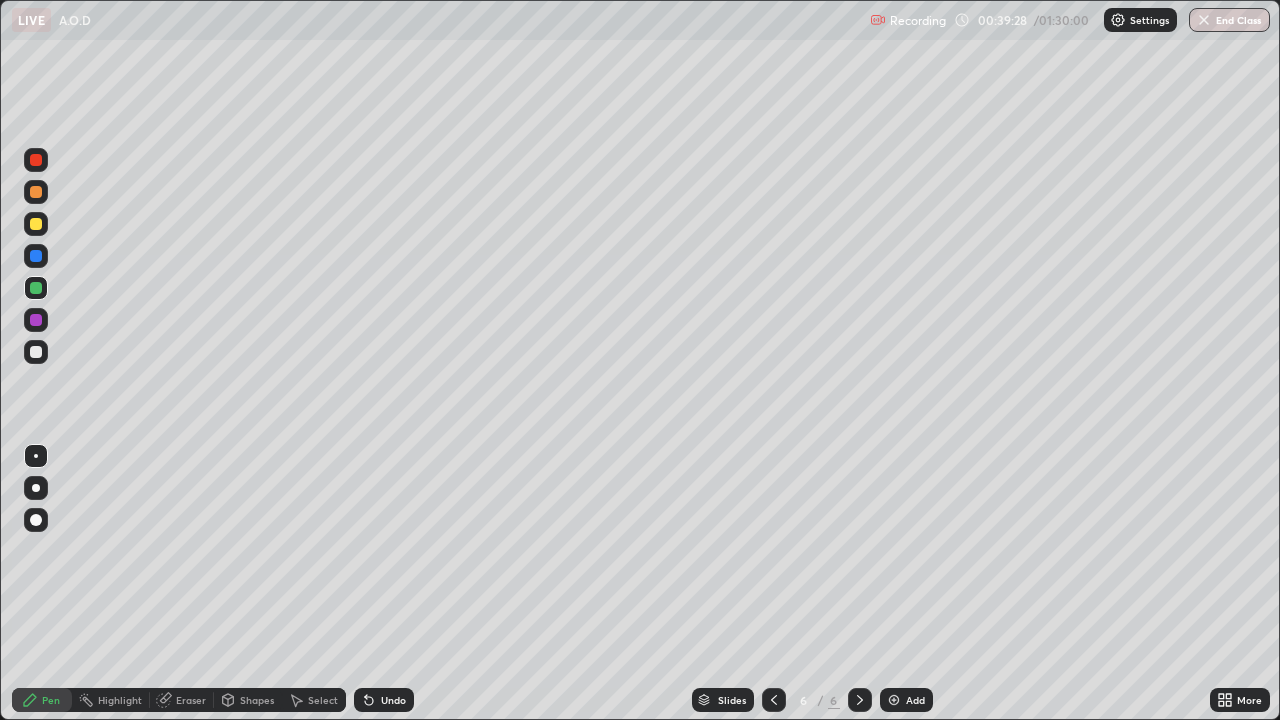 click at bounding box center (36, 256) 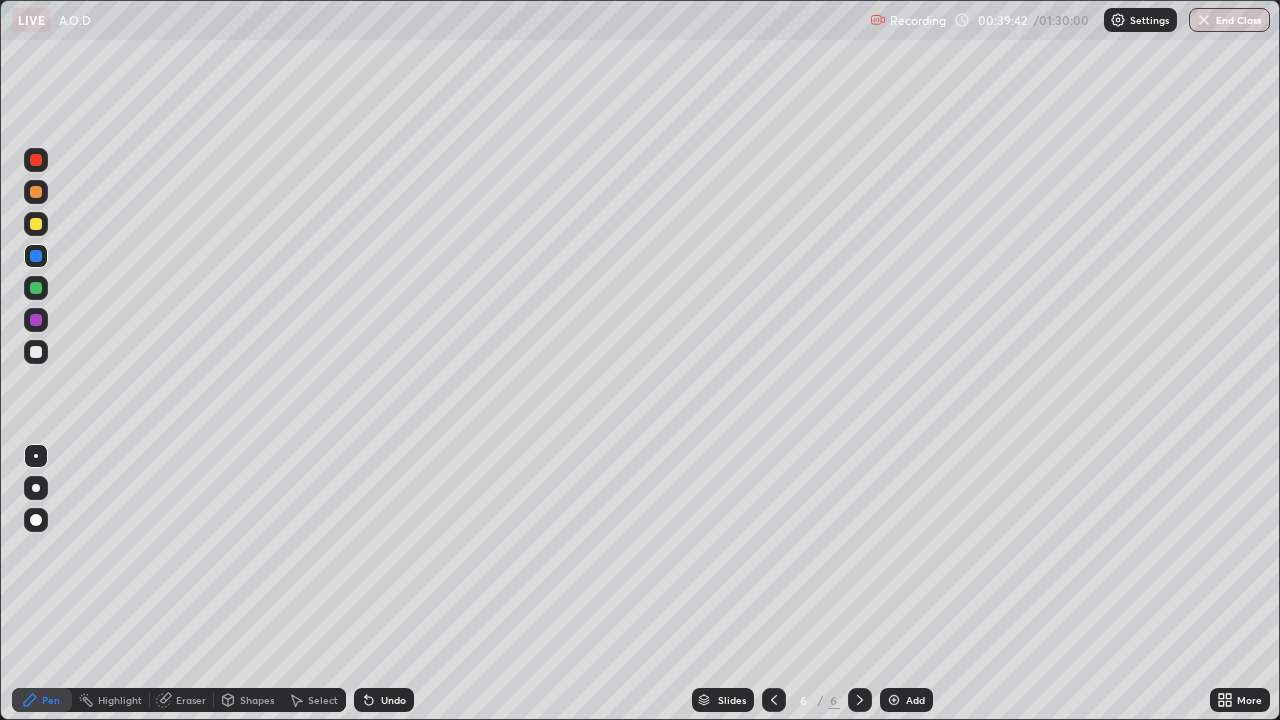 click at bounding box center (36, 352) 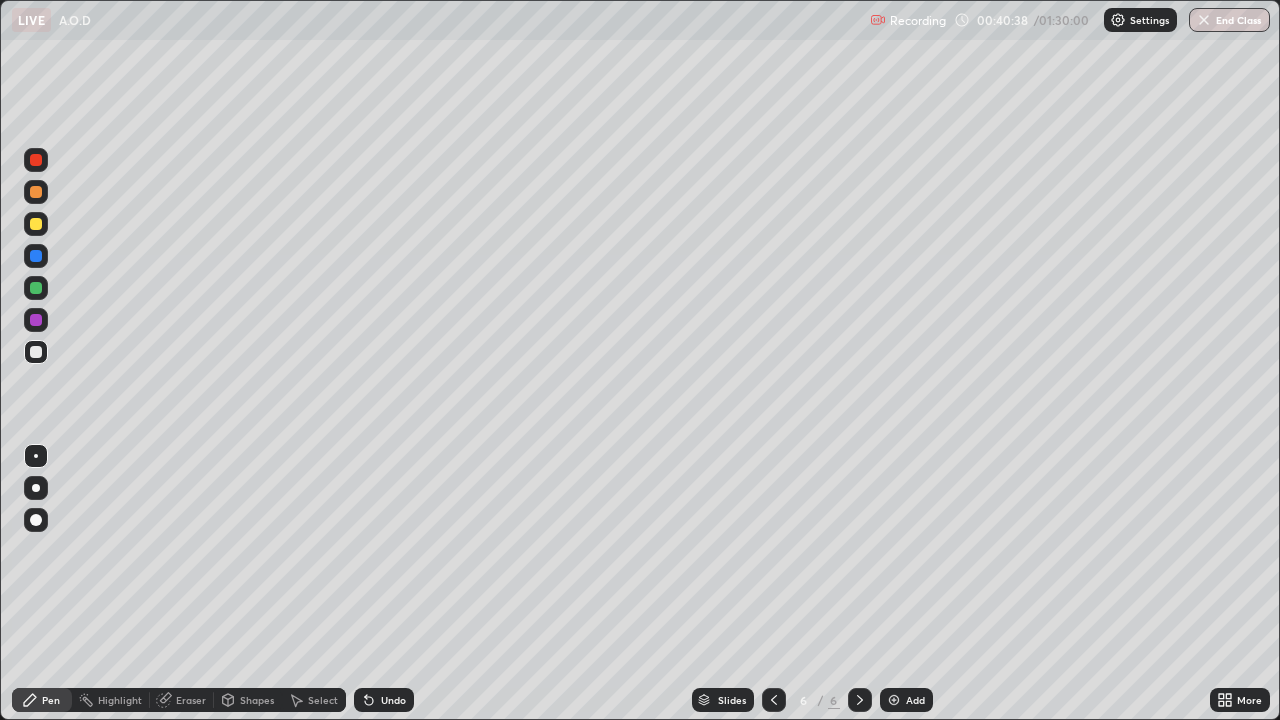 click at bounding box center [36, 256] 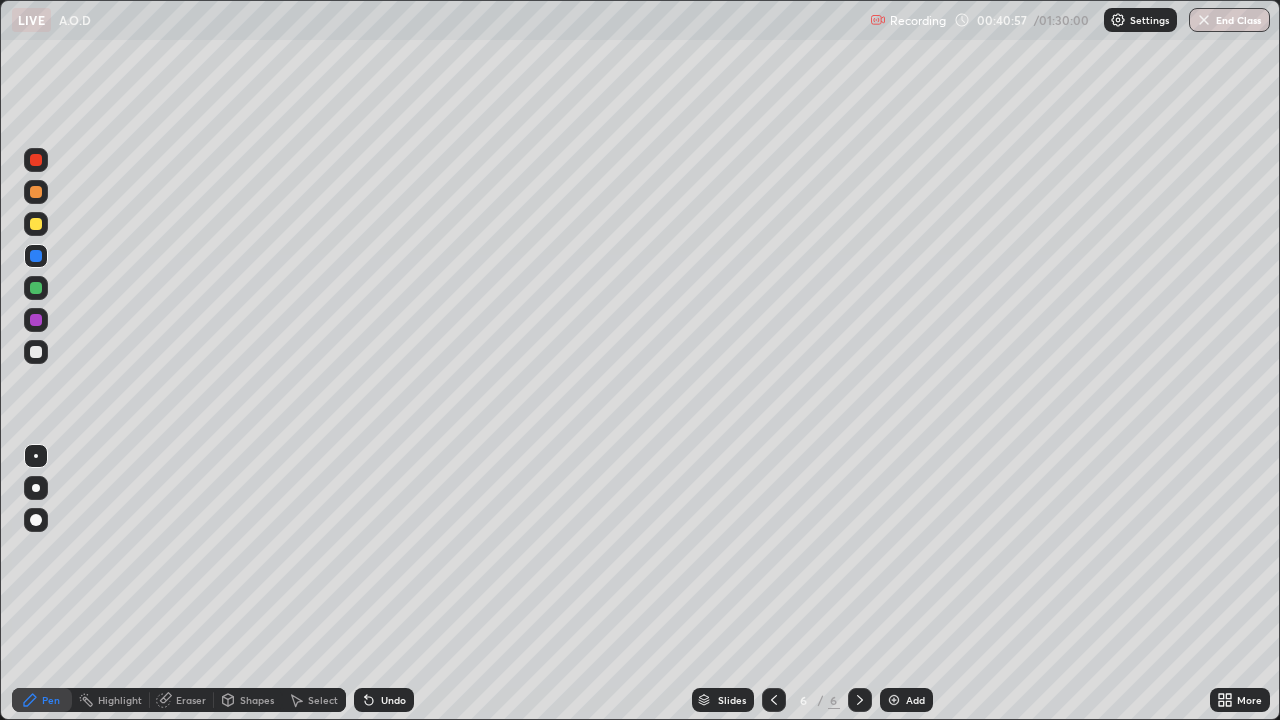 click at bounding box center (36, 352) 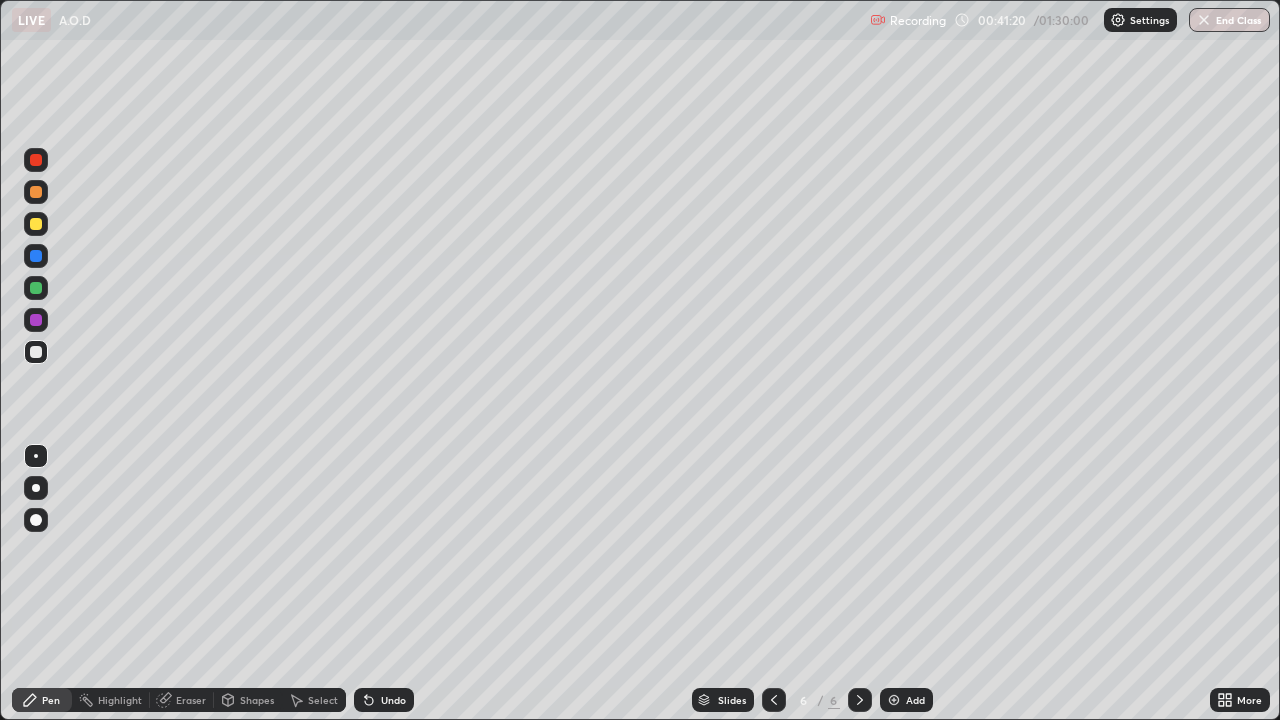 click at bounding box center (36, 256) 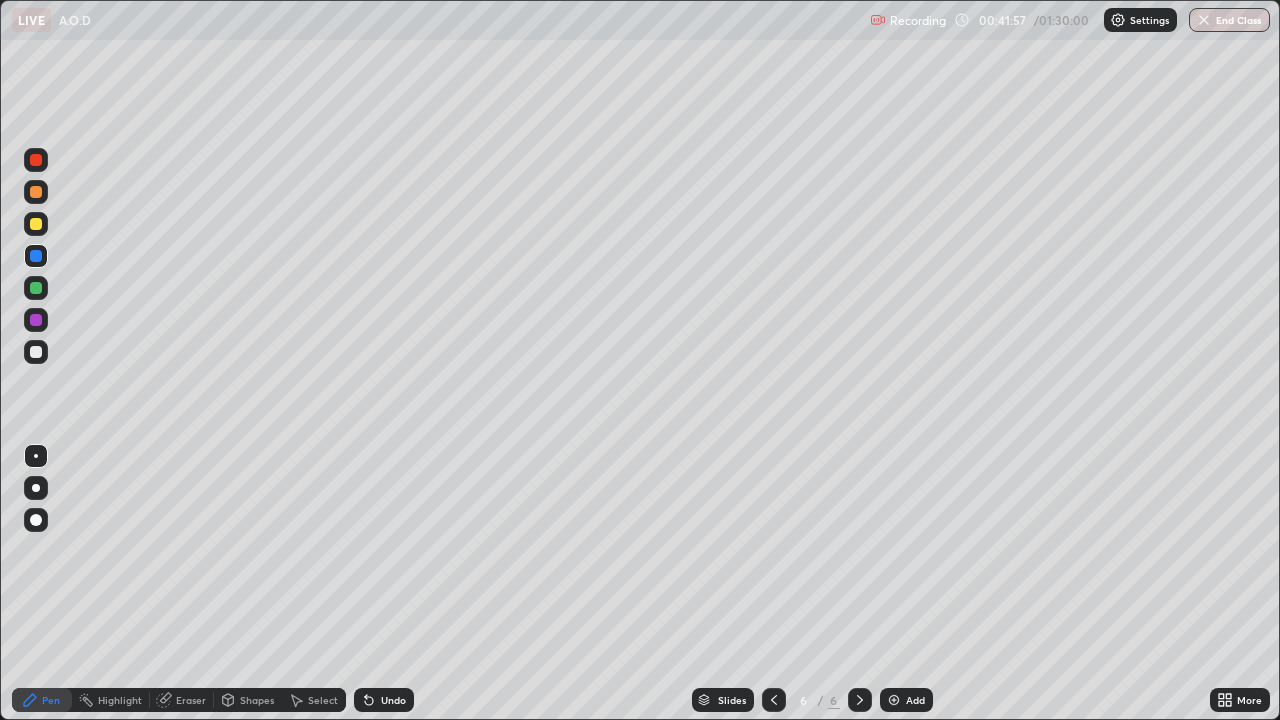 click at bounding box center [36, 352] 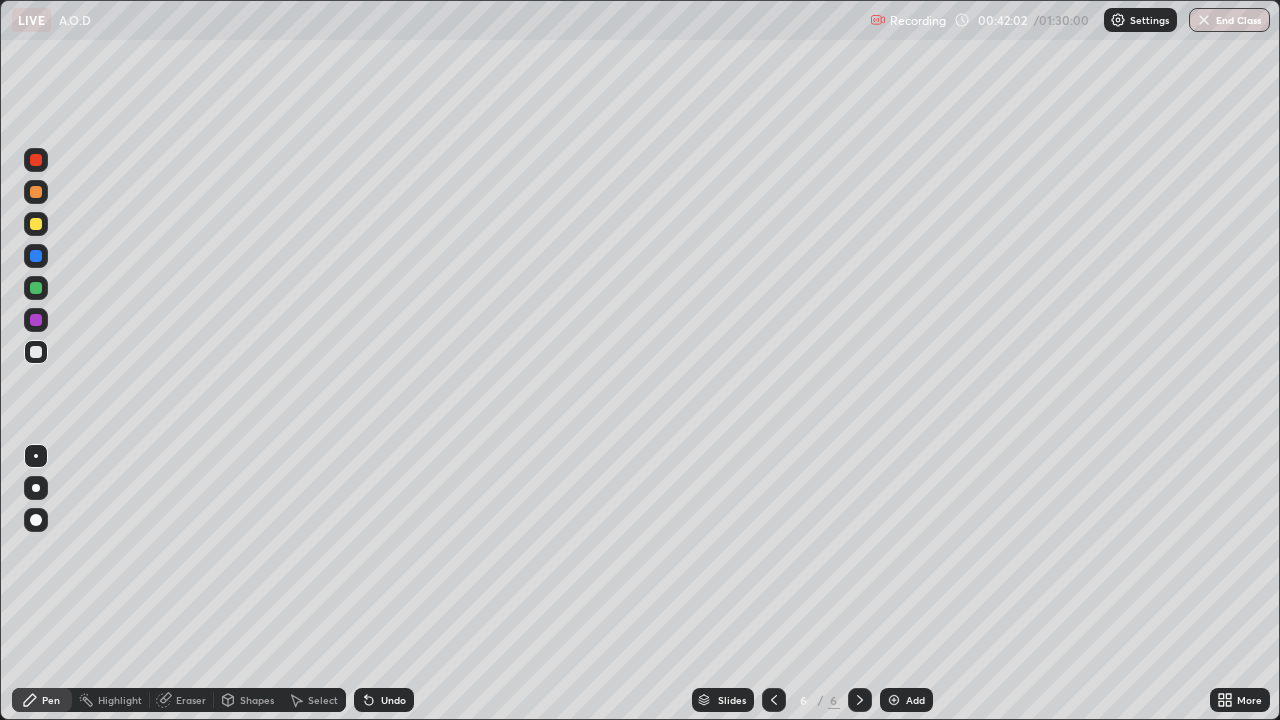 click on "Undo" at bounding box center [393, 700] 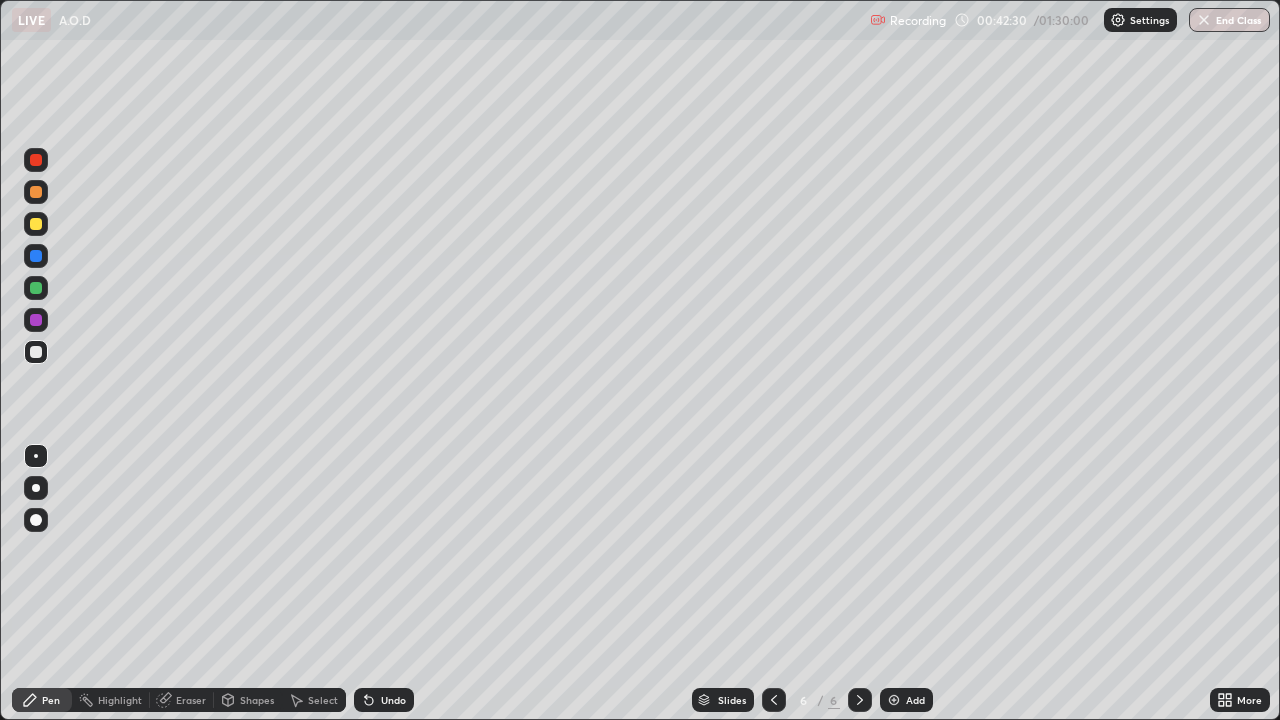 click at bounding box center (36, 192) 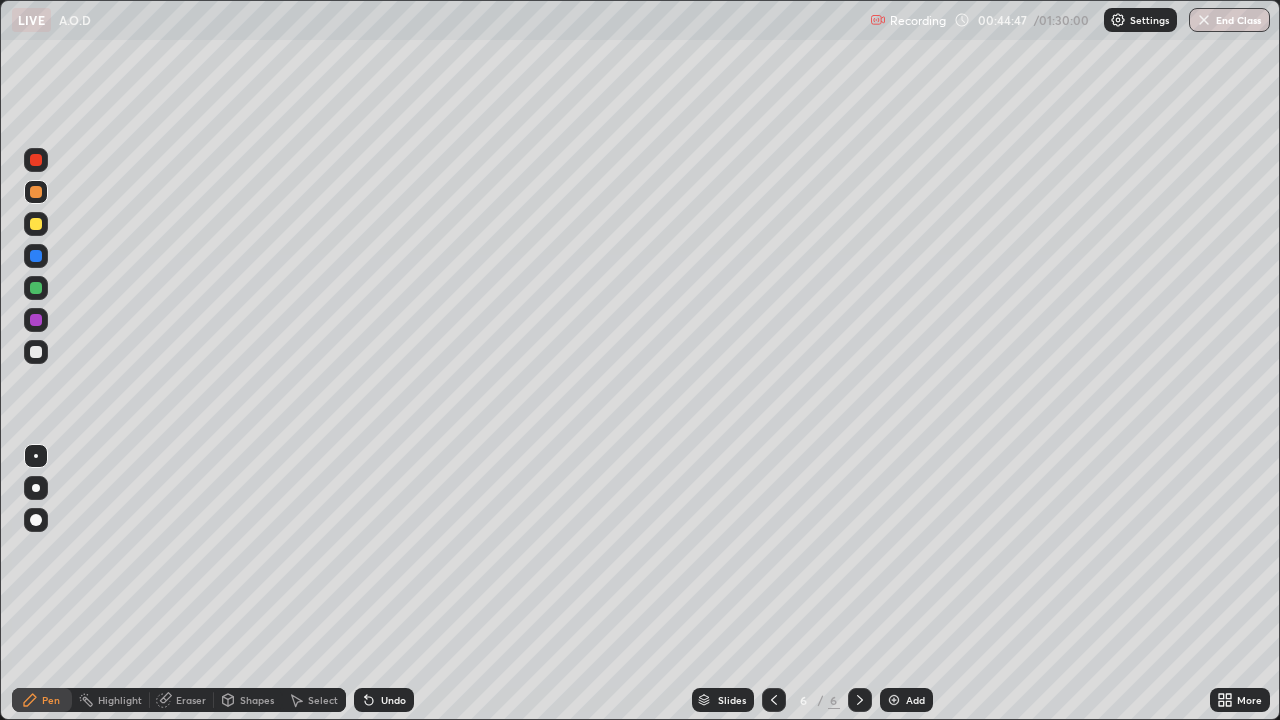click at bounding box center (894, 700) 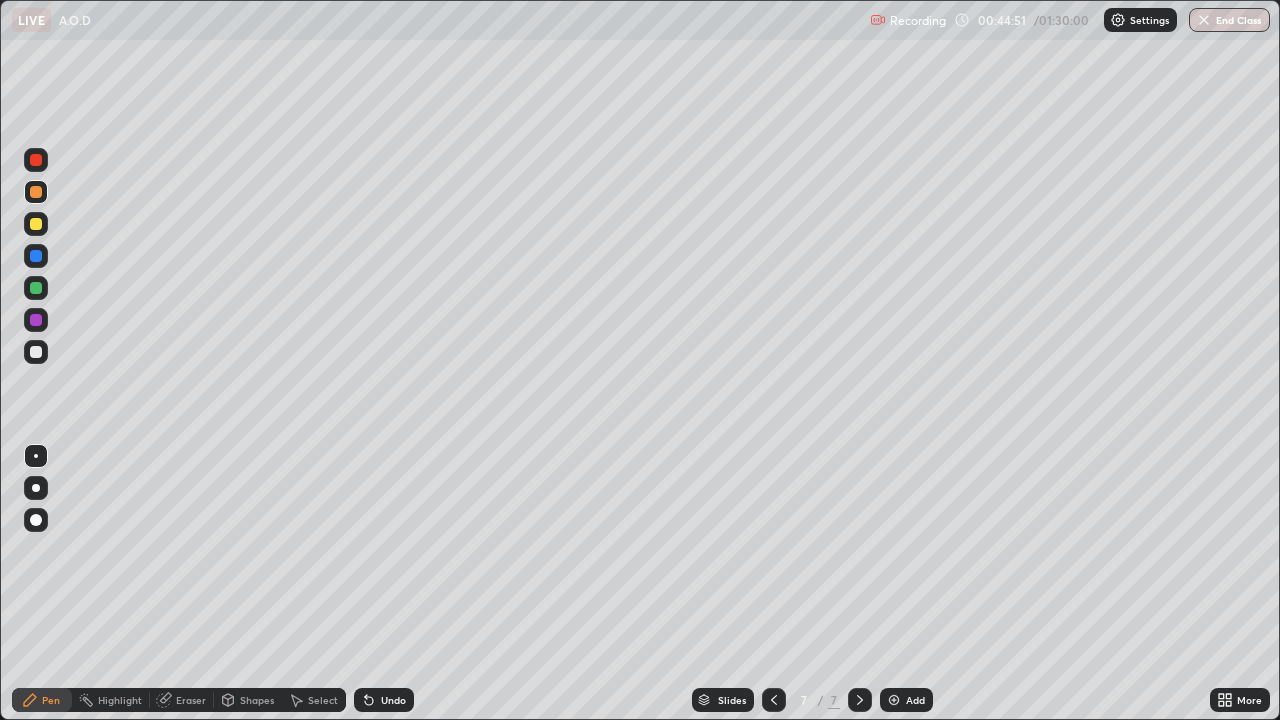 click on "Undo" at bounding box center (384, 700) 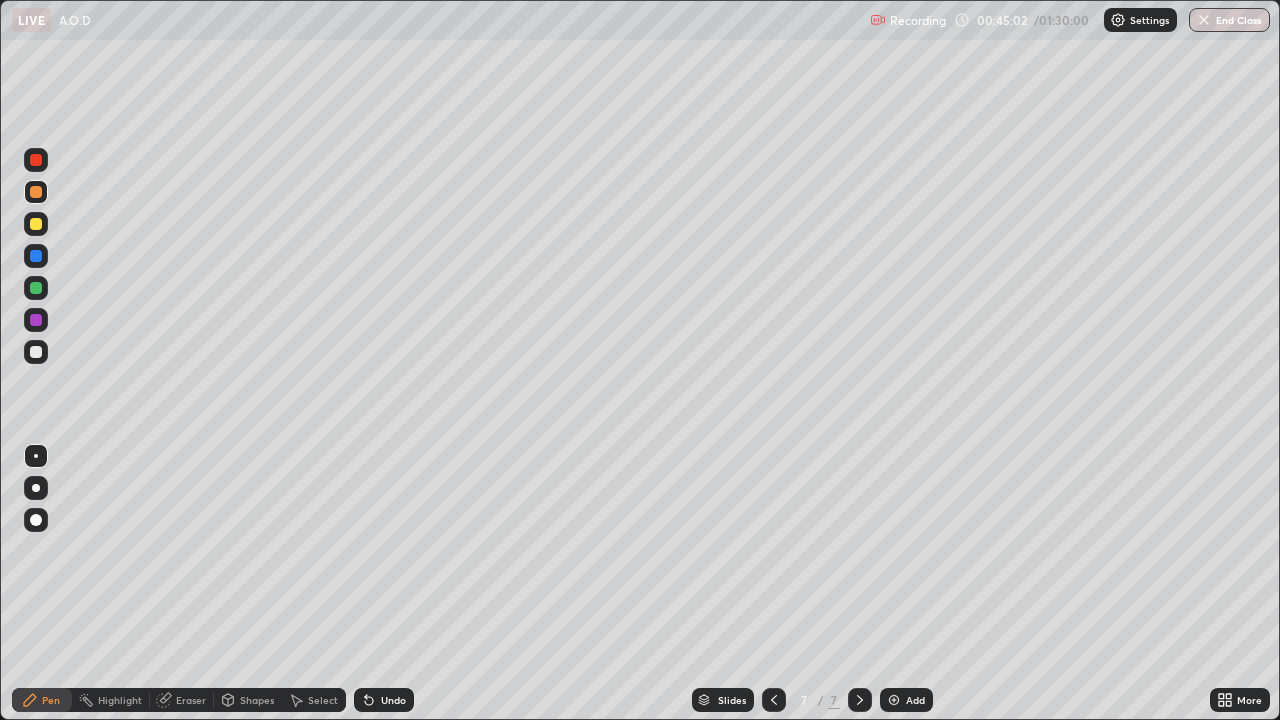 click on "Undo" at bounding box center [393, 700] 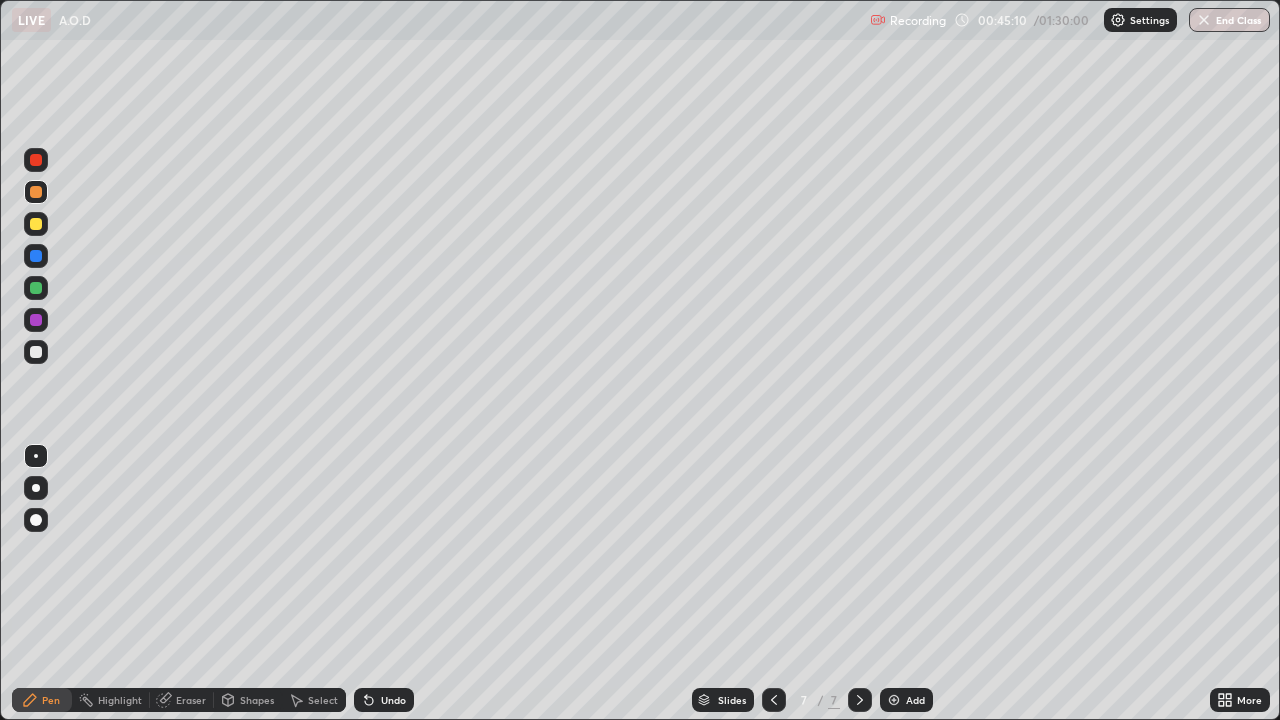 click at bounding box center [36, 352] 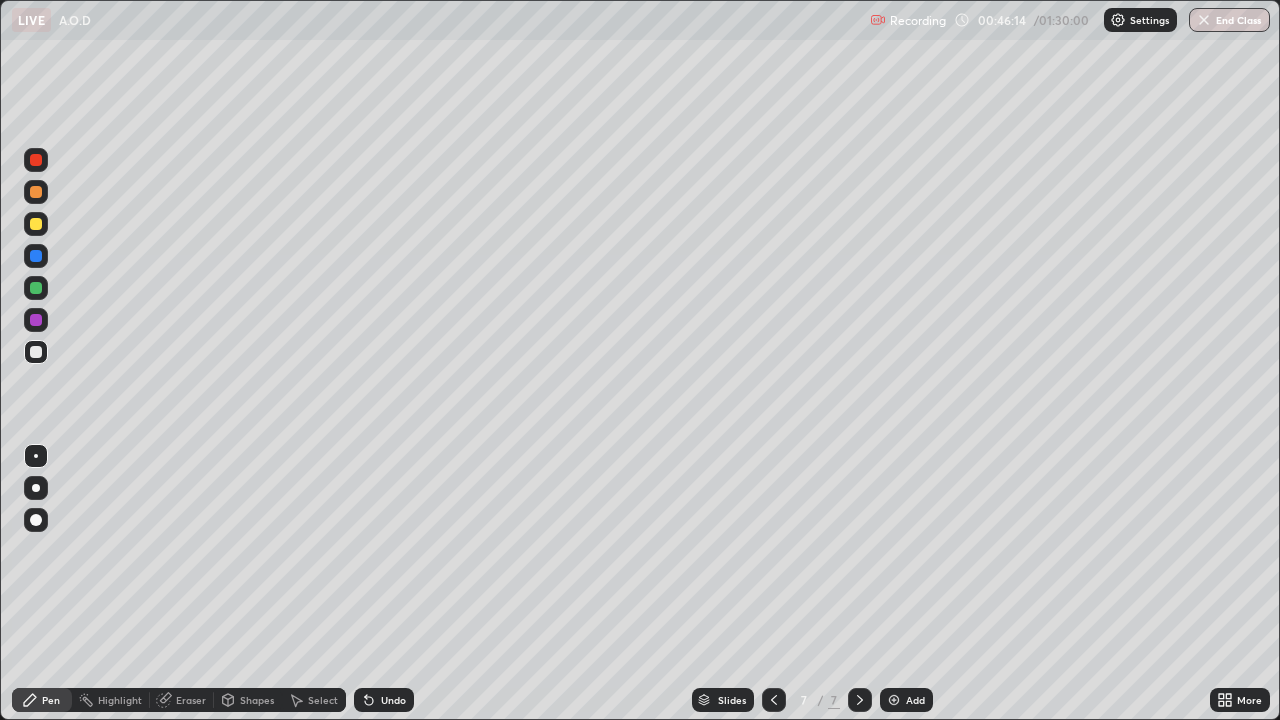 click at bounding box center (36, 288) 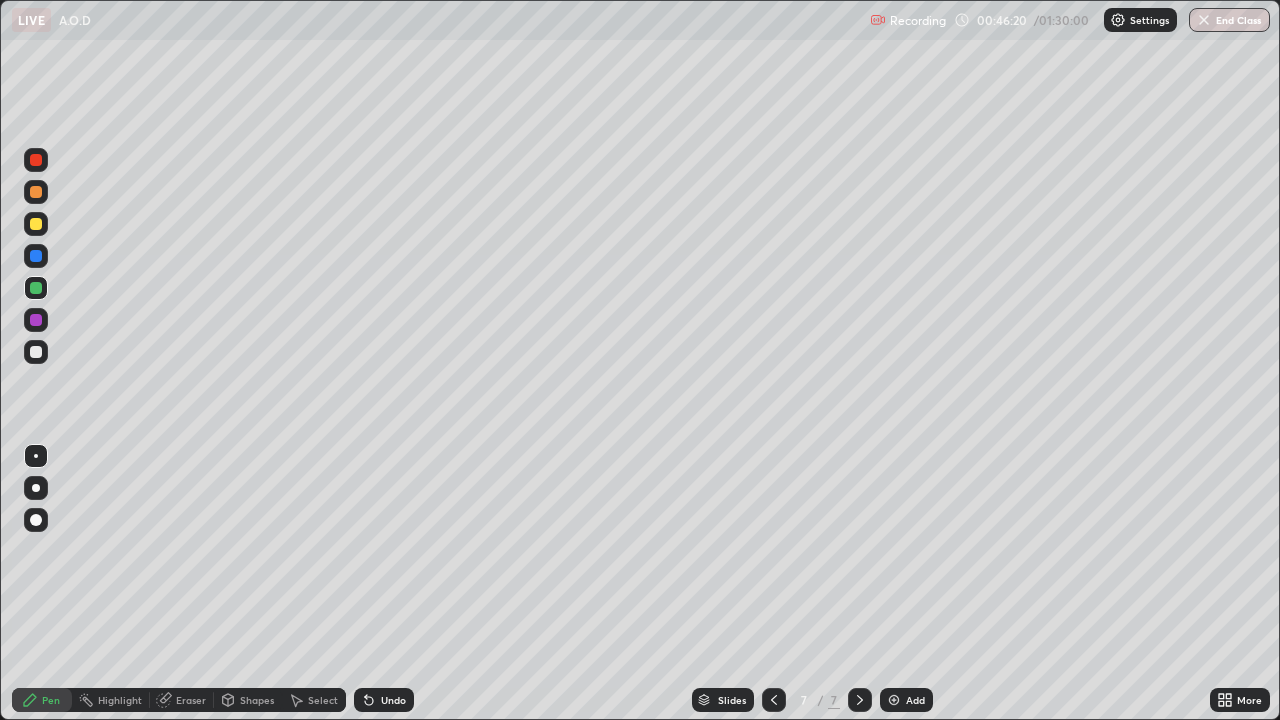 click on "Undo" at bounding box center (393, 700) 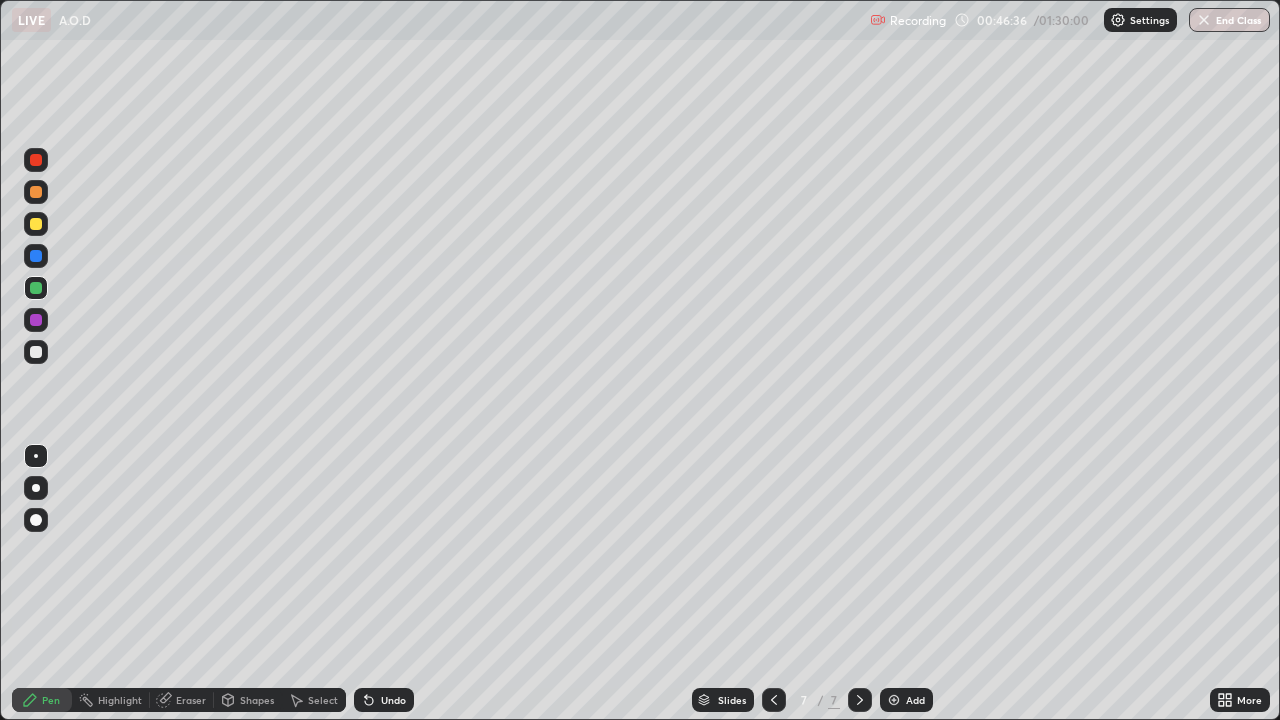 click at bounding box center (36, 352) 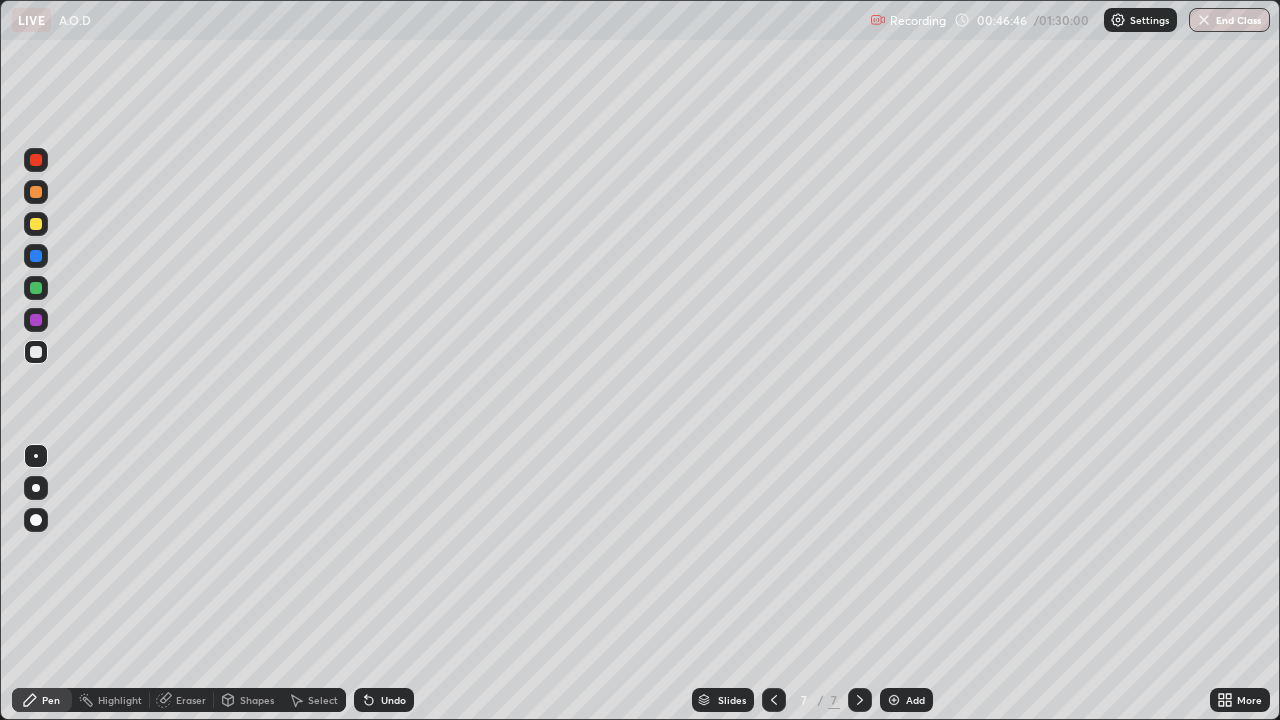 click on "Undo" at bounding box center [393, 700] 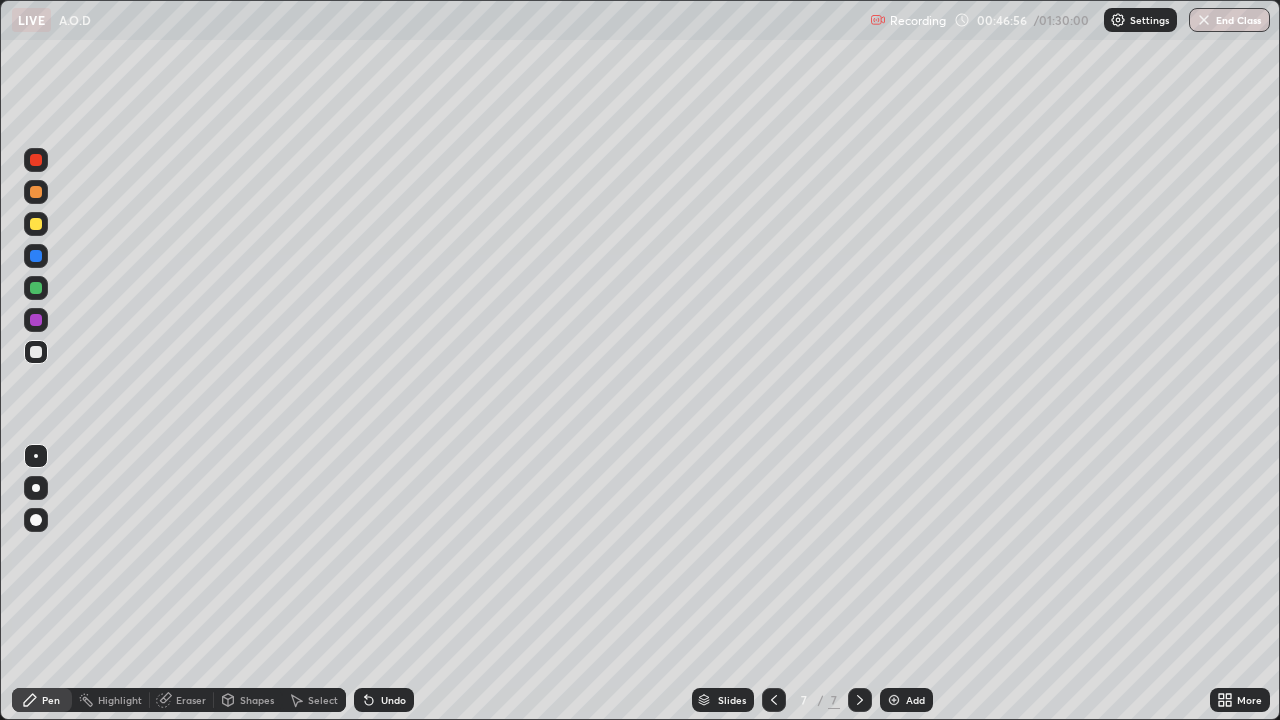 click at bounding box center (36, 288) 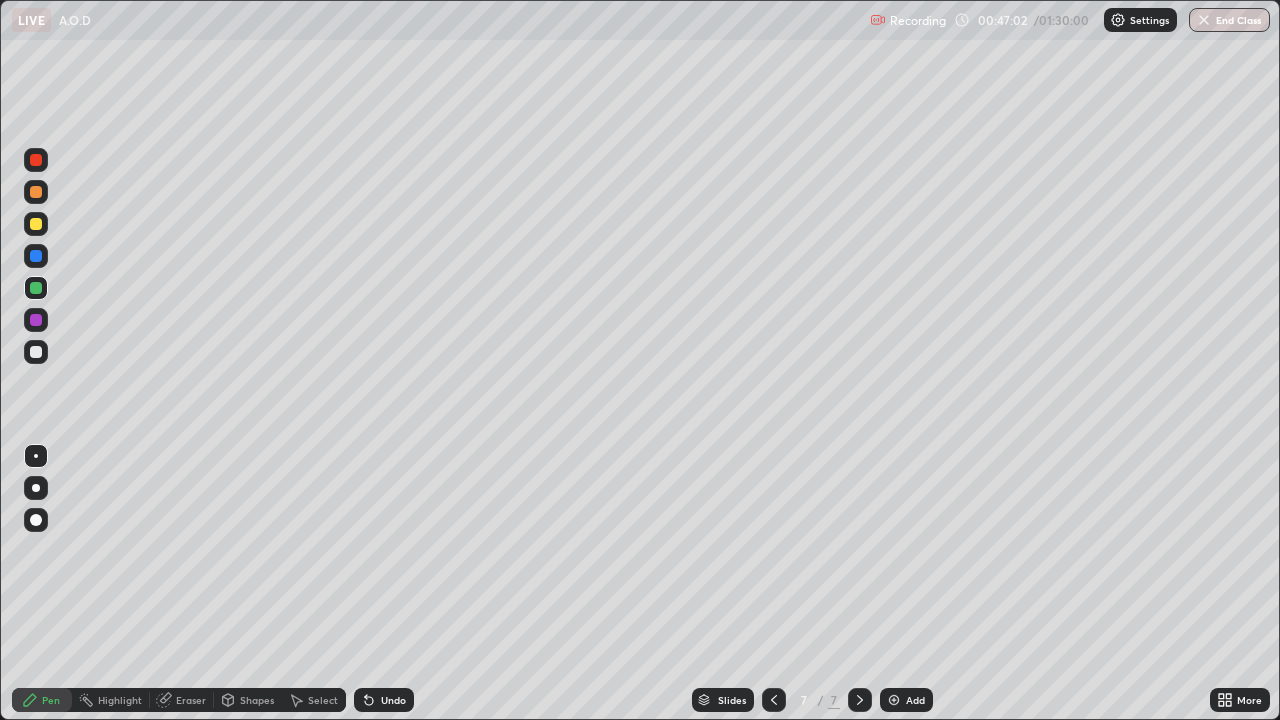 click on "Undo" at bounding box center [393, 700] 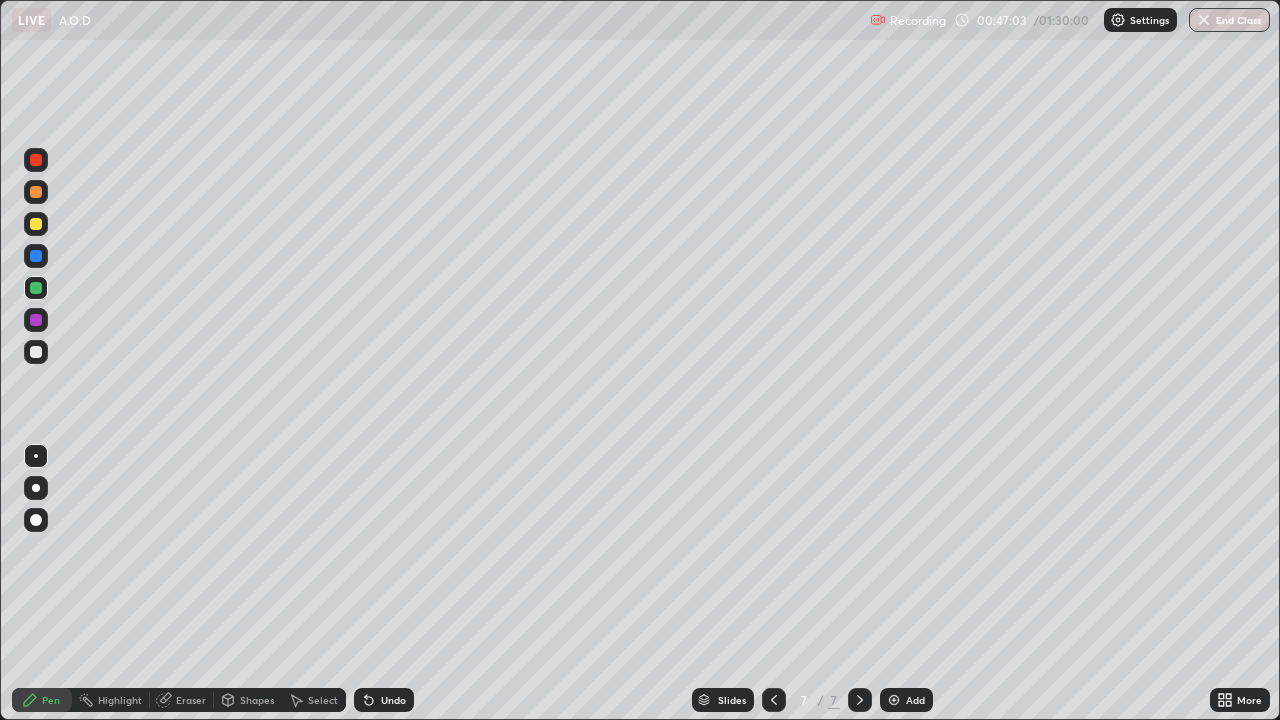 click on "Undo" at bounding box center (393, 700) 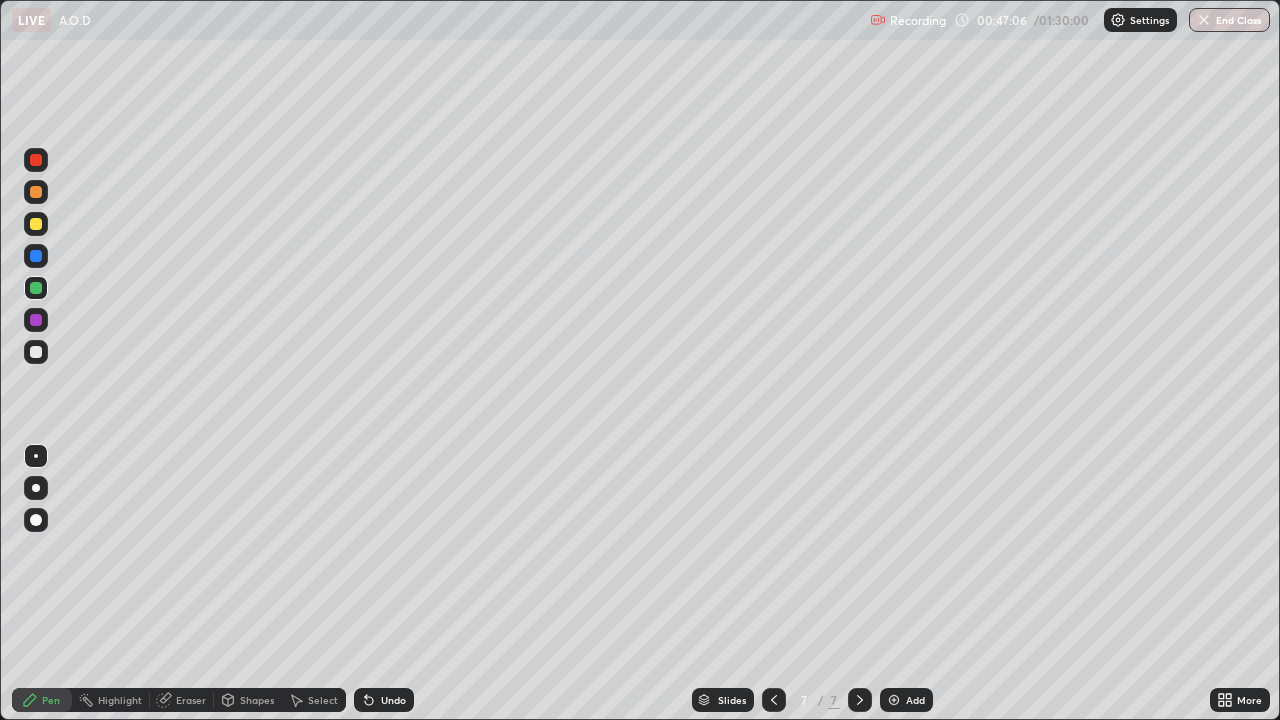 click on "Undo" at bounding box center (393, 700) 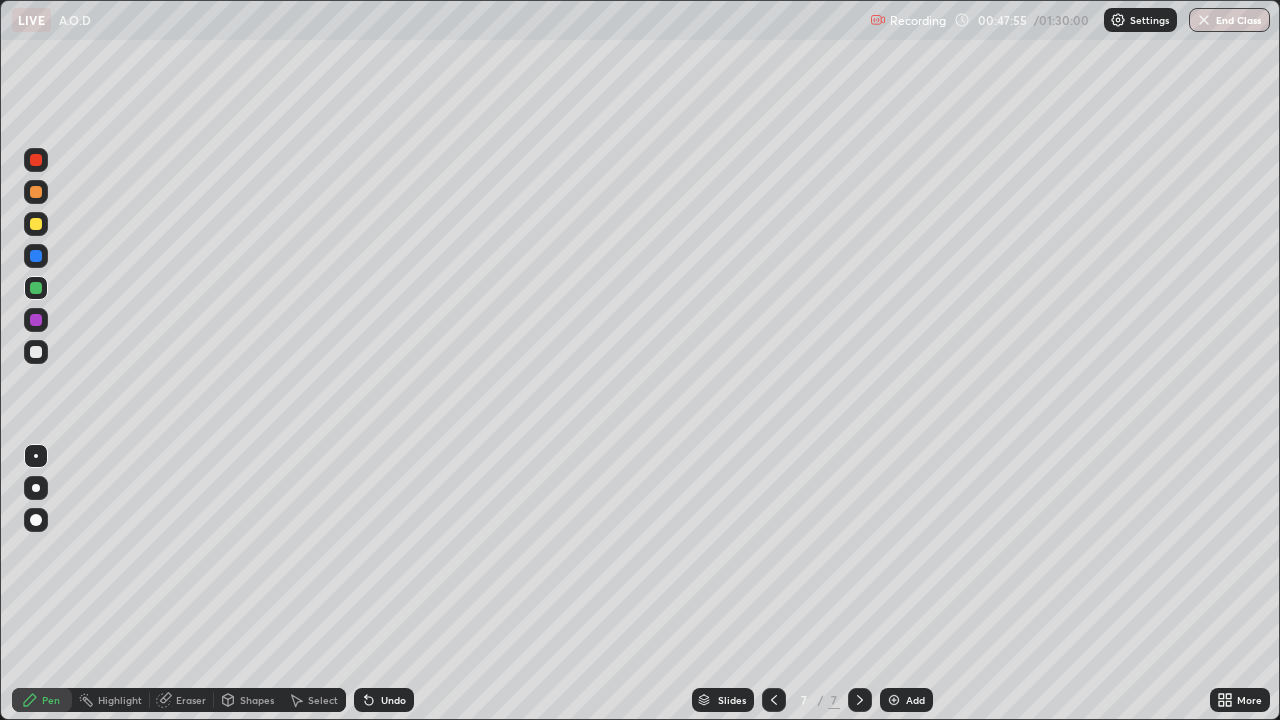 click at bounding box center (36, 352) 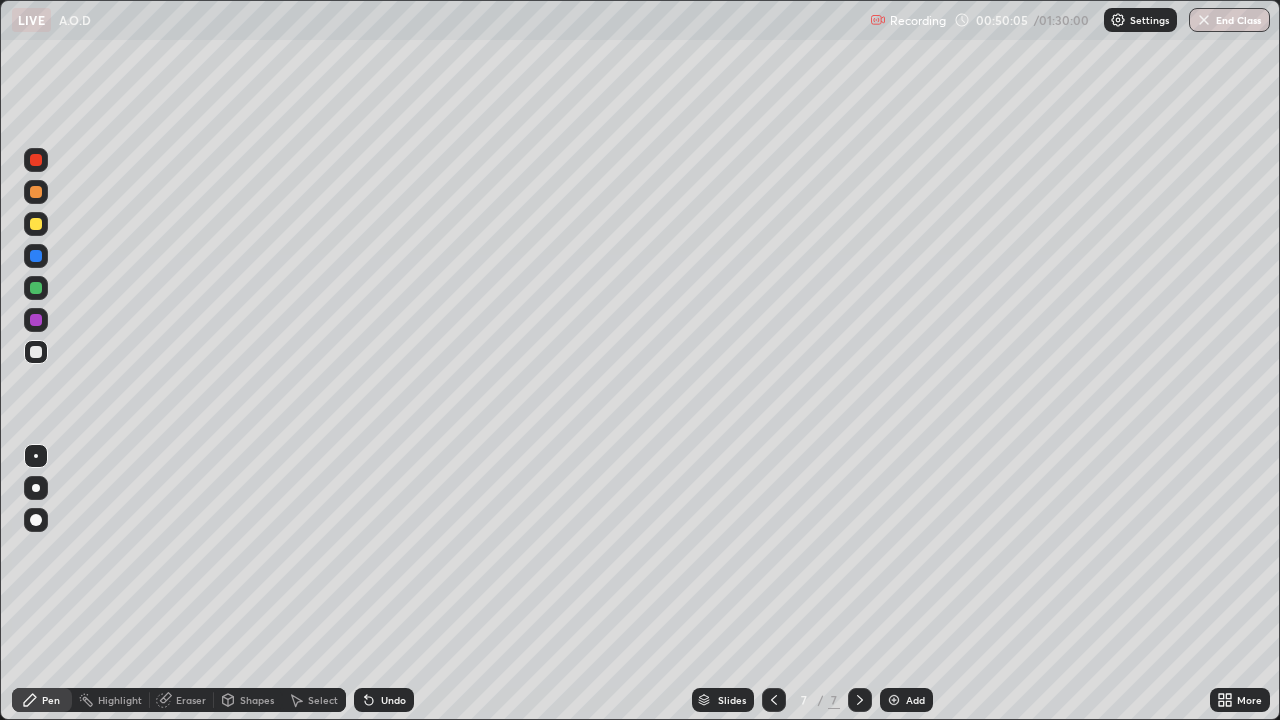 click at bounding box center [36, 224] 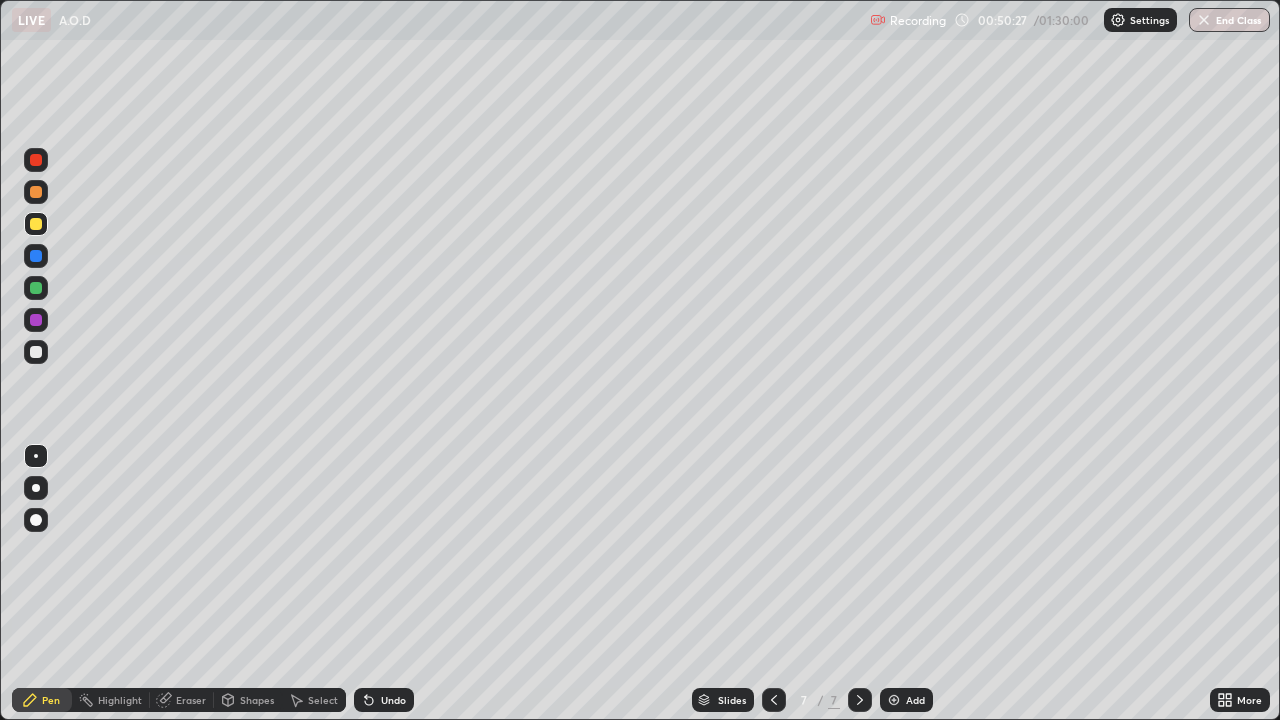click at bounding box center (36, 352) 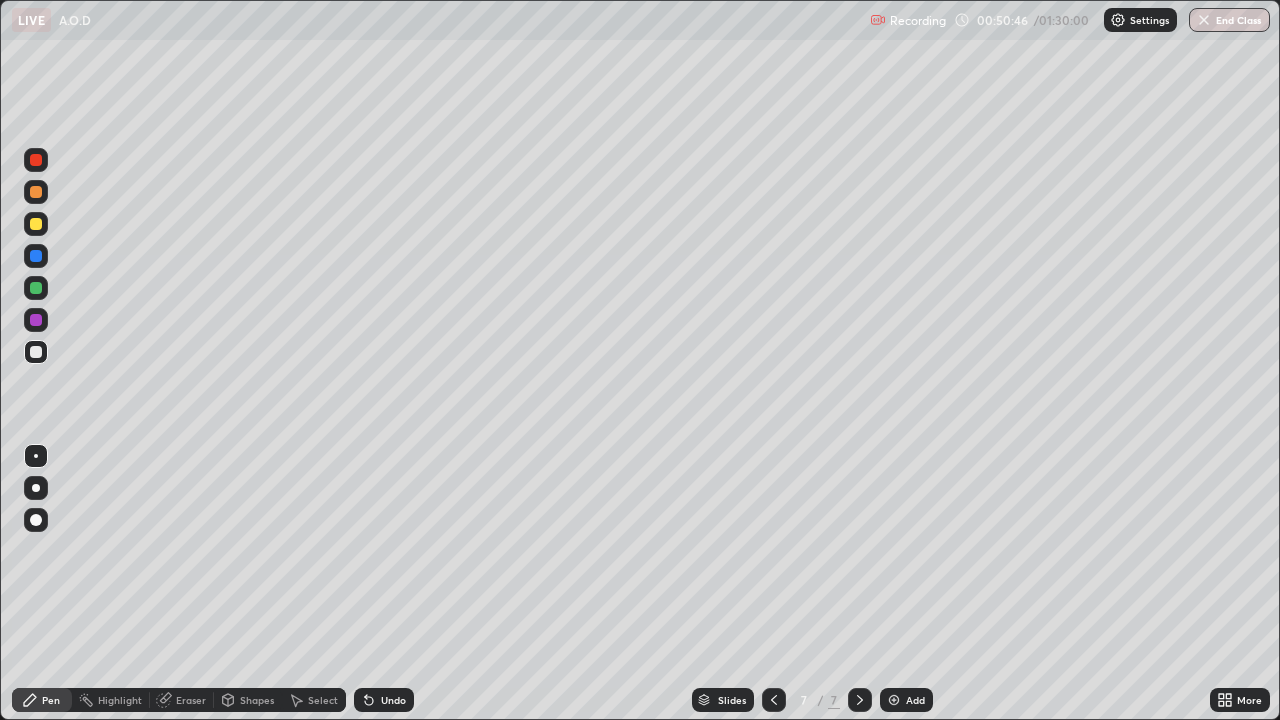 click at bounding box center (36, 192) 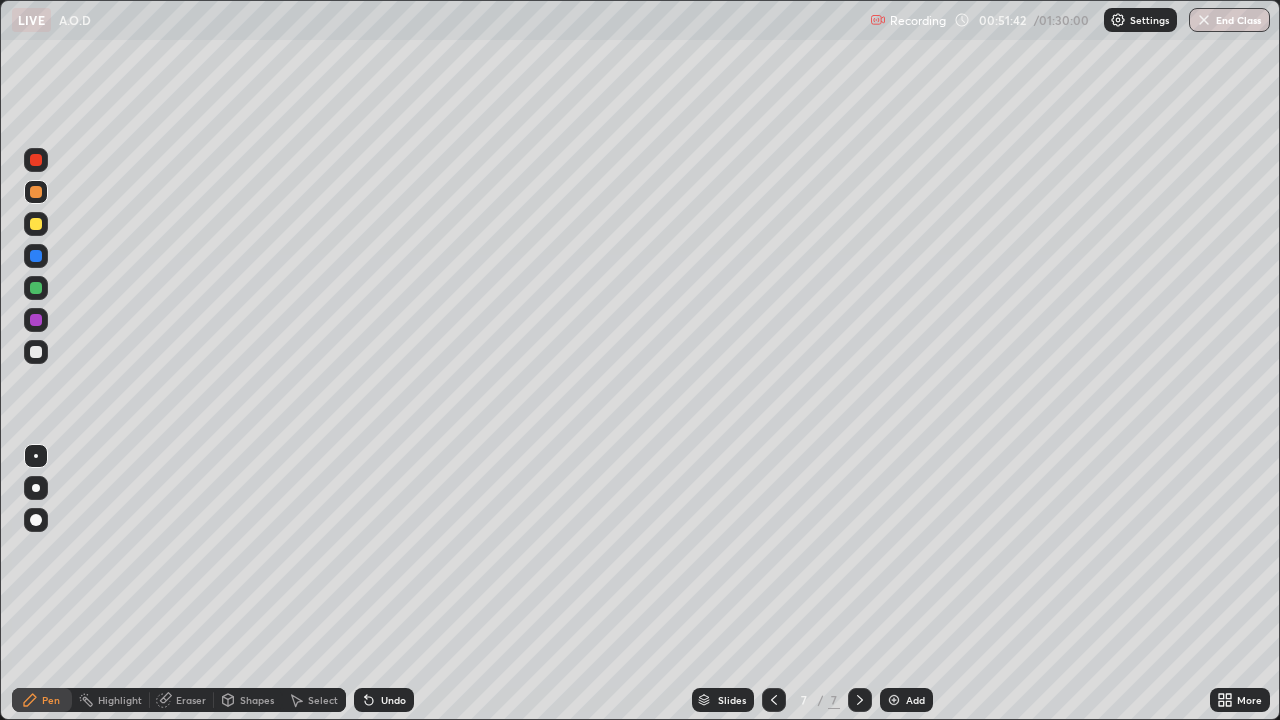 click on "Add" at bounding box center (915, 700) 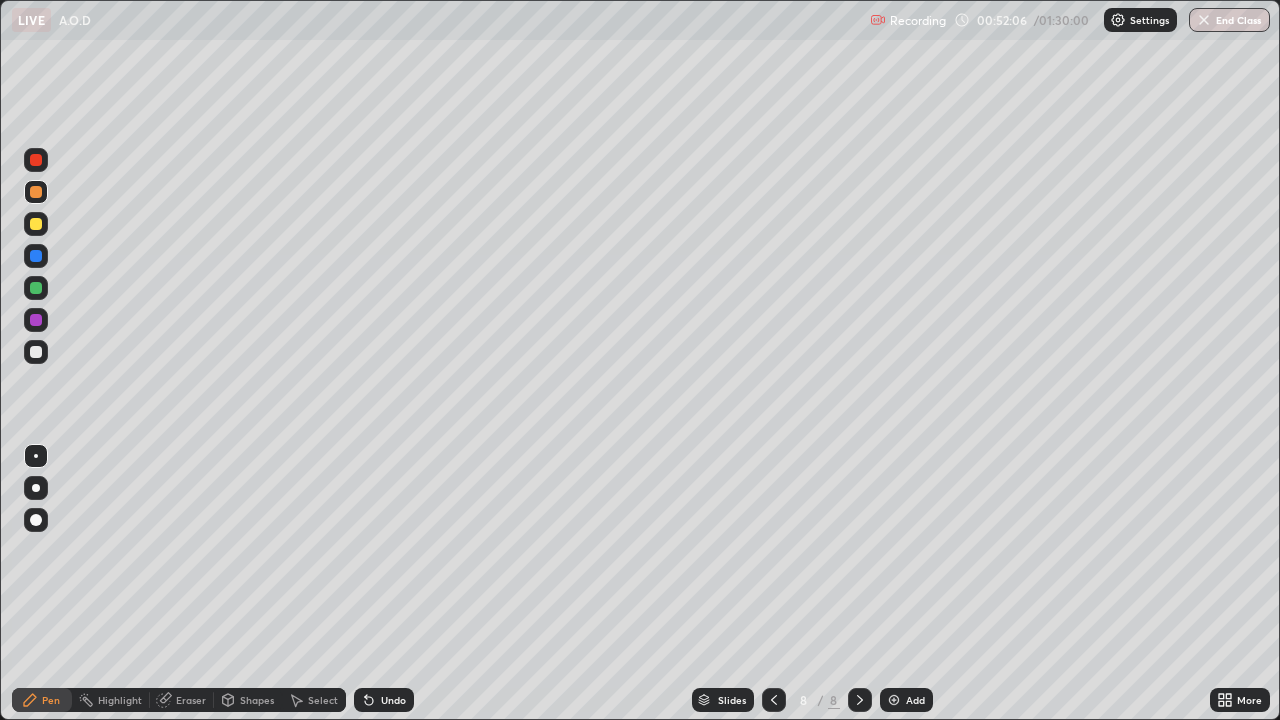 click on "Undo" at bounding box center [393, 700] 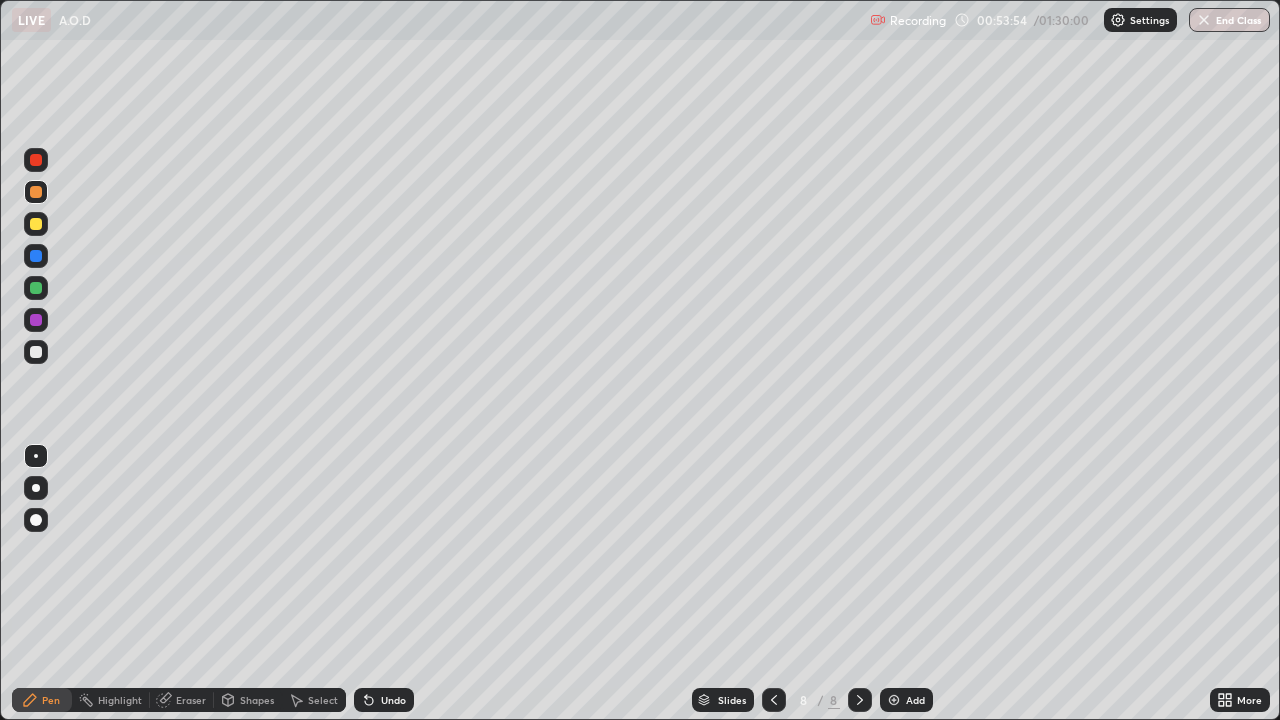 click at bounding box center (36, 352) 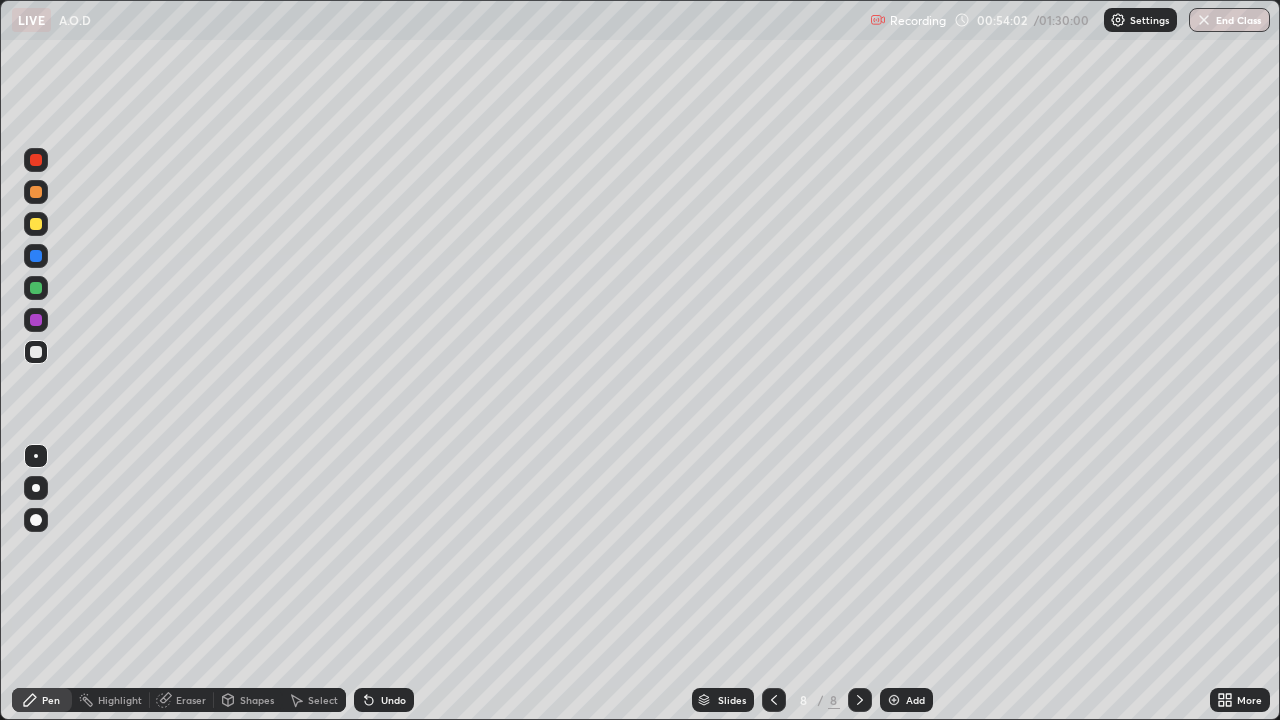 click on "Undo" at bounding box center (384, 700) 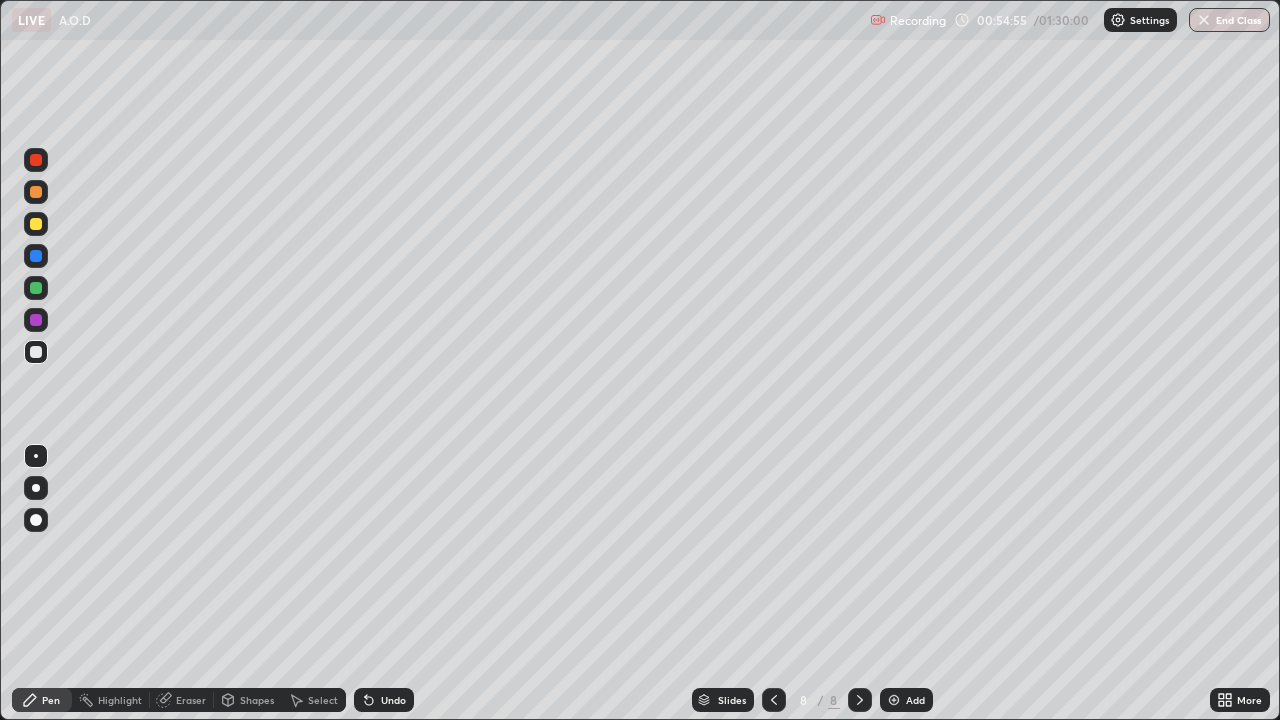 click at bounding box center (36, 288) 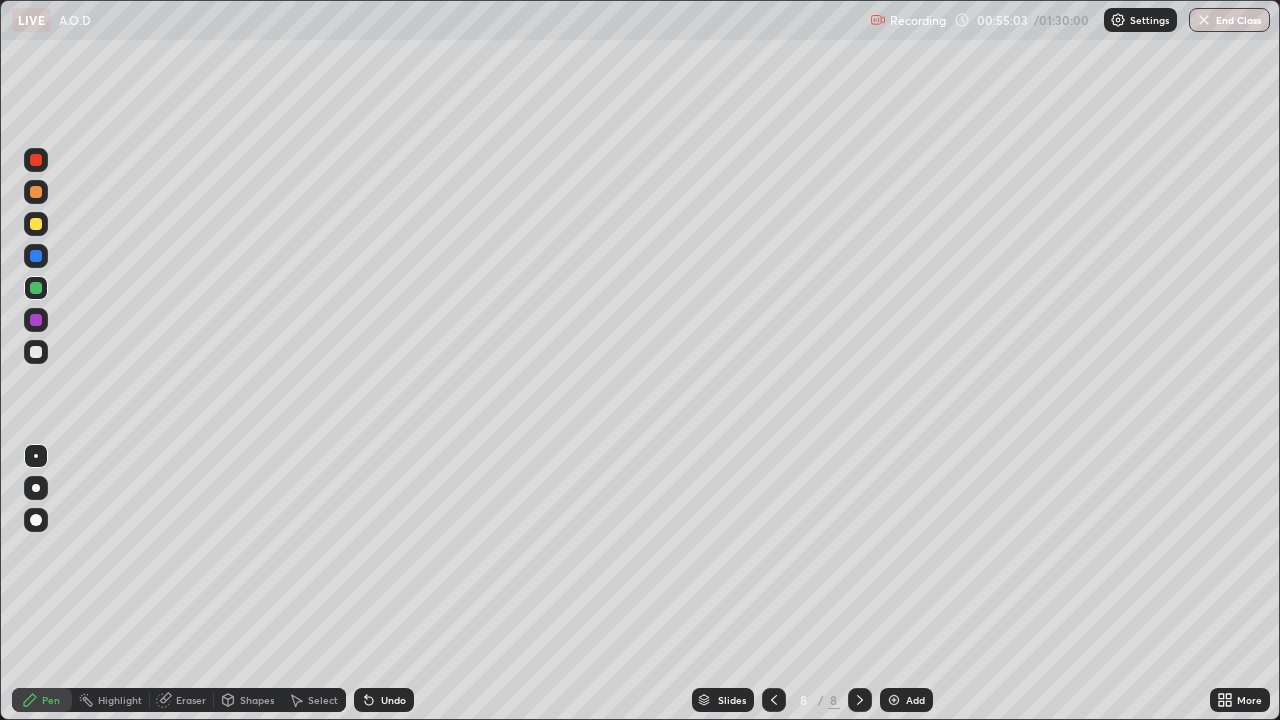 click on "Undo" at bounding box center (393, 700) 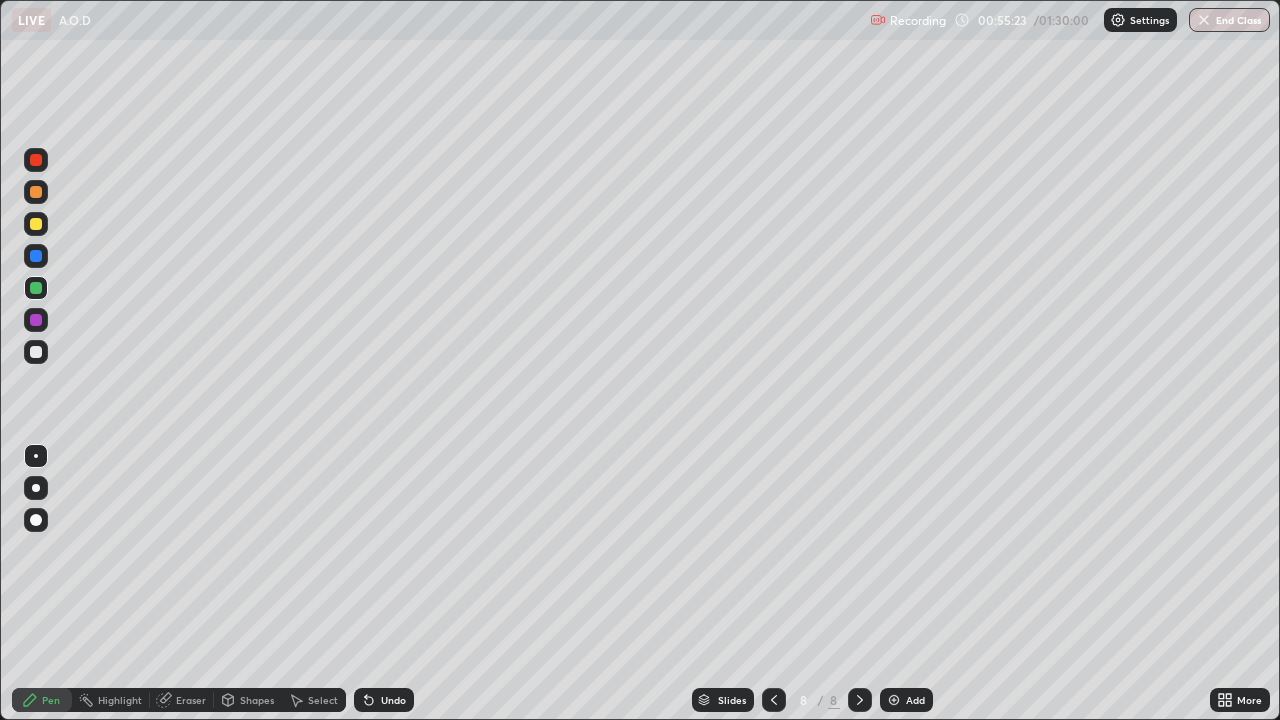 click at bounding box center (36, 352) 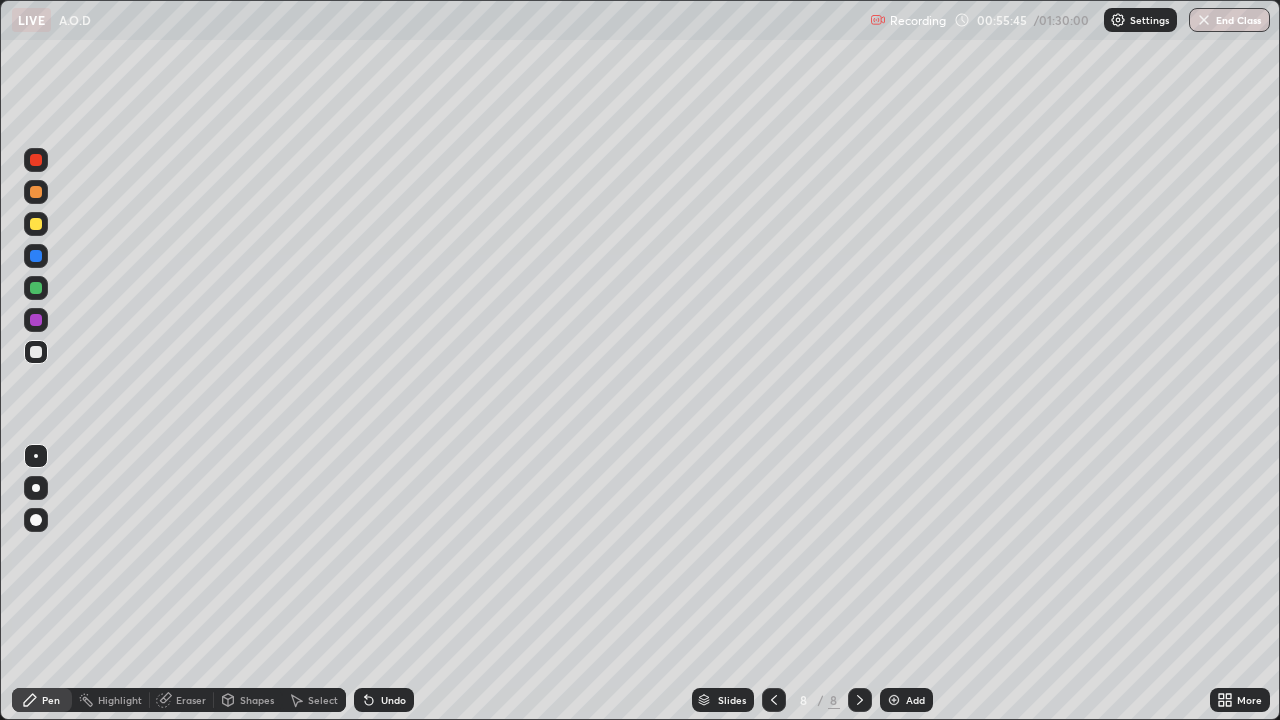 click on "Select" at bounding box center (323, 700) 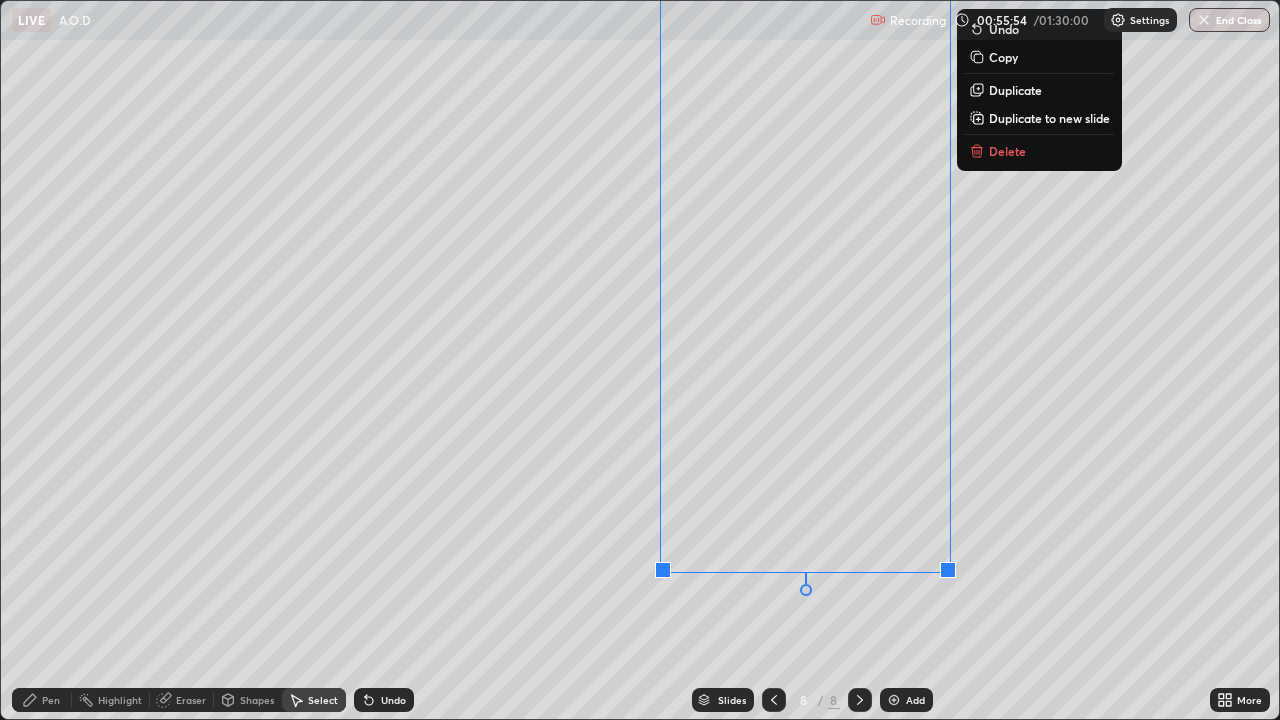 click on "Pen" at bounding box center (42, 700) 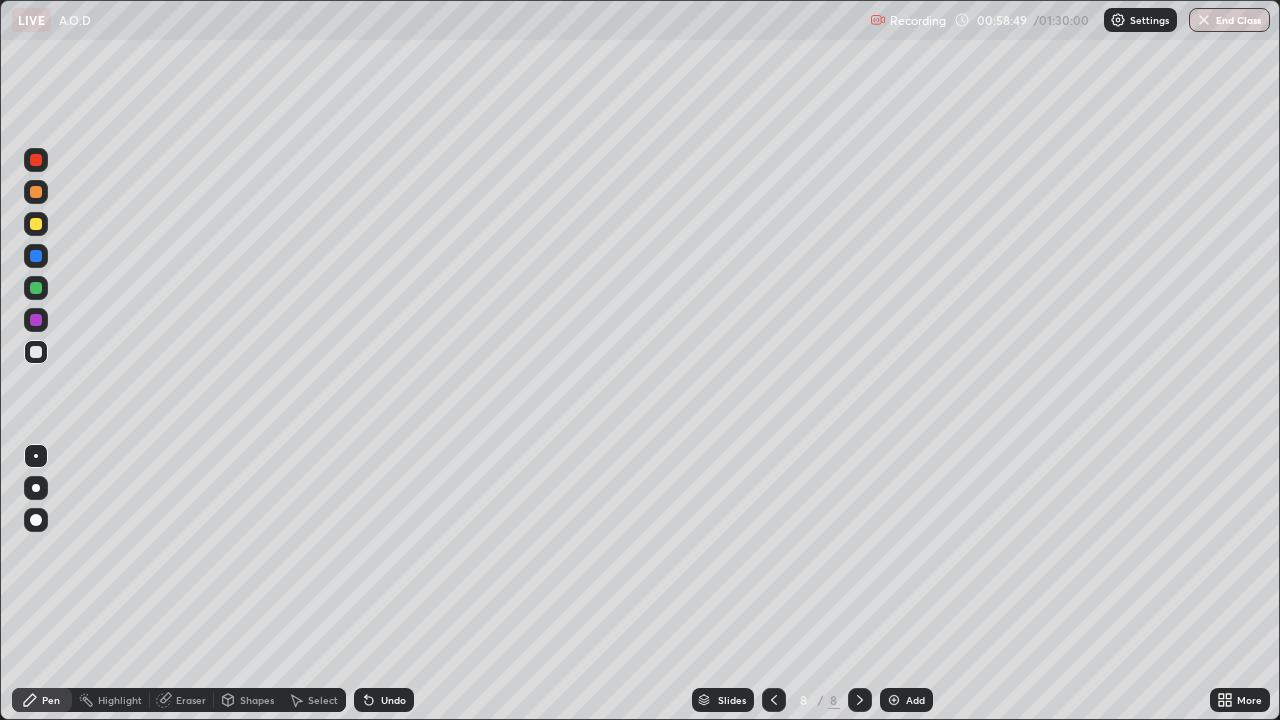 click on "Eraser" at bounding box center (191, 700) 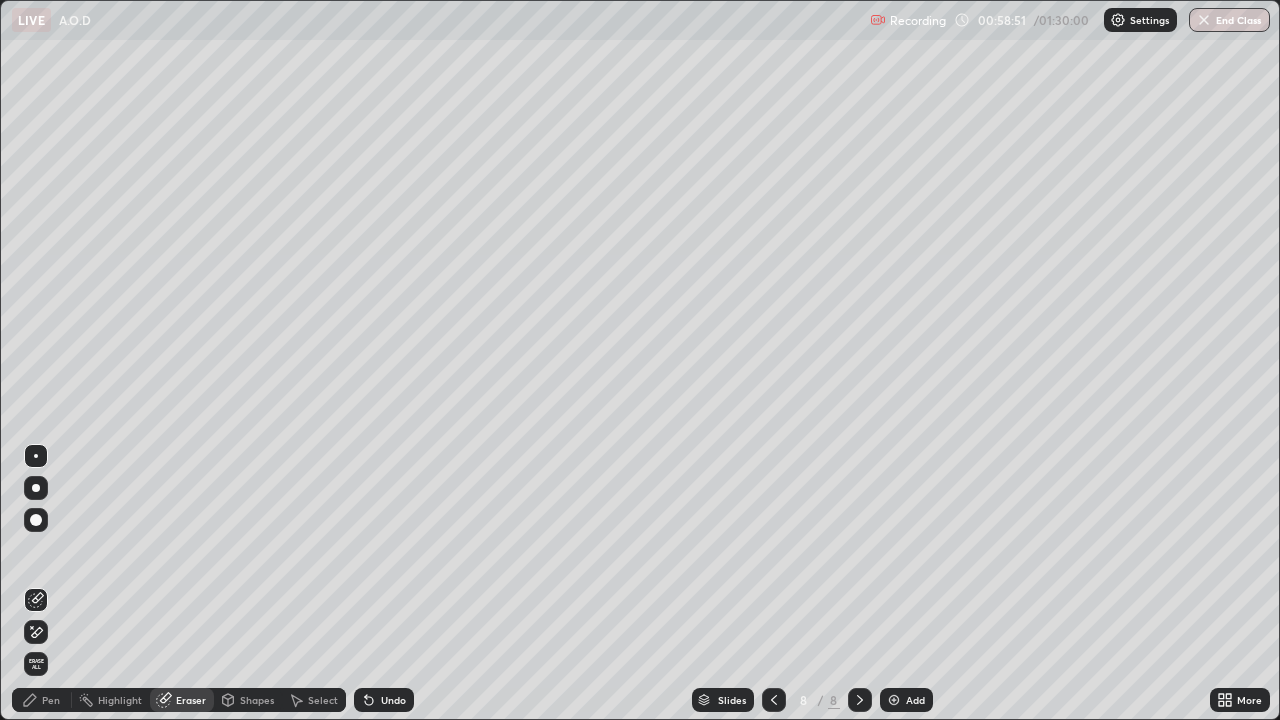 click on "Pen" at bounding box center (51, 700) 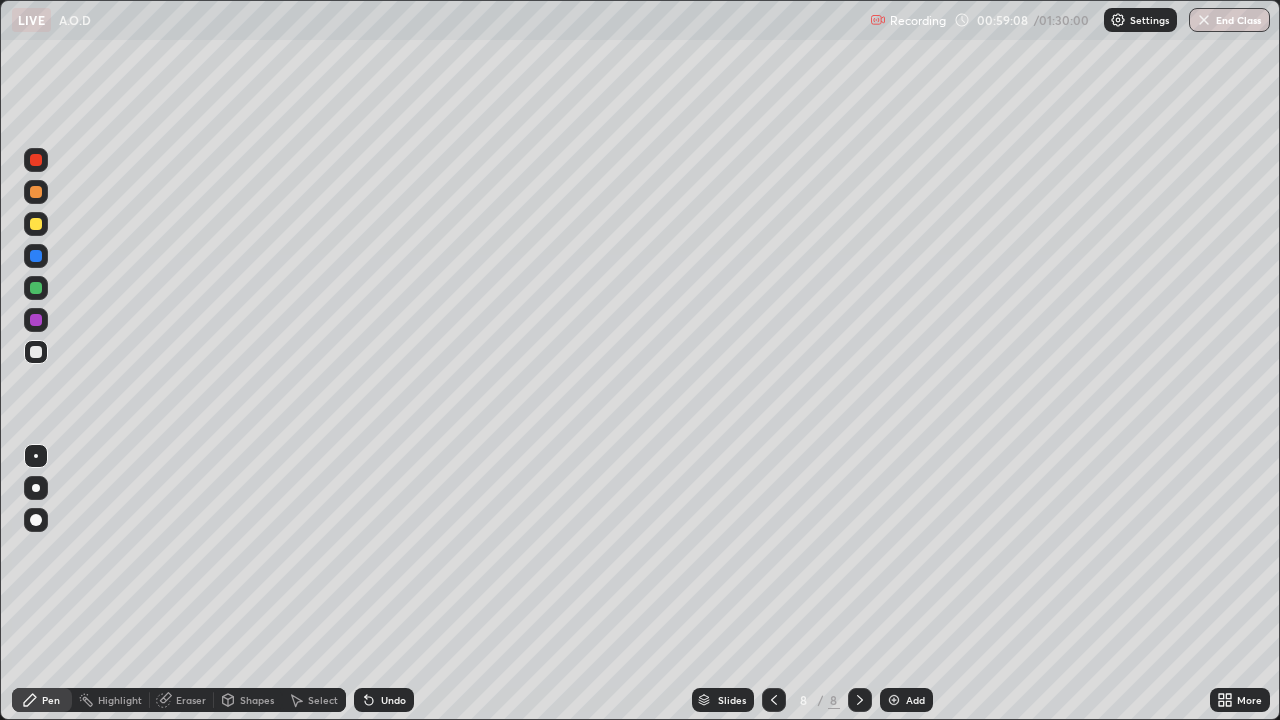 click on "Undo" at bounding box center [393, 700] 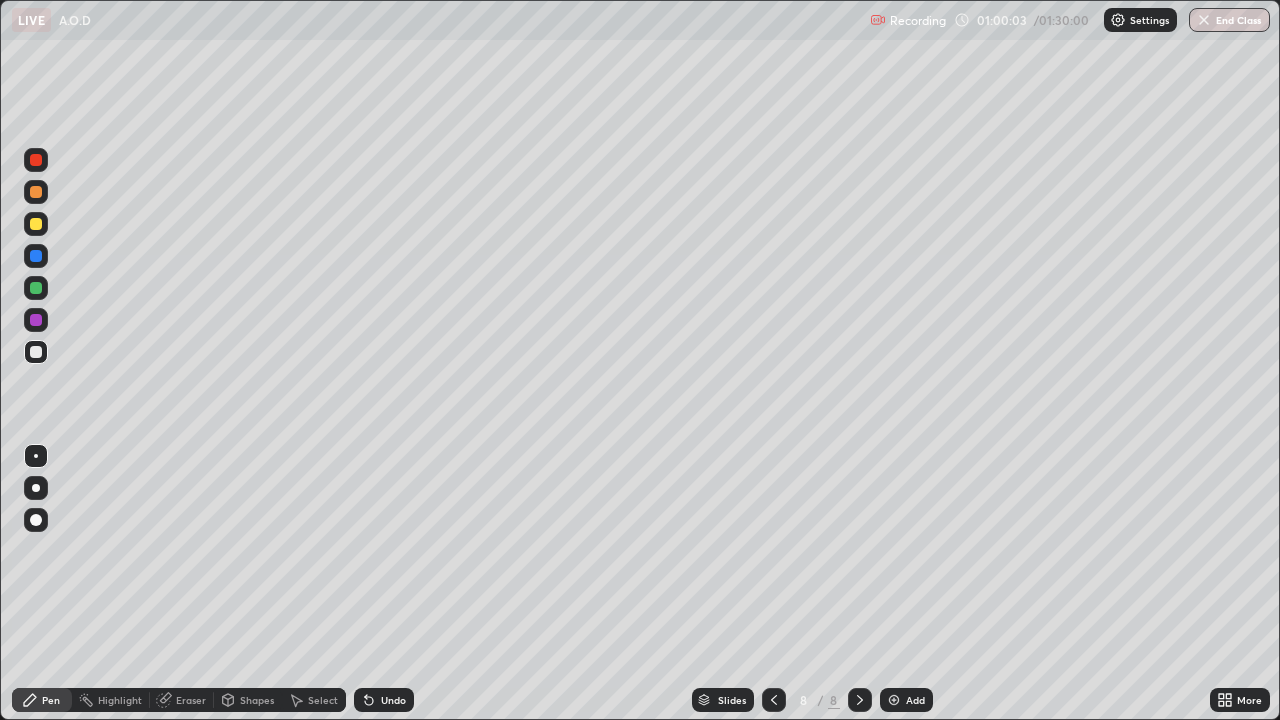 click on "Undo" at bounding box center [393, 700] 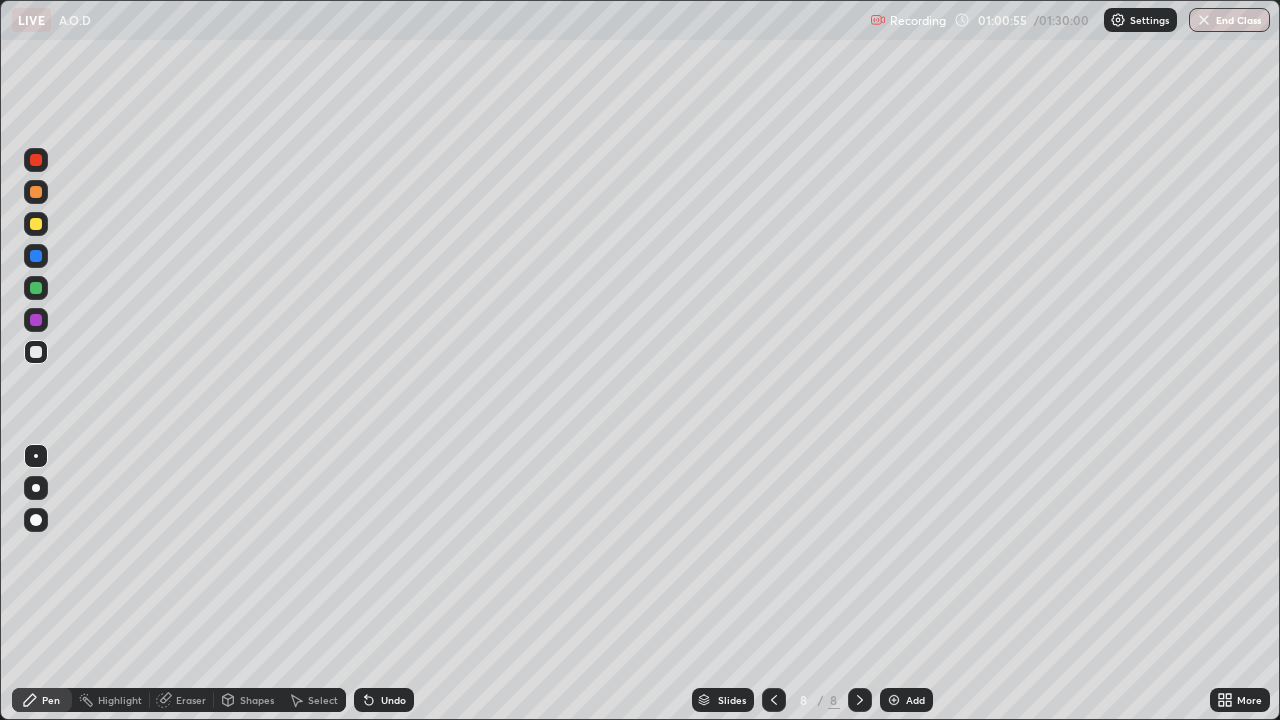click at bounding box center (36, 288) 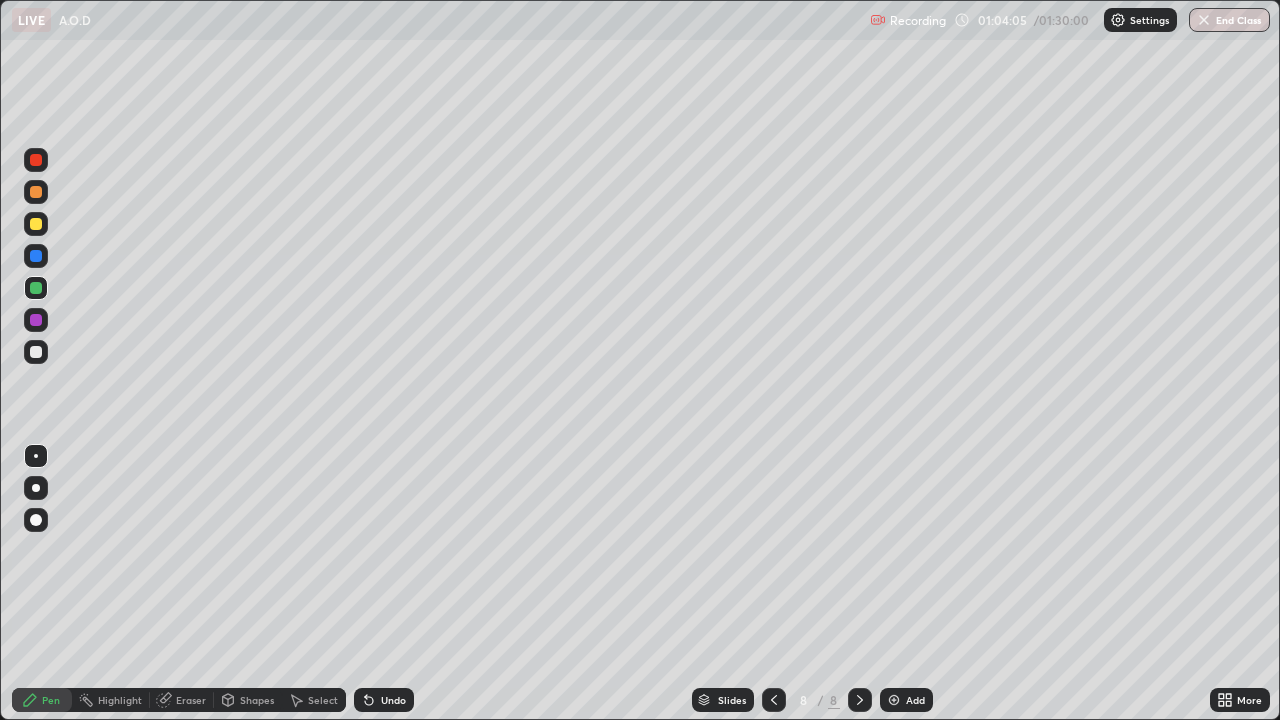 click at bounding box center (36, 192) 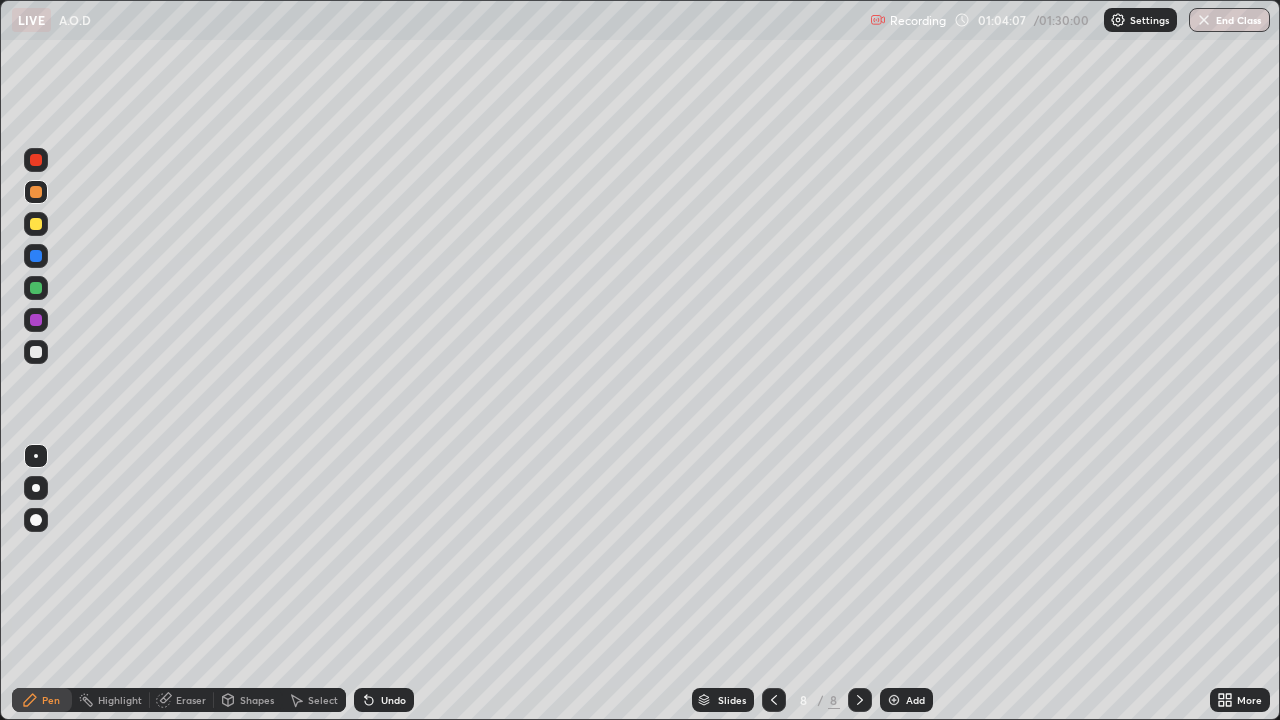 click on "Add" at bounding box center [906, 700] 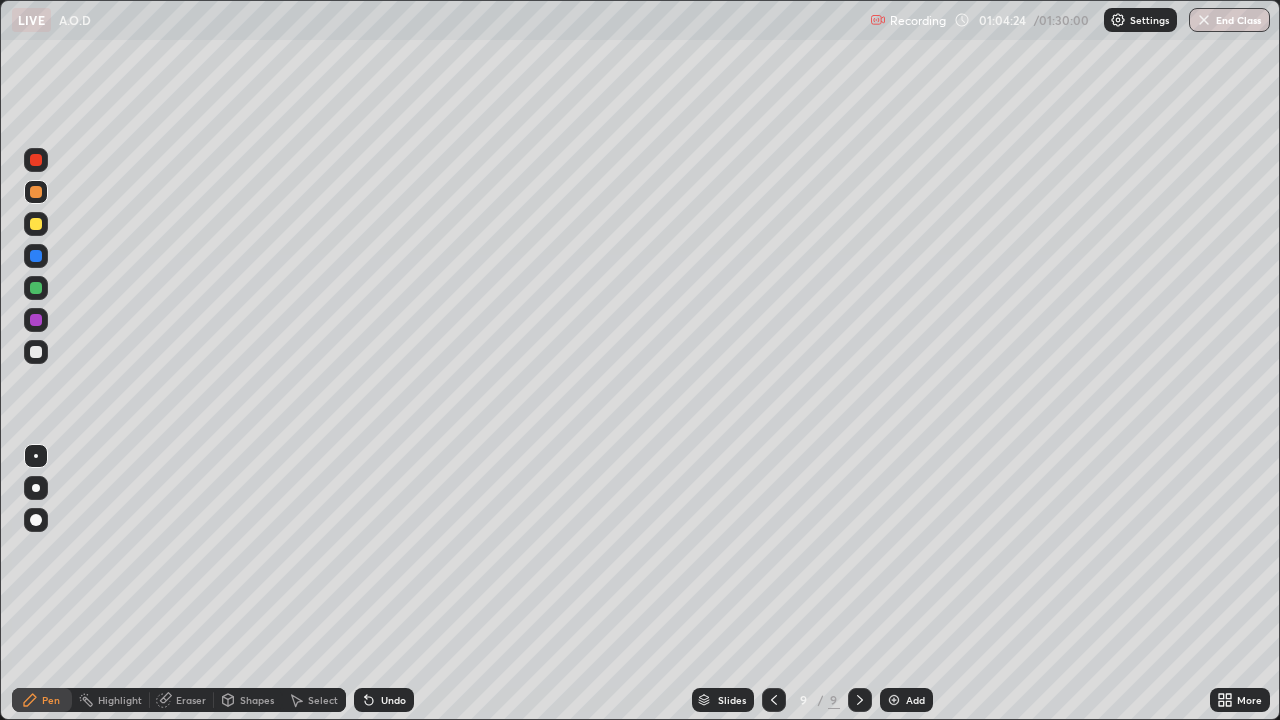 click at bounding box center [36, 352] 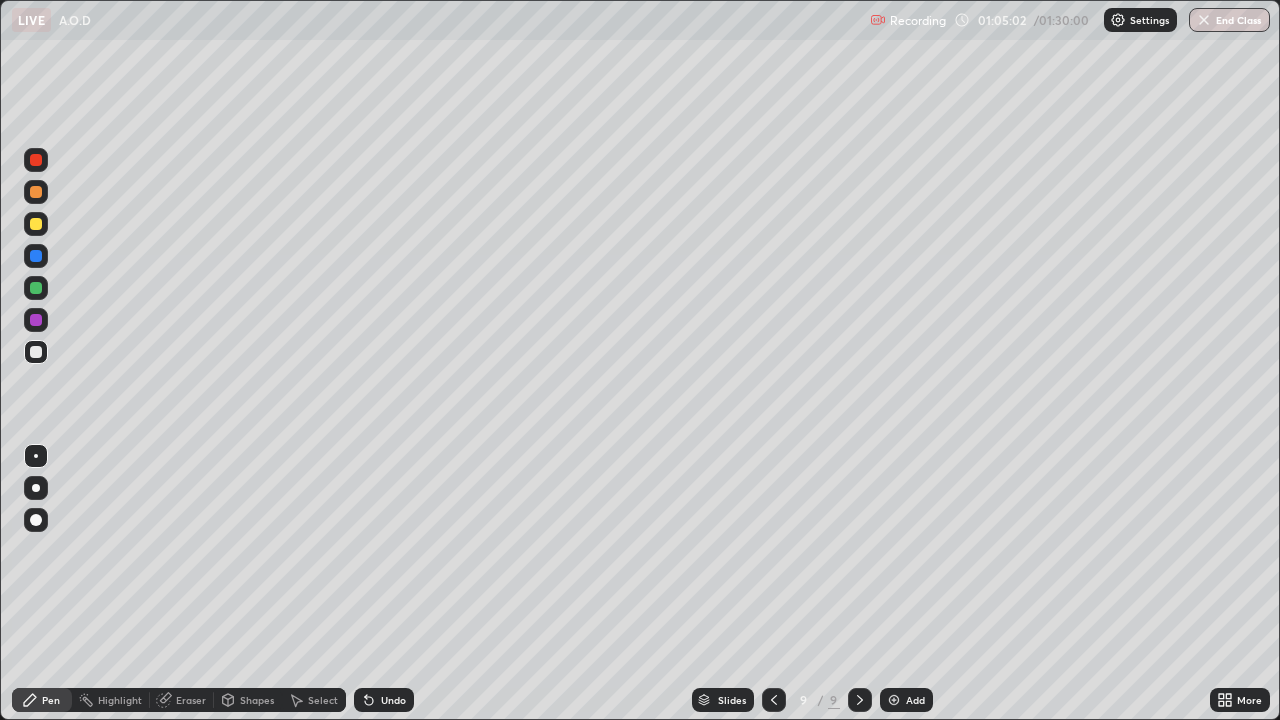 click on "Undo" at bounding box center (393, 700) 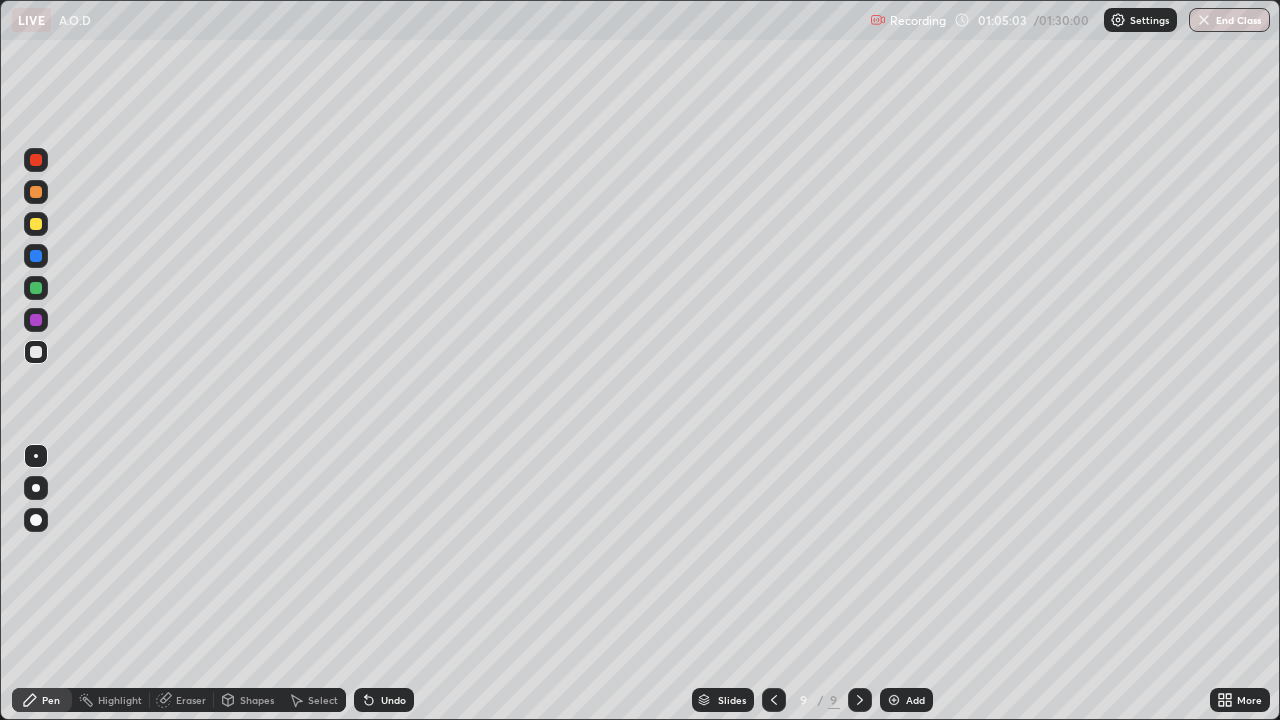 click on "Undo" at bounding box center [393, 700] 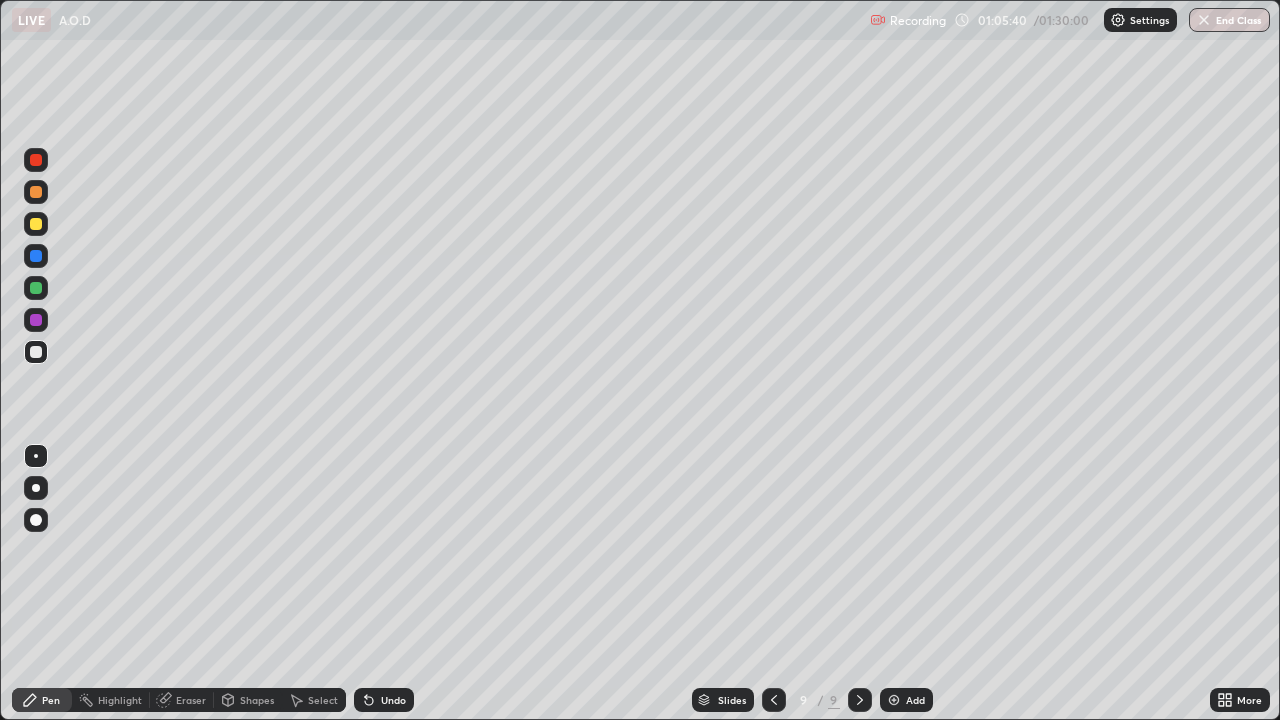 click on "Undo" at bounding box center (393, 700) 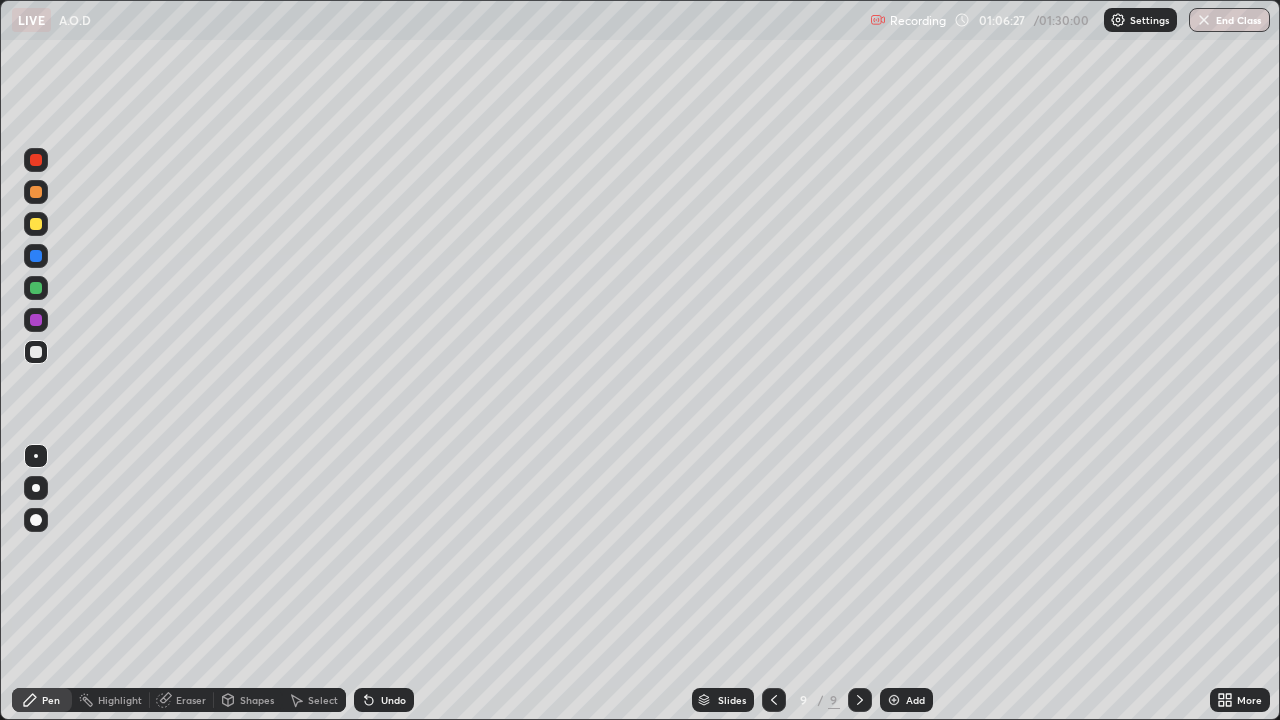 click at bounding box center [36, 288] 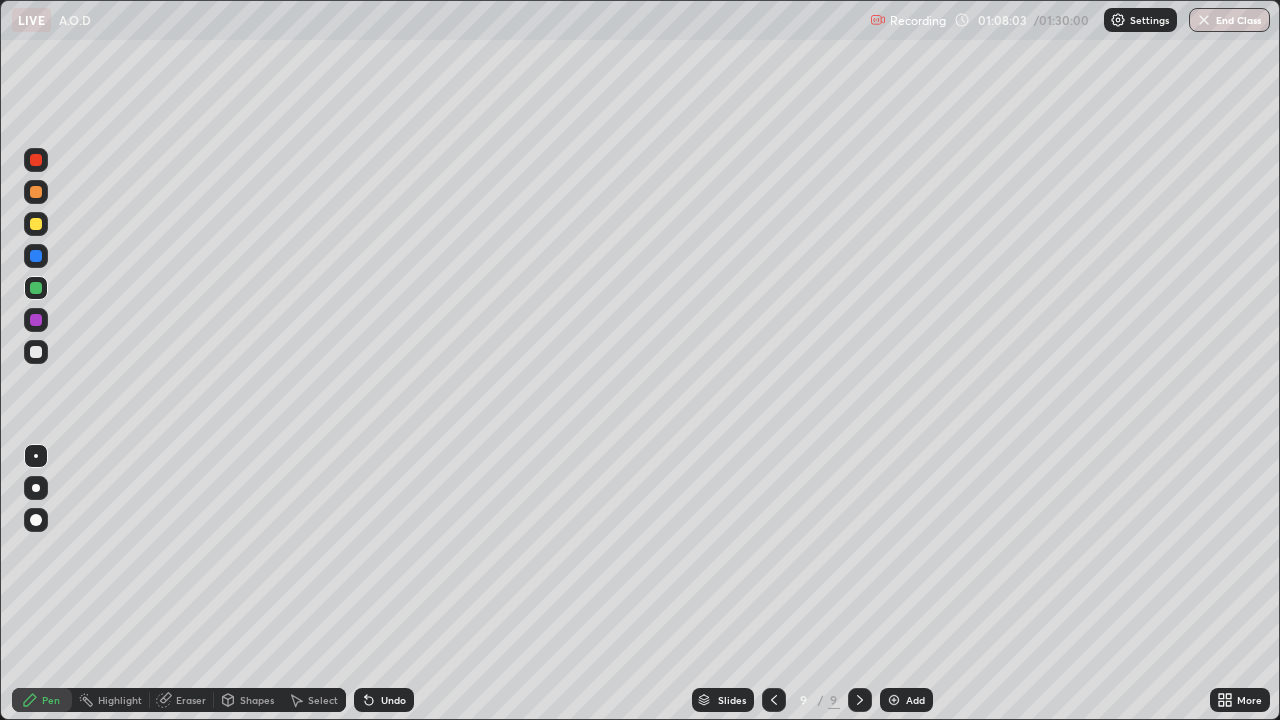 click on "Undo" at bounding box center [384, 700] 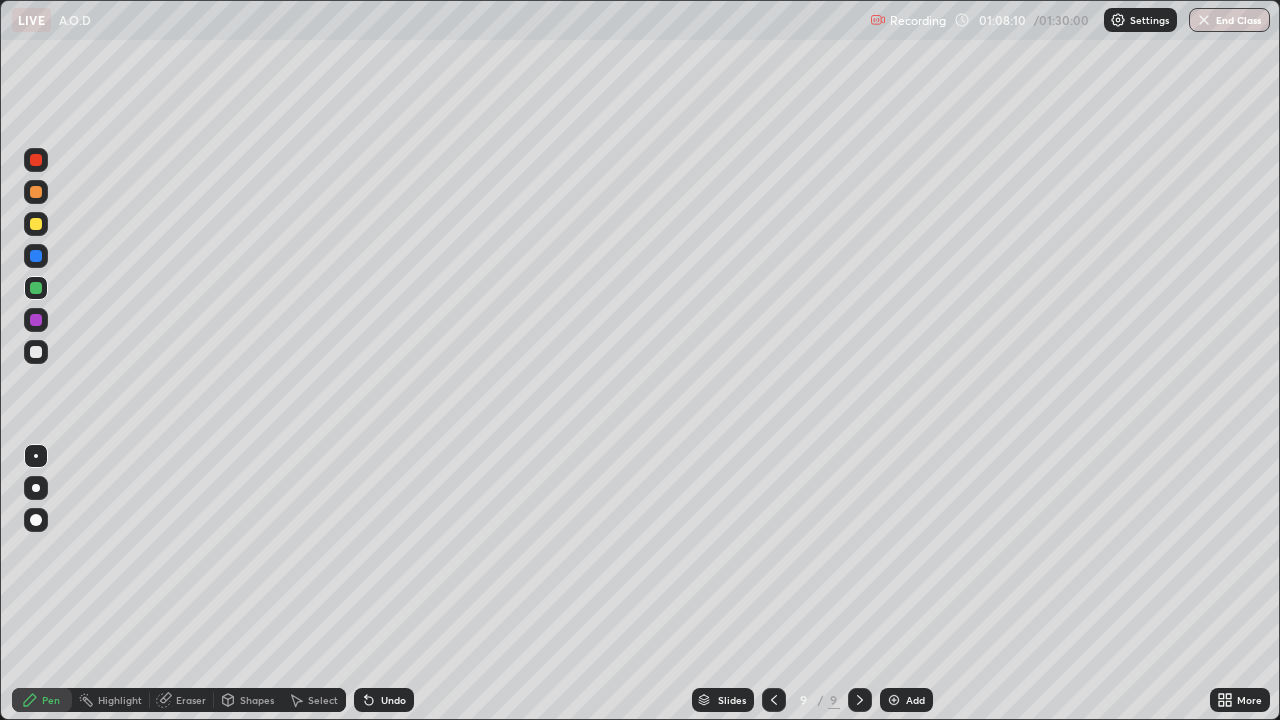 click at bounding box center [36, 224] 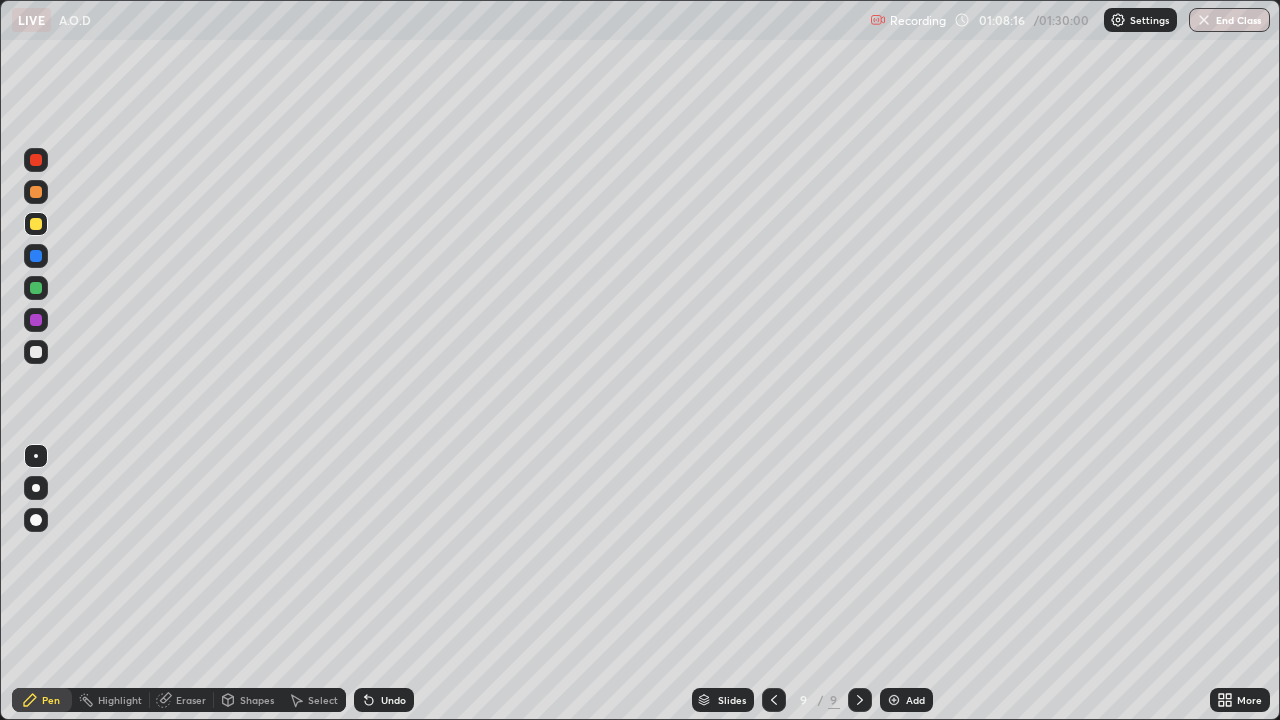 click on "Undo" at bounding box center [384, 700] 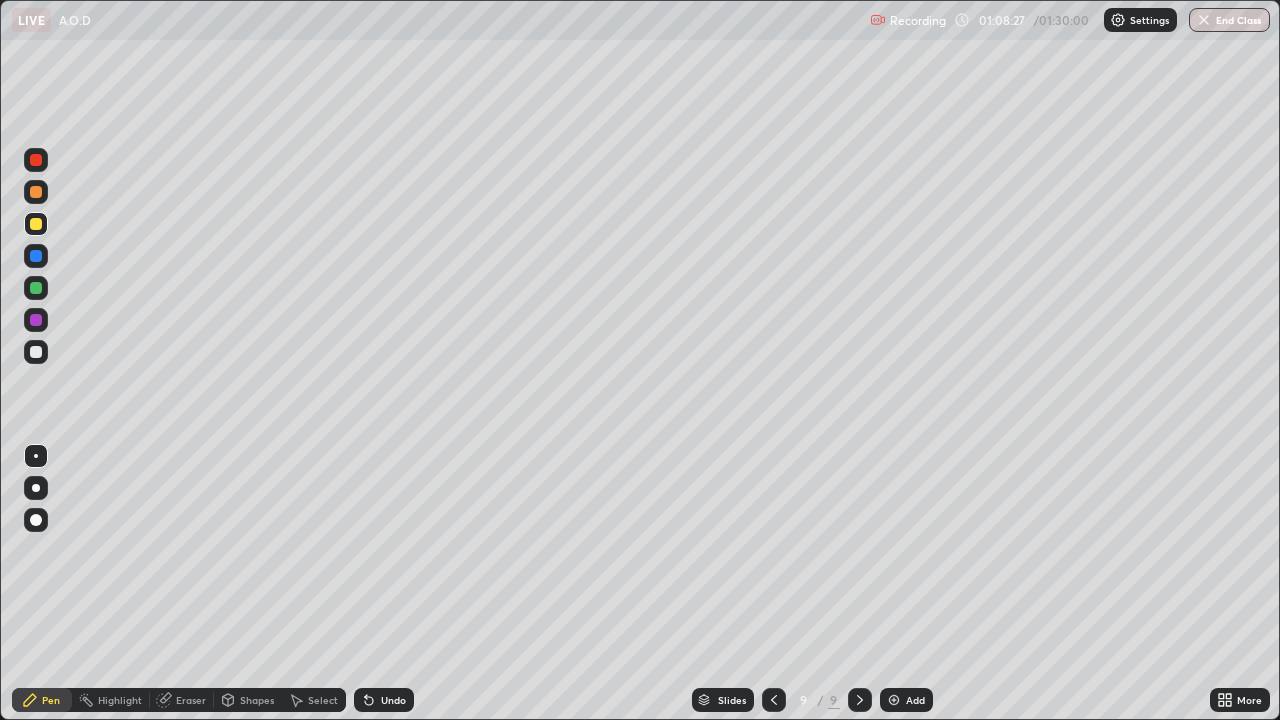 click at bounding box center (36, 352) 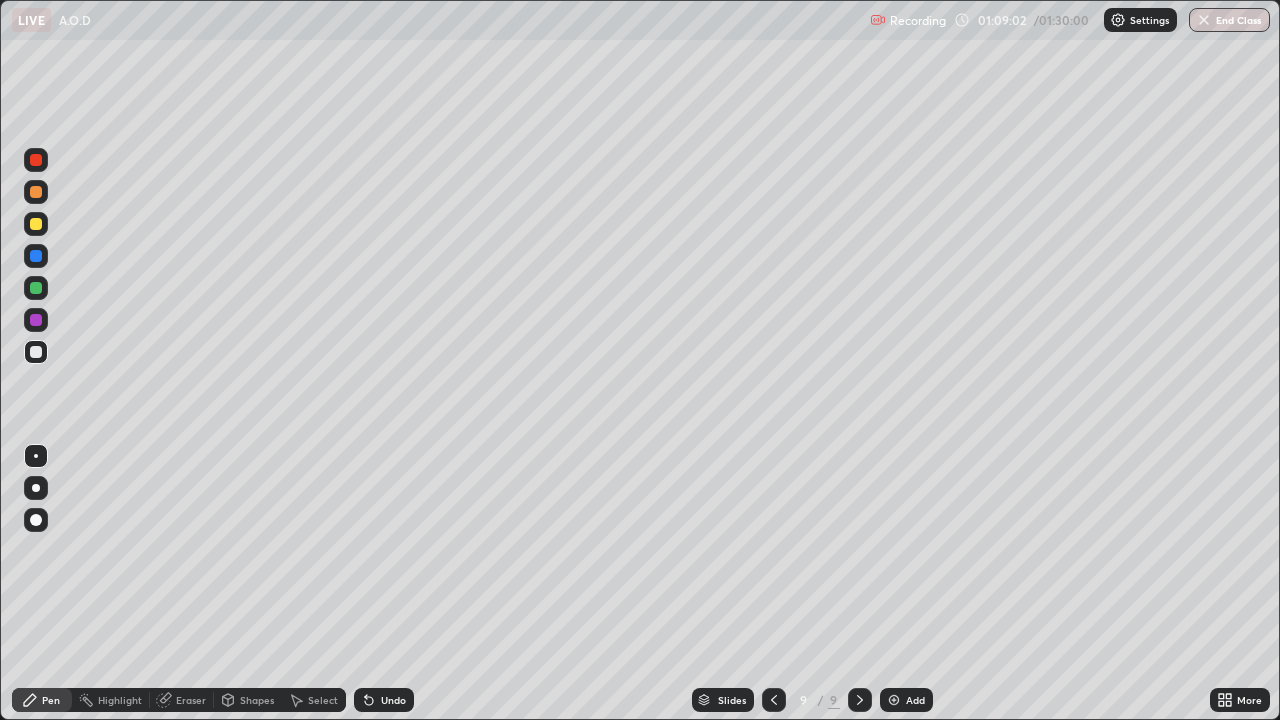 click on "Undo" at bounding box center (393, 700) 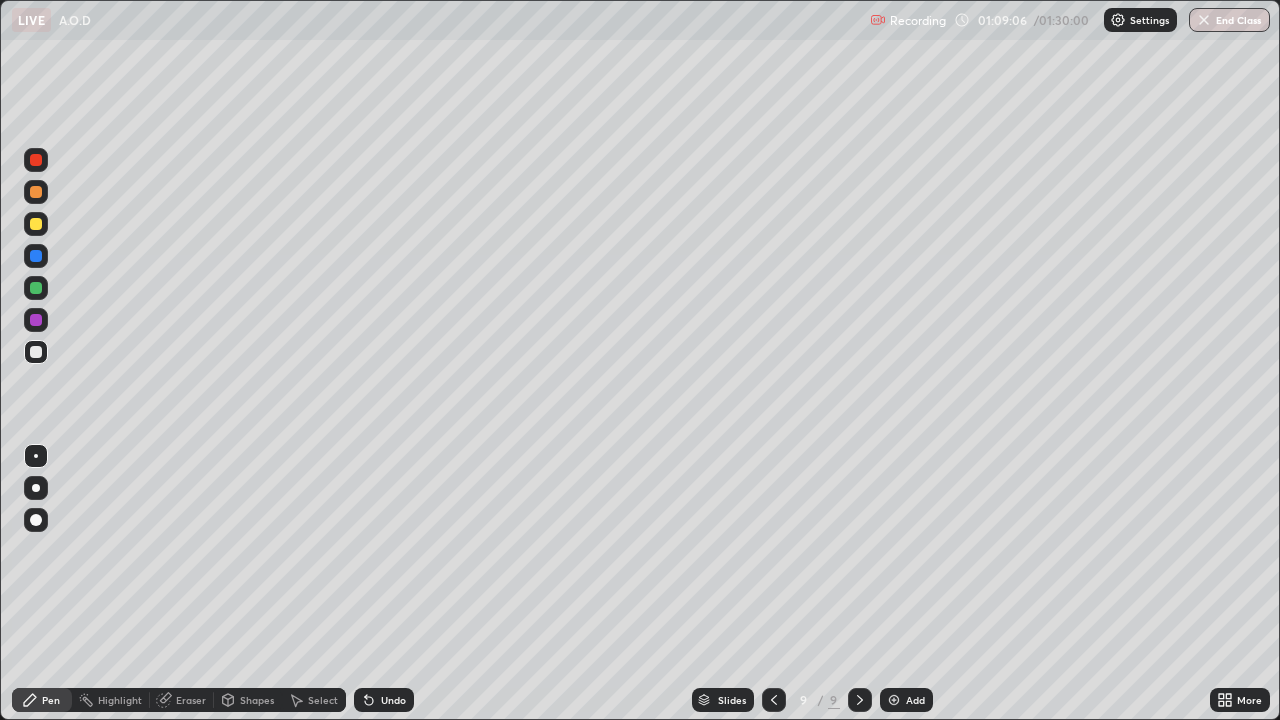 click at bounding box center [36, 288] 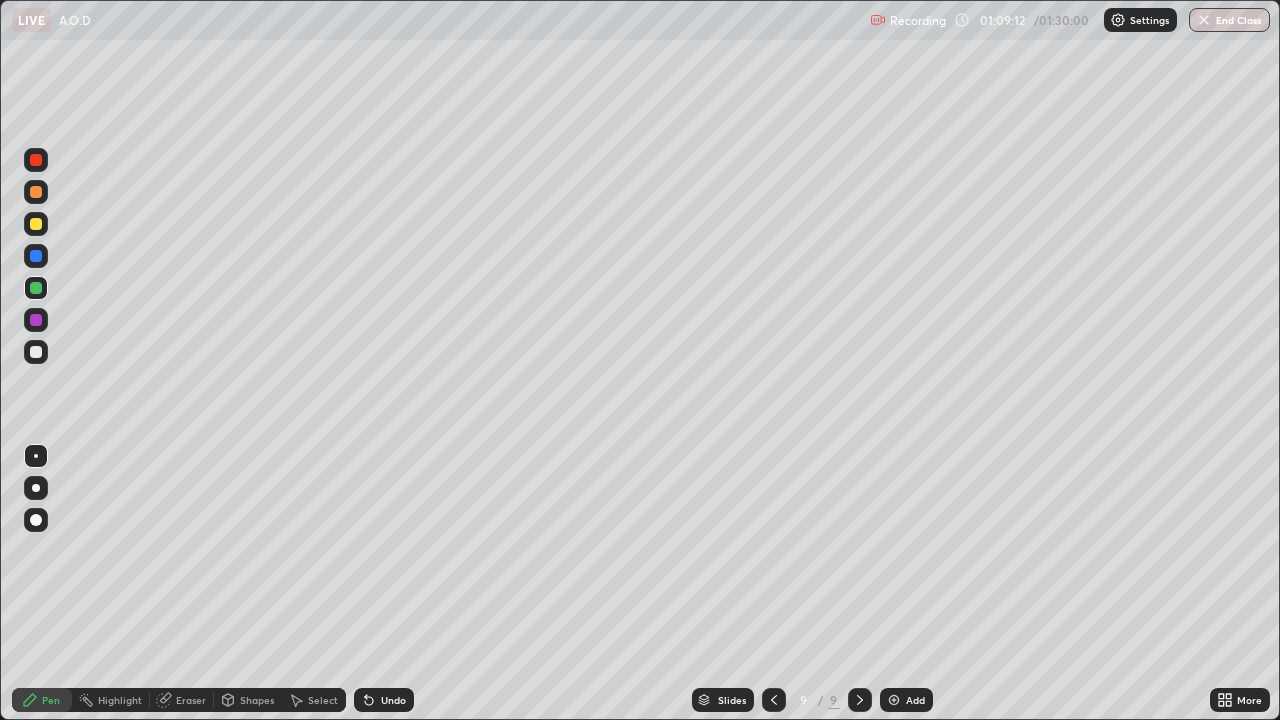 click at bounding box center [36, 320] 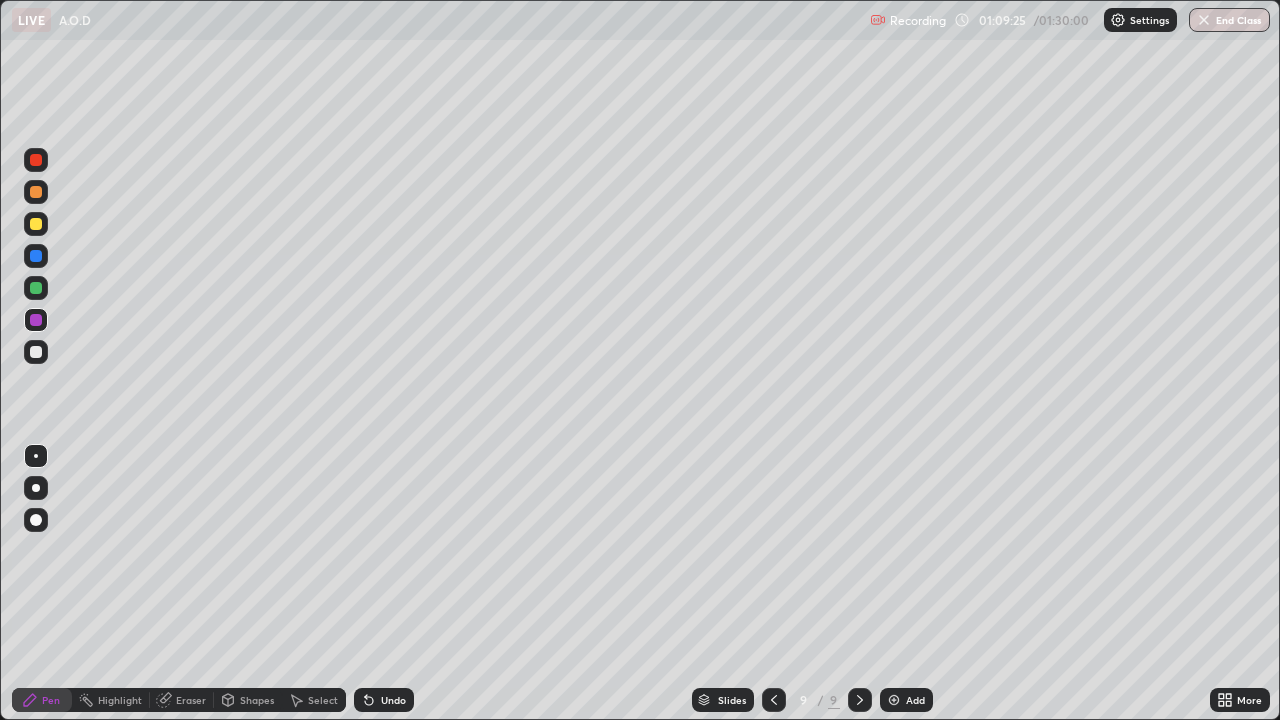 click at bounding box center [36, 256] 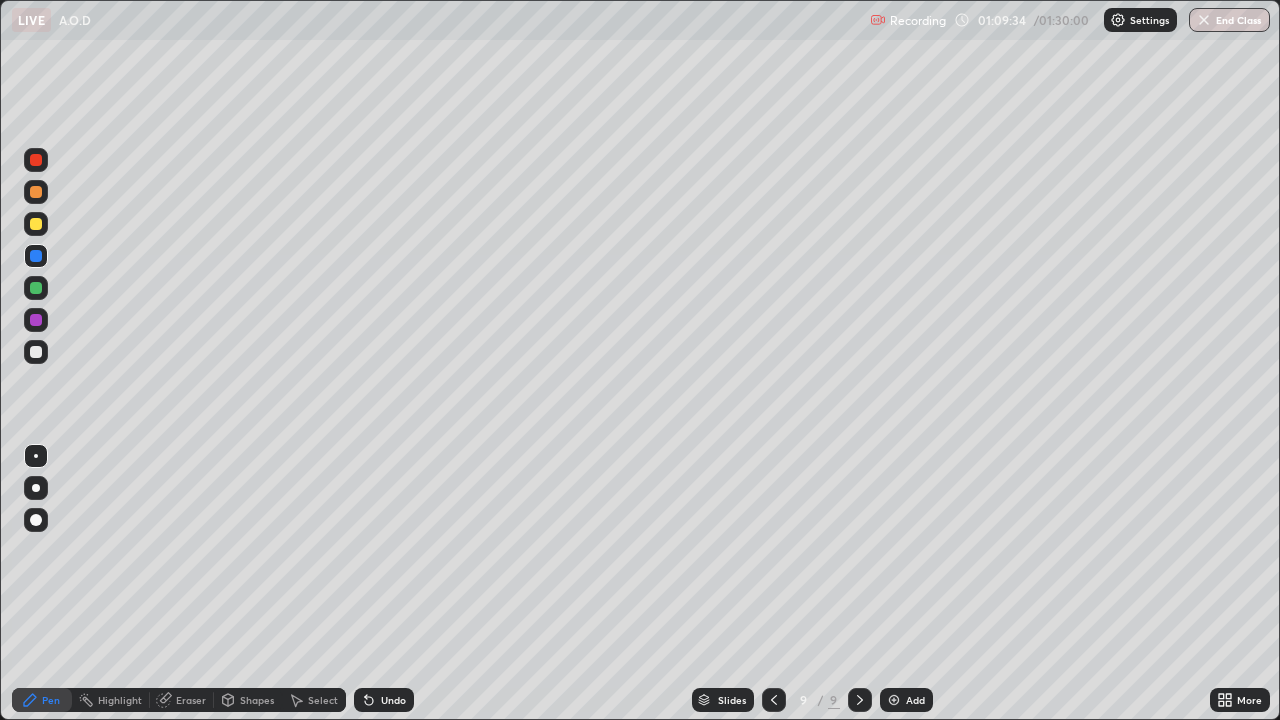 click at bounding box center [36, 288] 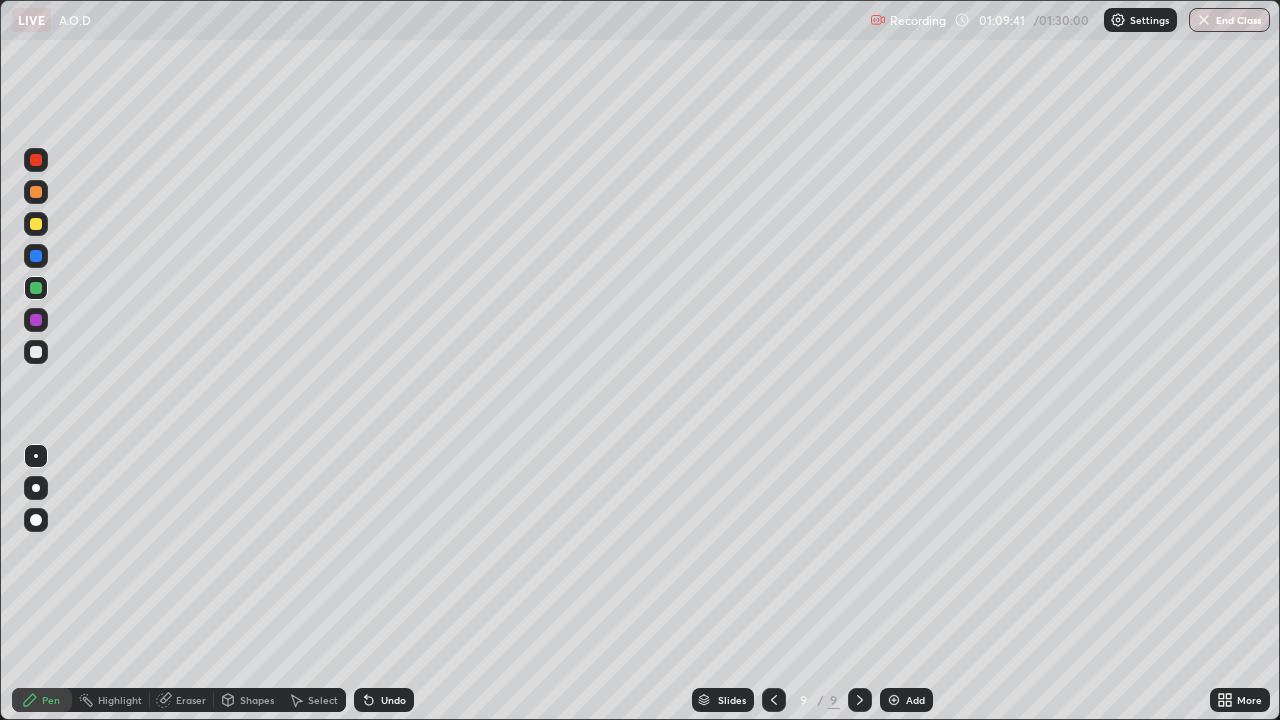 click at bounding box center (36, 320) 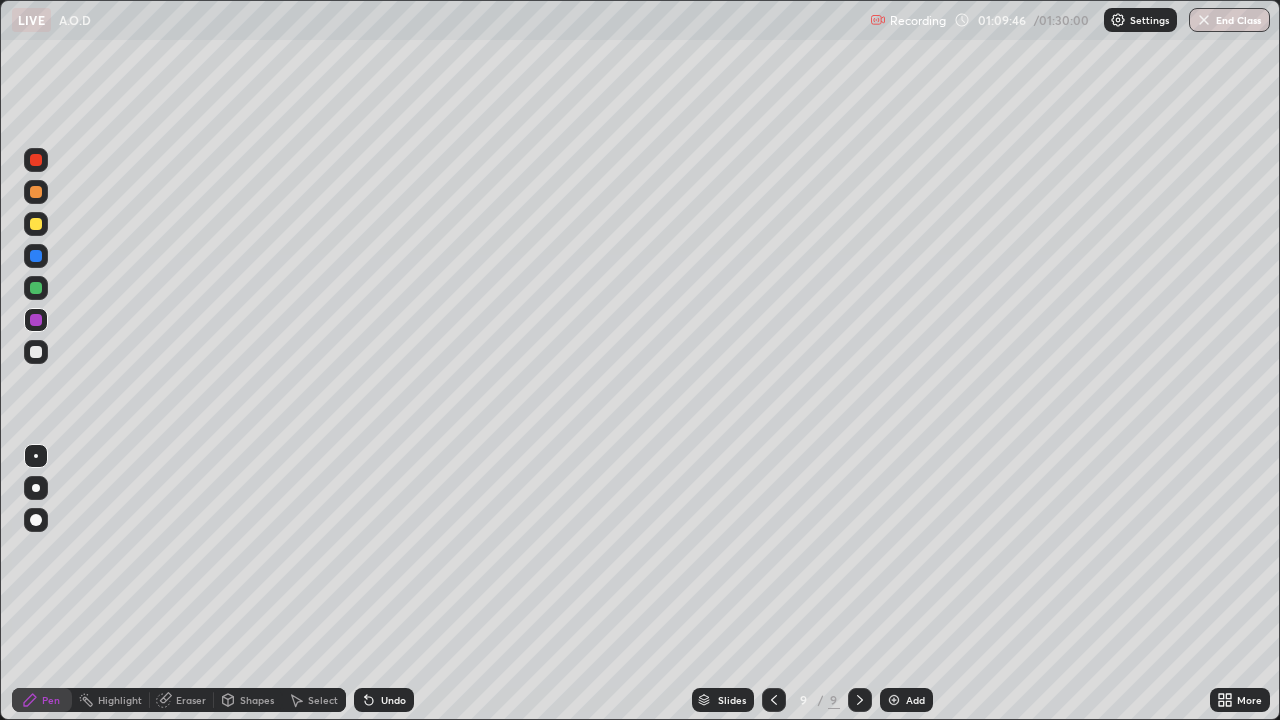 click on "Undo" at bounding box center (384, 700) 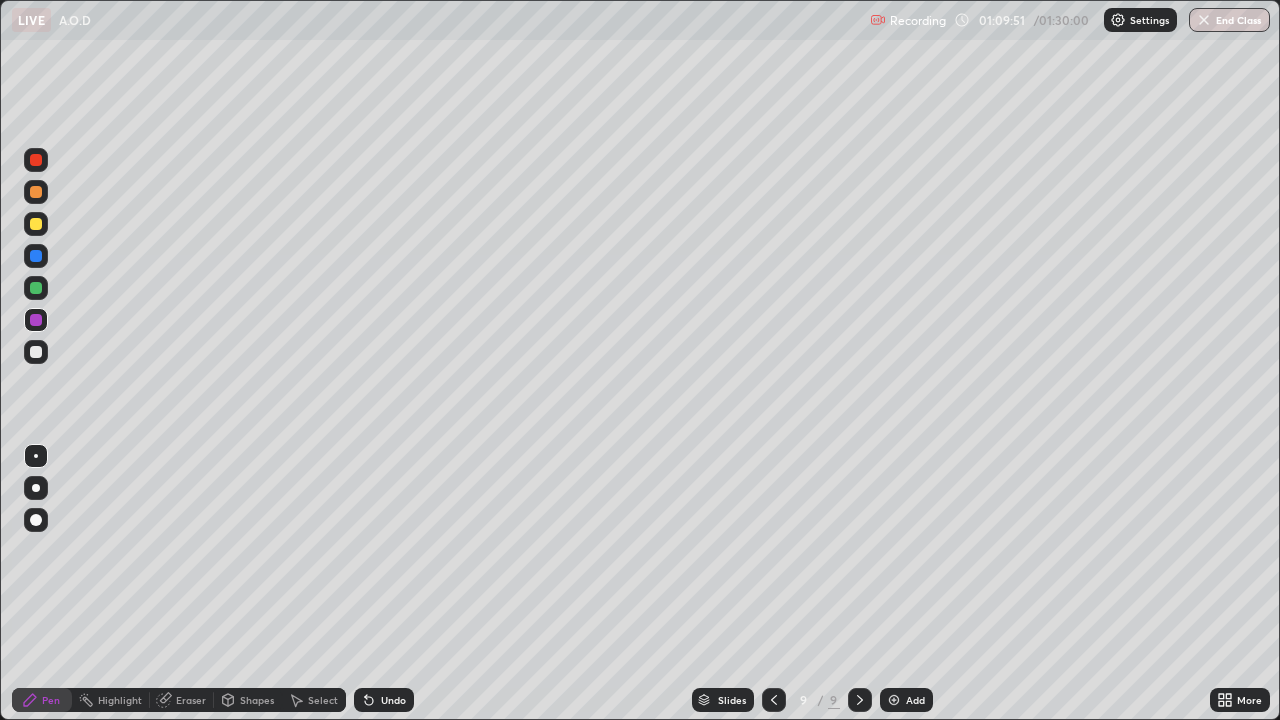 click on "Undo" at bounding box center (393, 700) 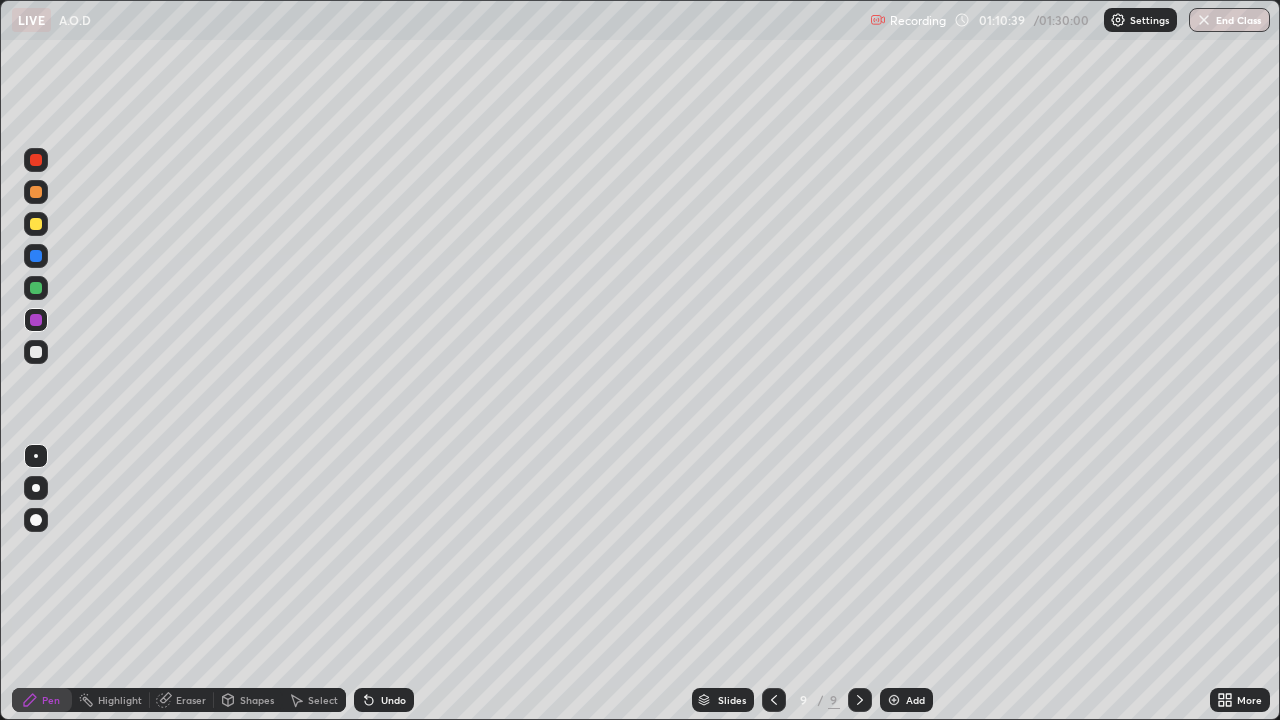 click at bounding box center [36, 224] 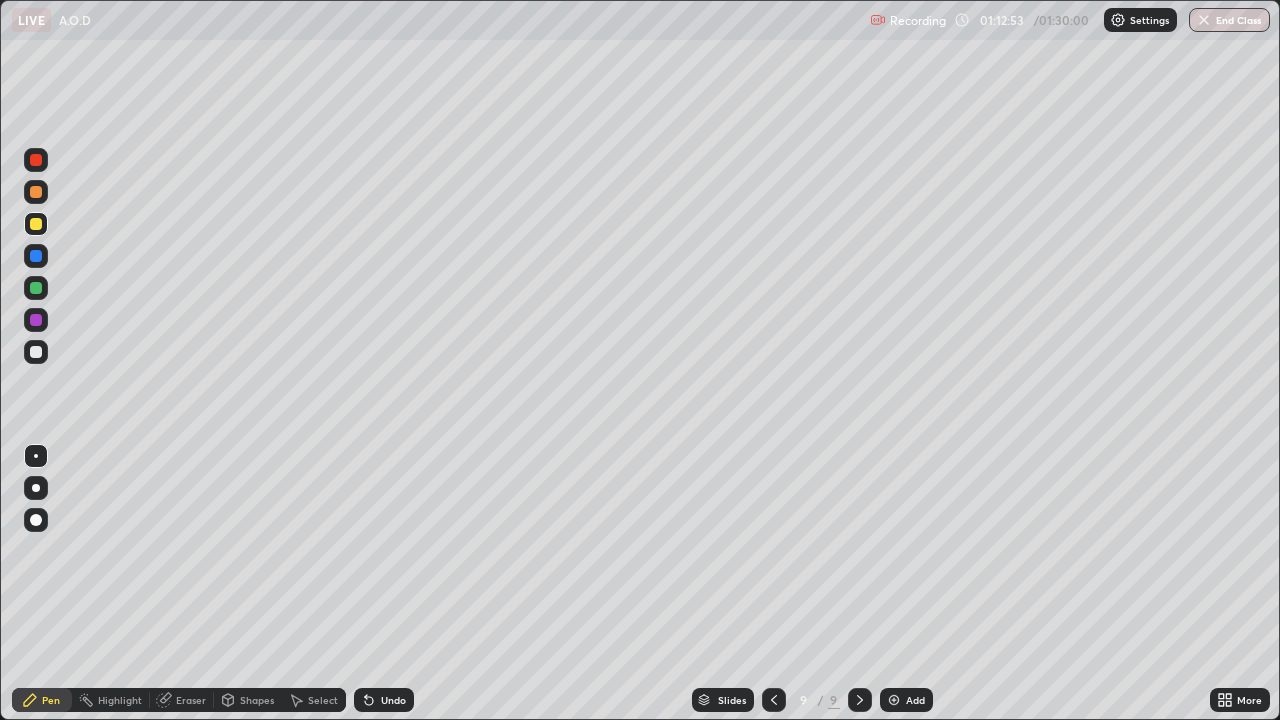 click at bounding box center (894, 700) 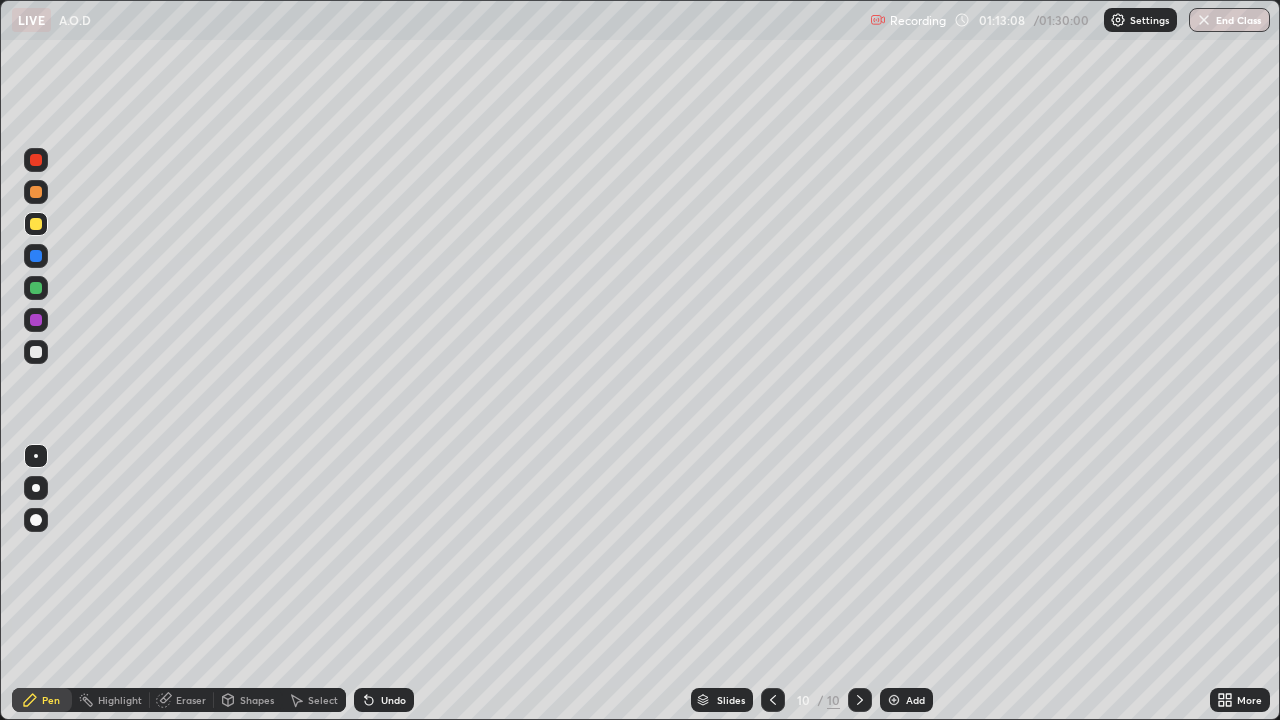 click on "Undo" at bounding box center (393, 700) 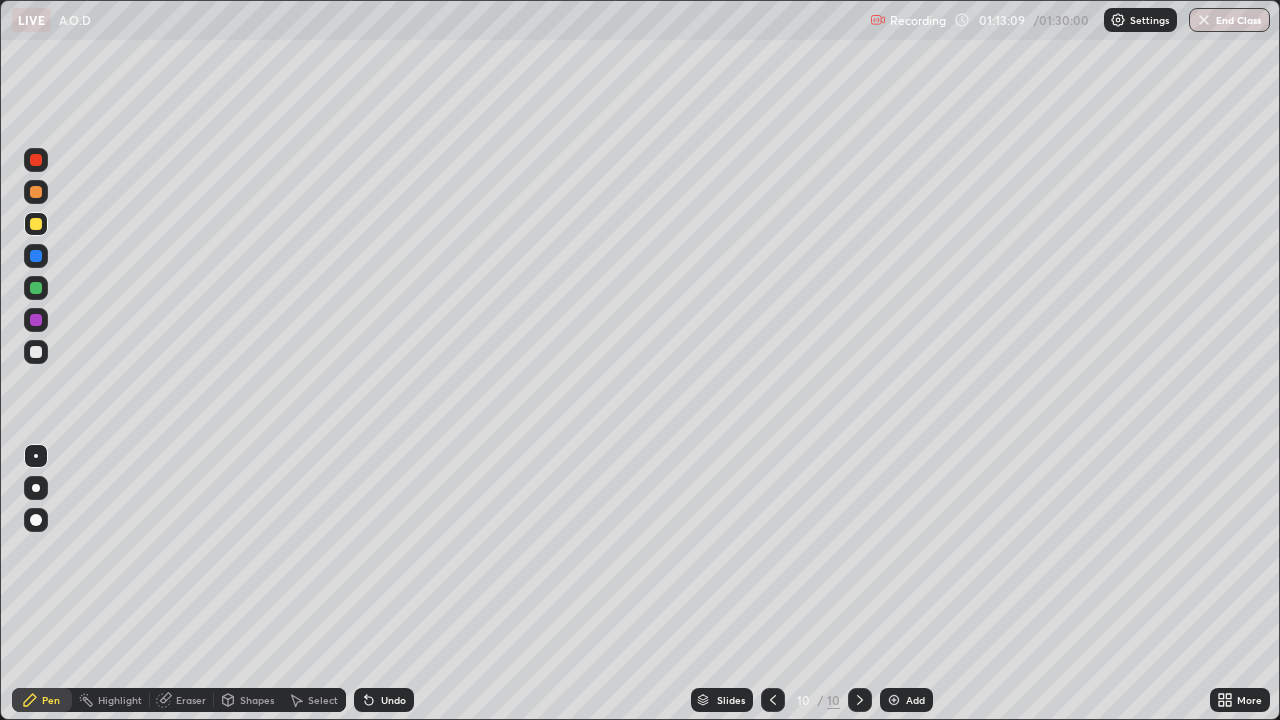 click on "Undo" at bounding box center [384, 700] 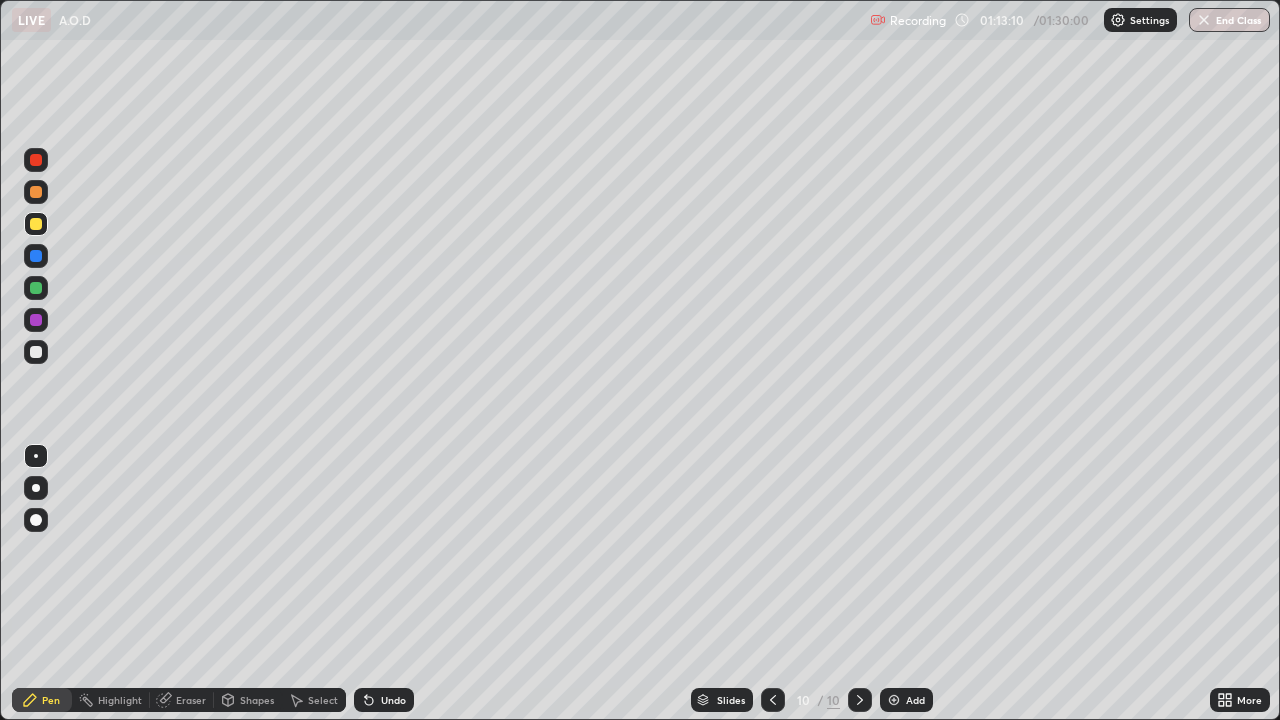 click on "Undo" at bounding box center (393, 700) 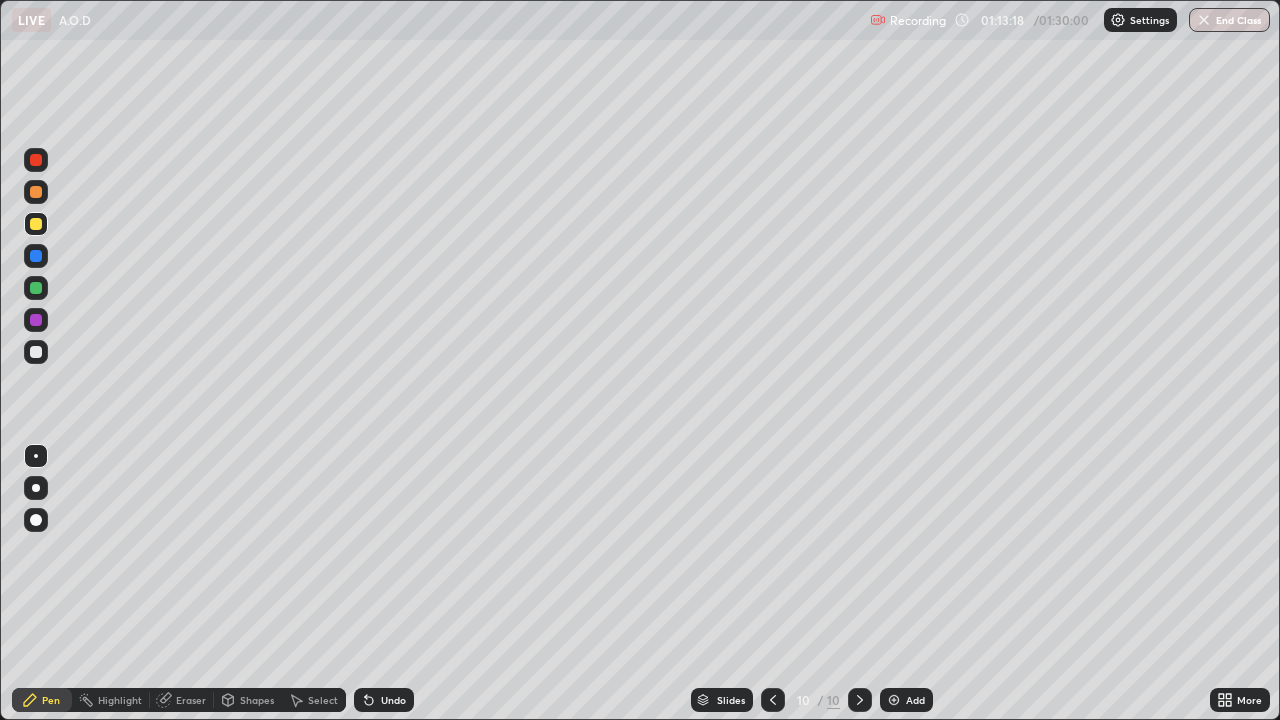 click on "Undo" at bounding box center (393, 700) 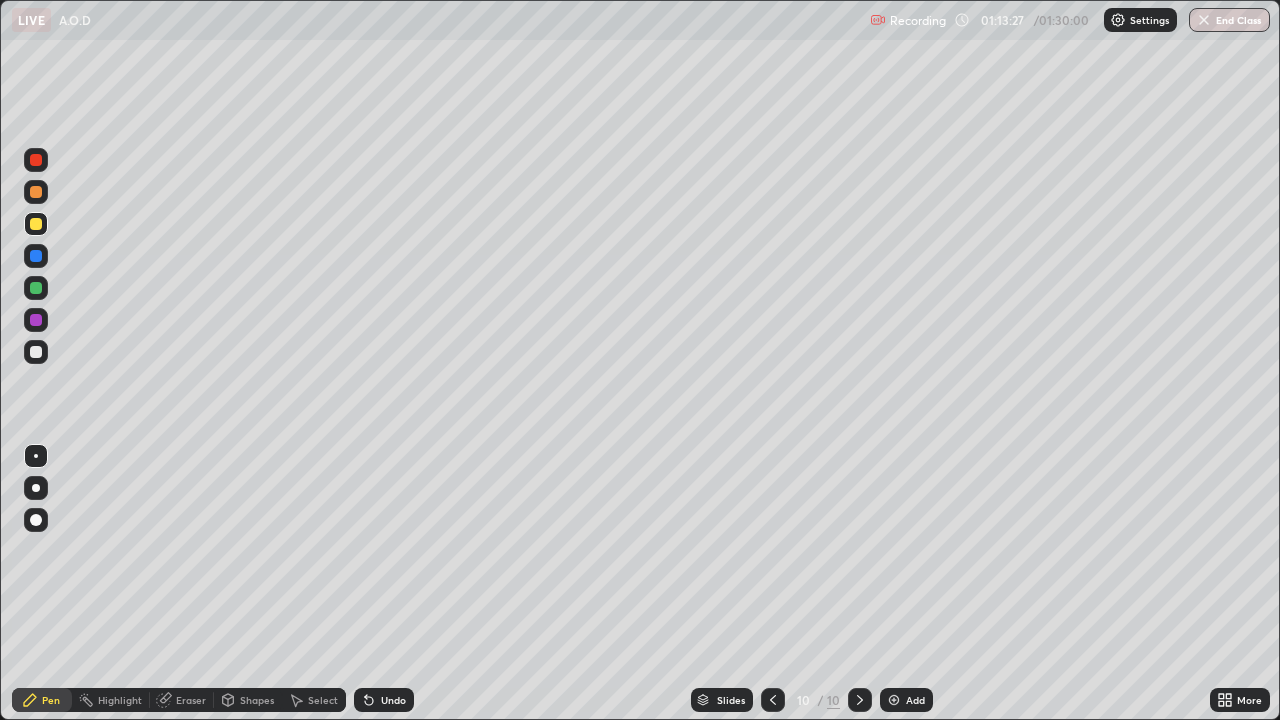 click at bounding box center (36, 352) 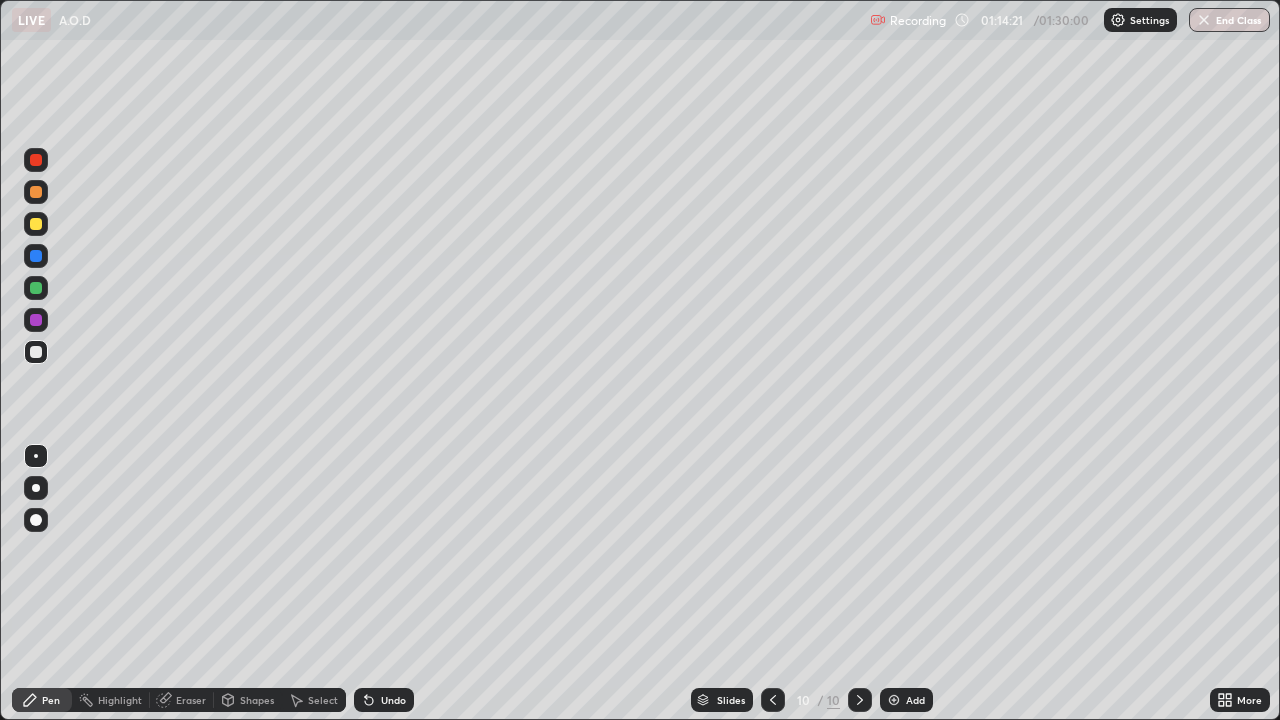 click at bounding box center [36, 288] 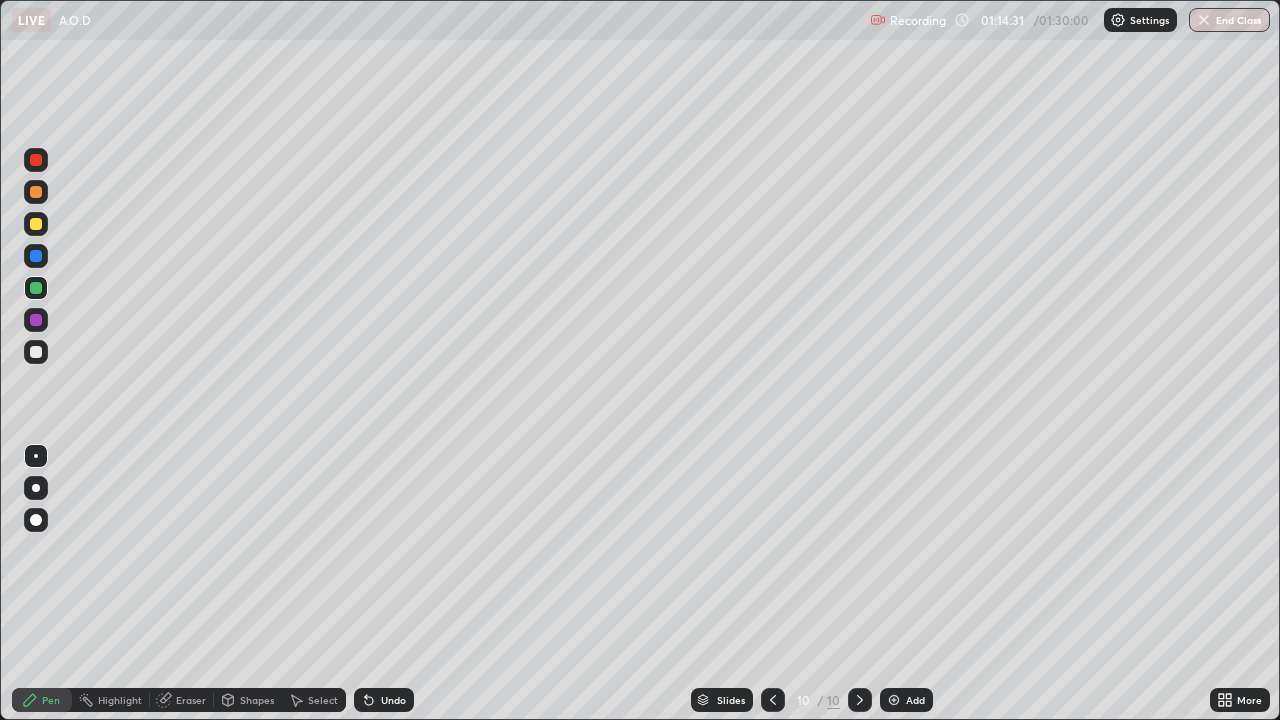 click at bounding box center [36, 224] 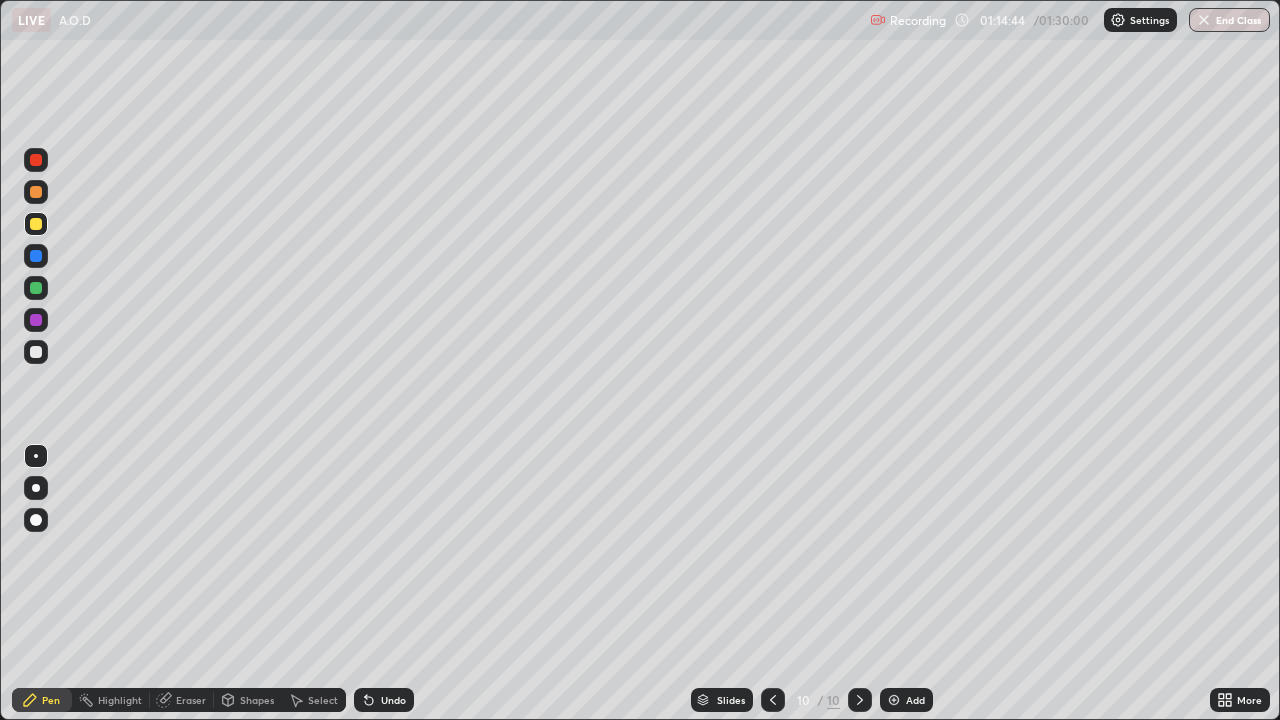 click at bounding box center [36, 352] 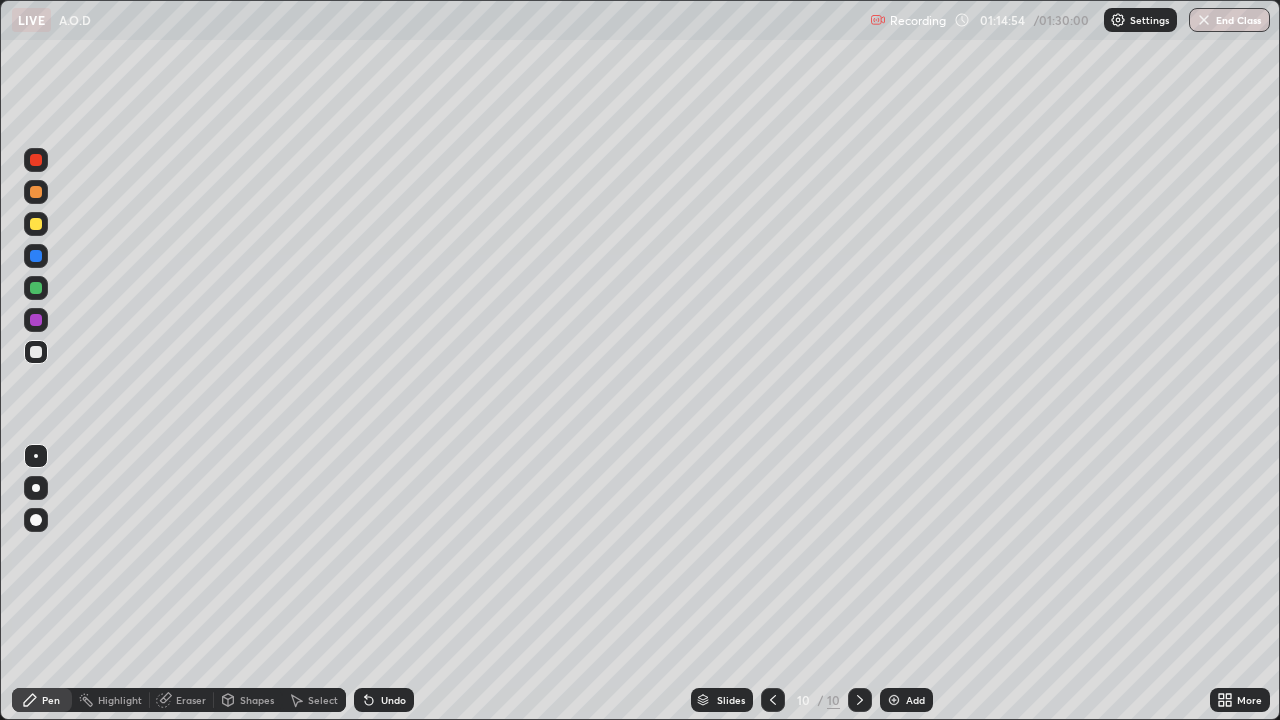 click on "Undo" at bounding box center (384, 700) 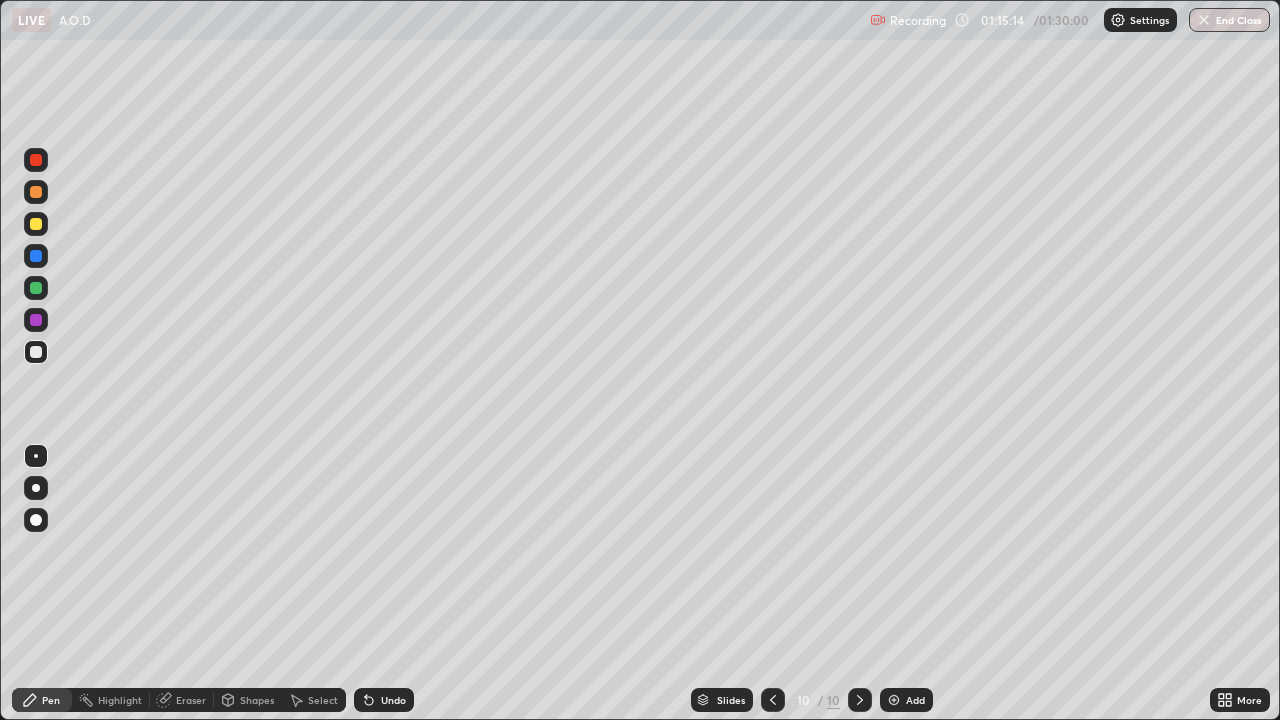 click at bounding box center [36, 224] 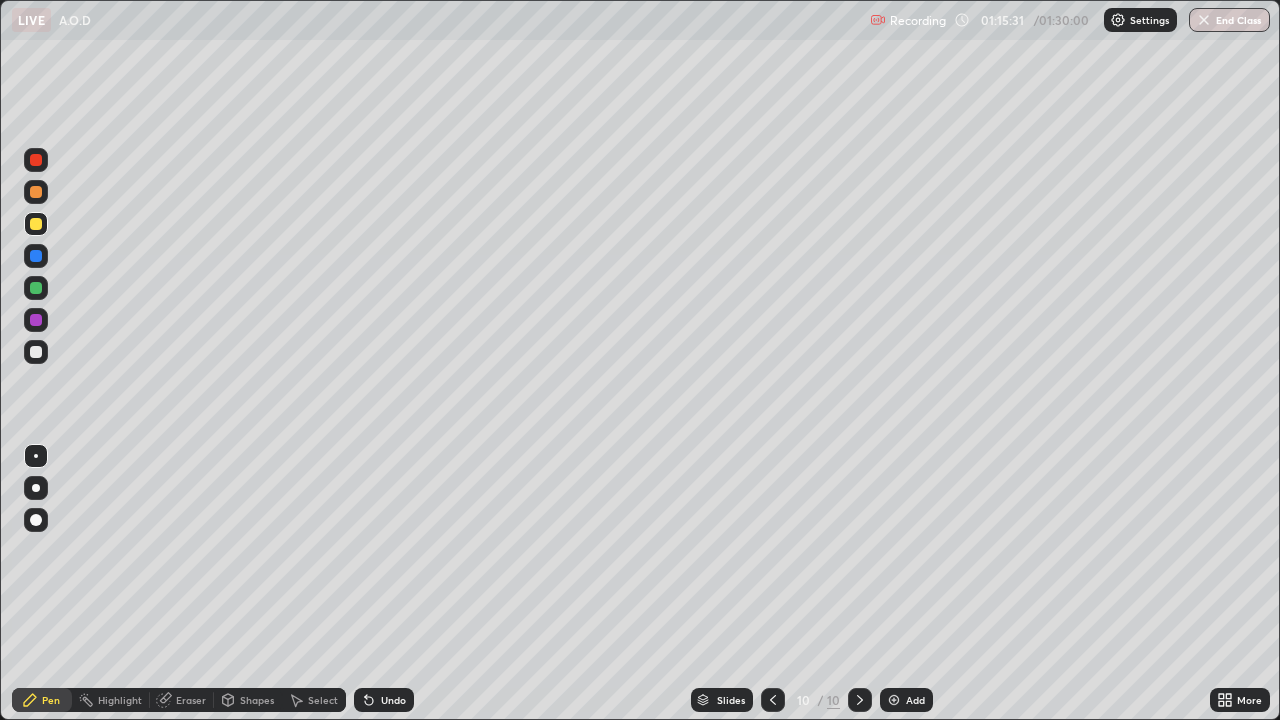 click at bounding box center (36, 352) 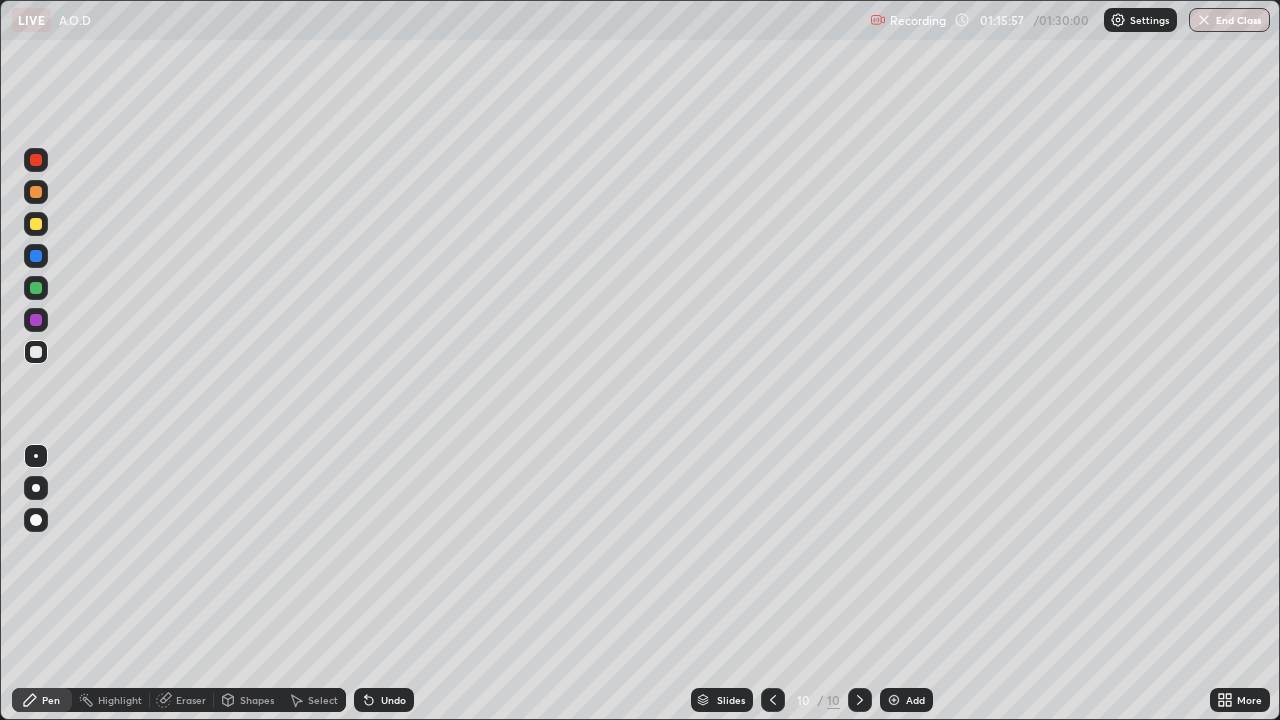 click at bounding box center [36, 224] 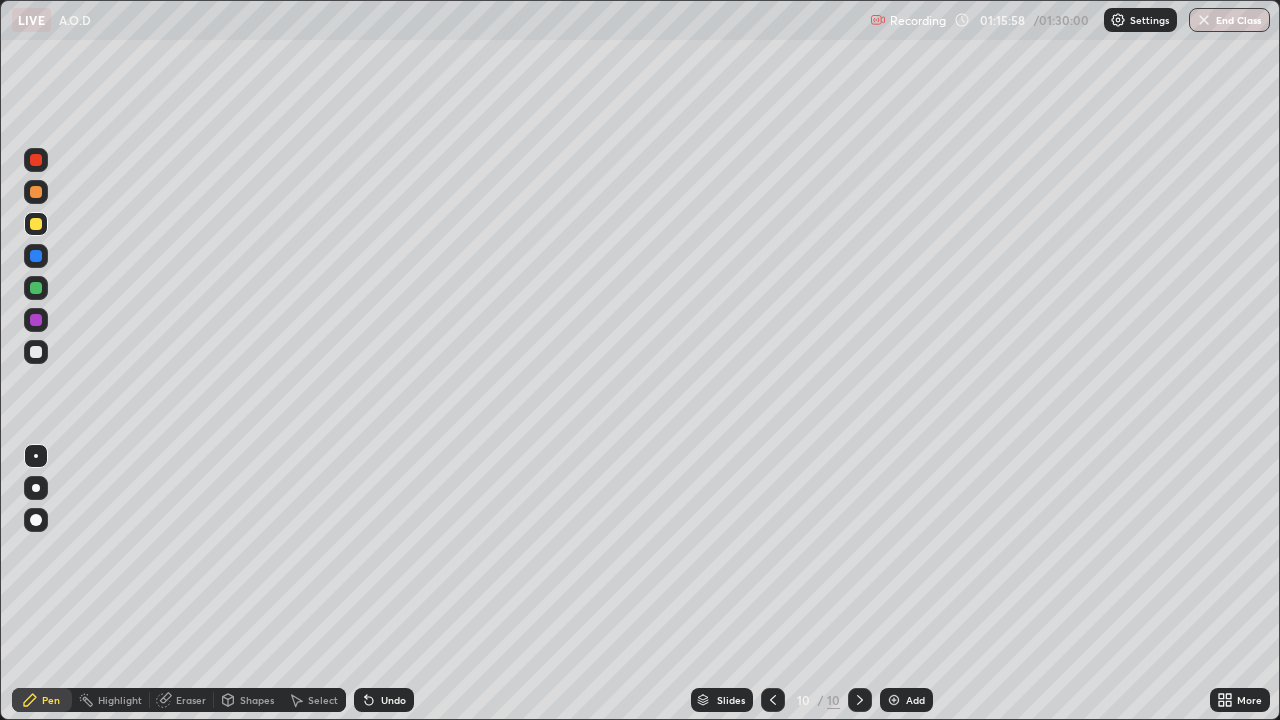 click at bounding box center (36, 288) 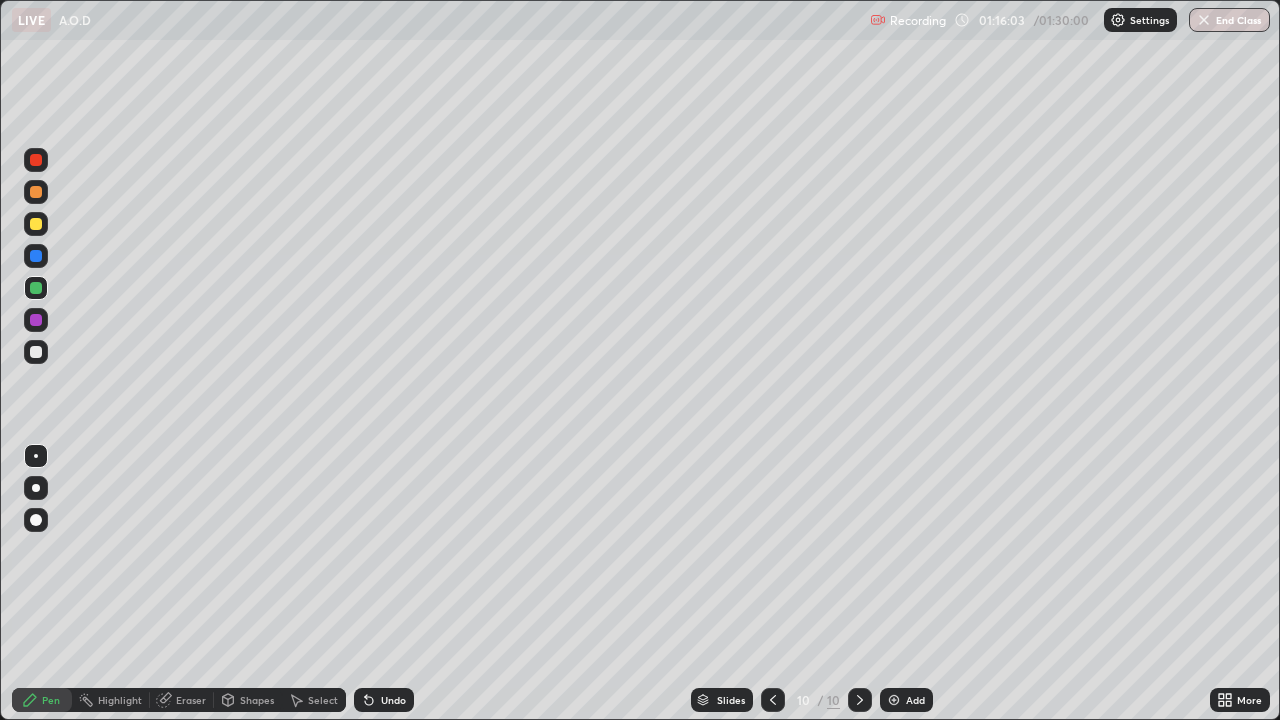 click on "Undo" at bounding box center (393, 700) 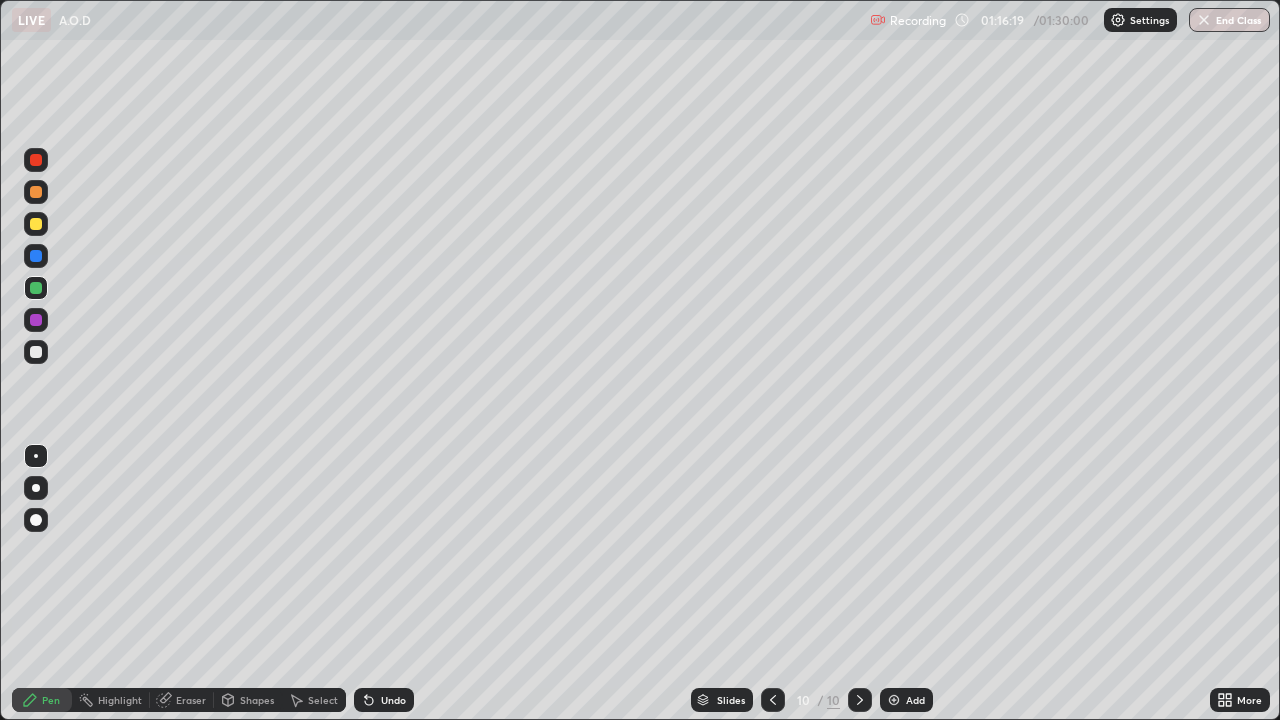 click on "Undo" at bounding box center [393, 700] 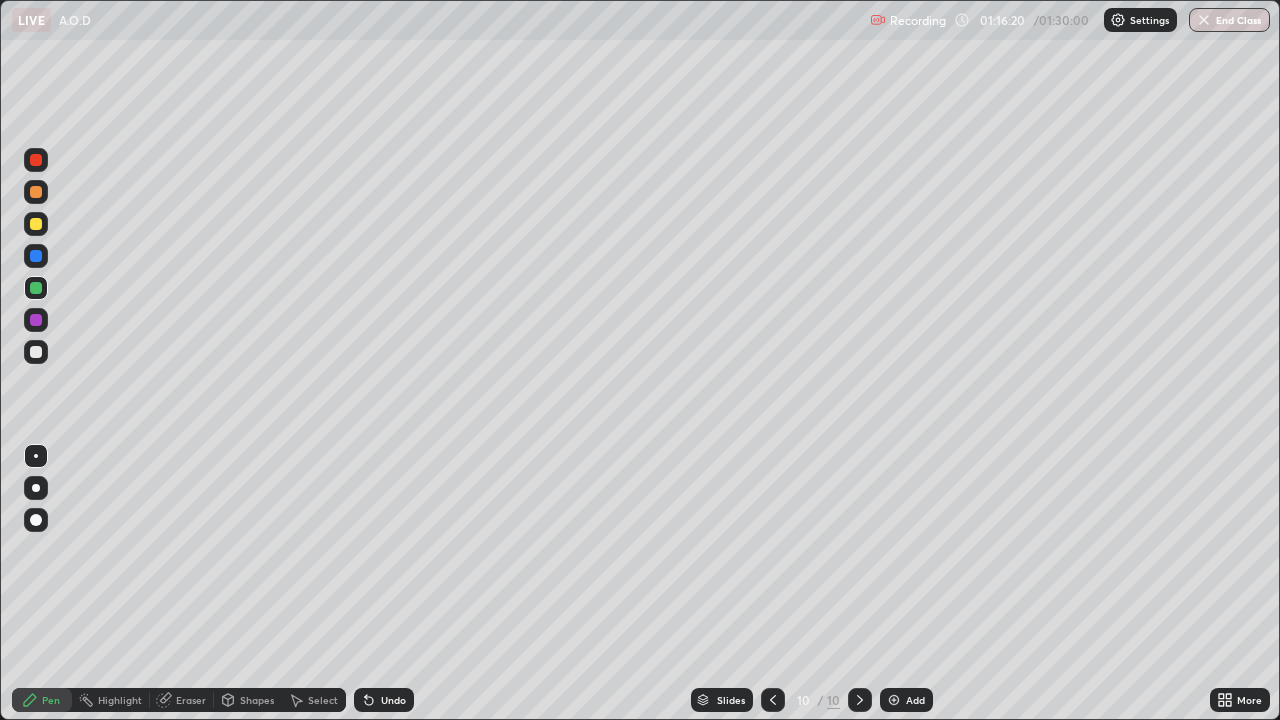 click on "Undo" at bounding box center [393, 700] 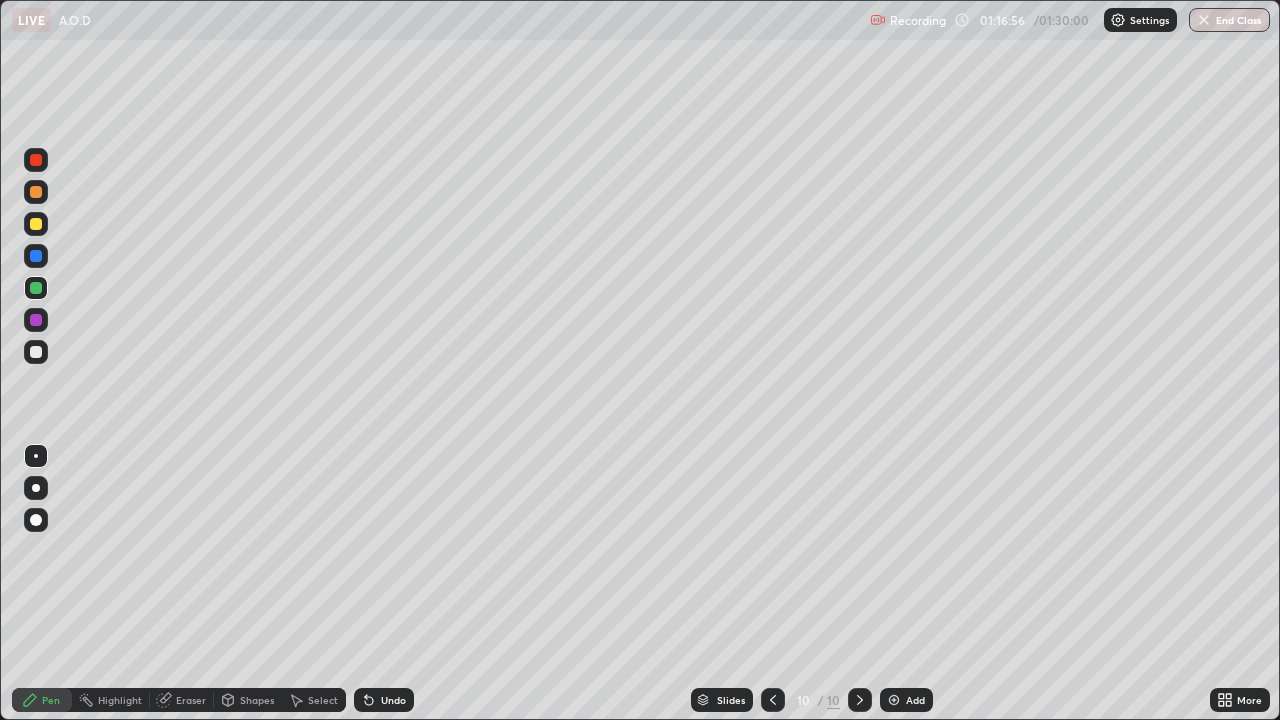 click at bounding box center [36, 352] 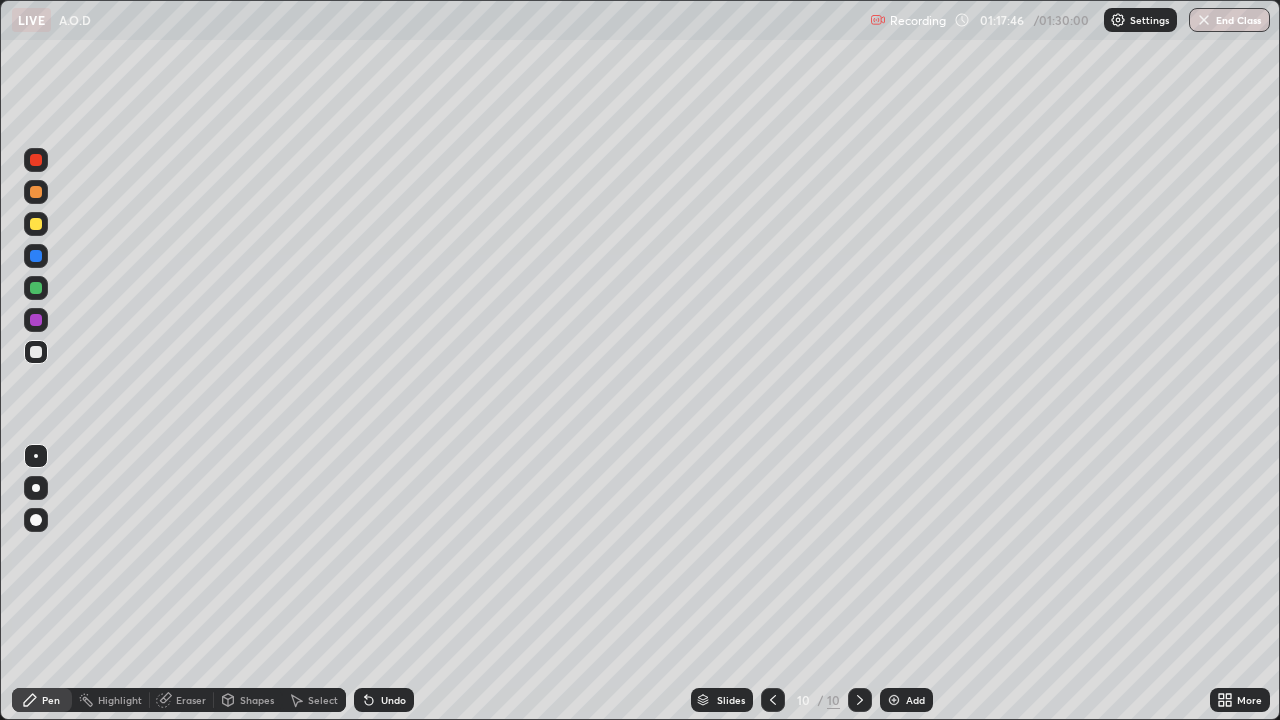 click at bounding box center [36, 192] 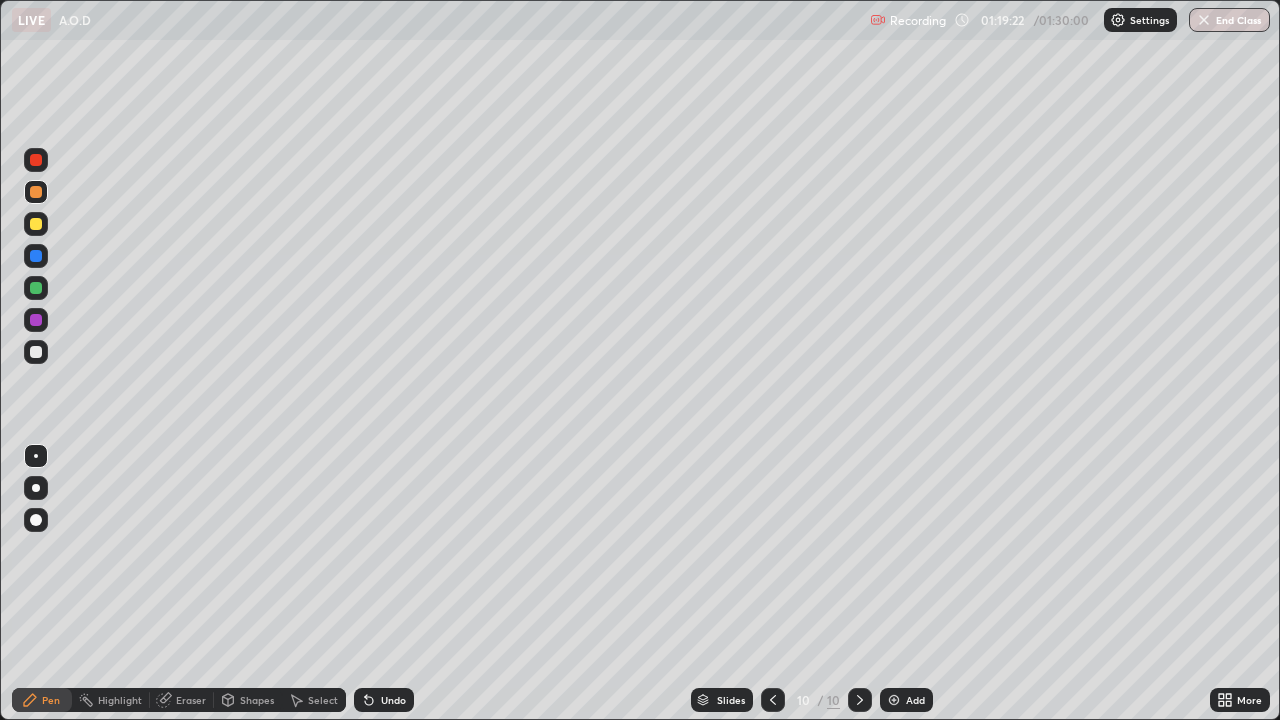 click at bounding box center [894, 700] 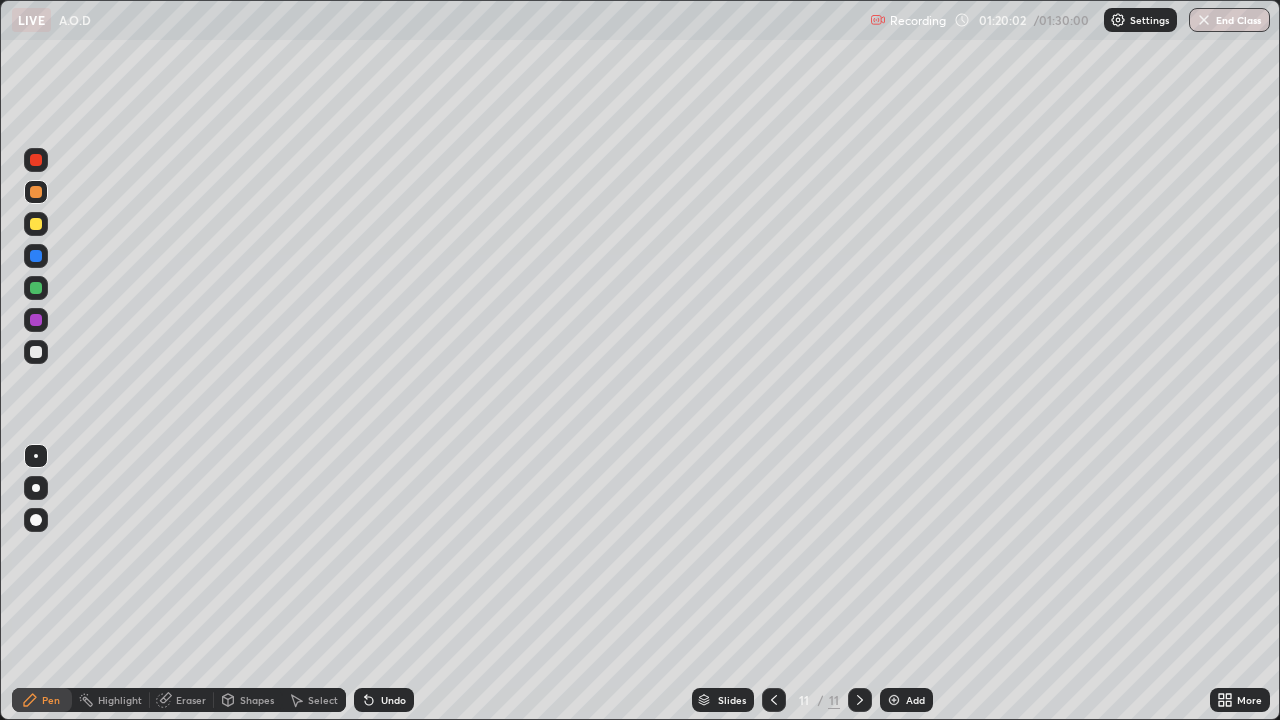 click at bounding box center (36, 352) 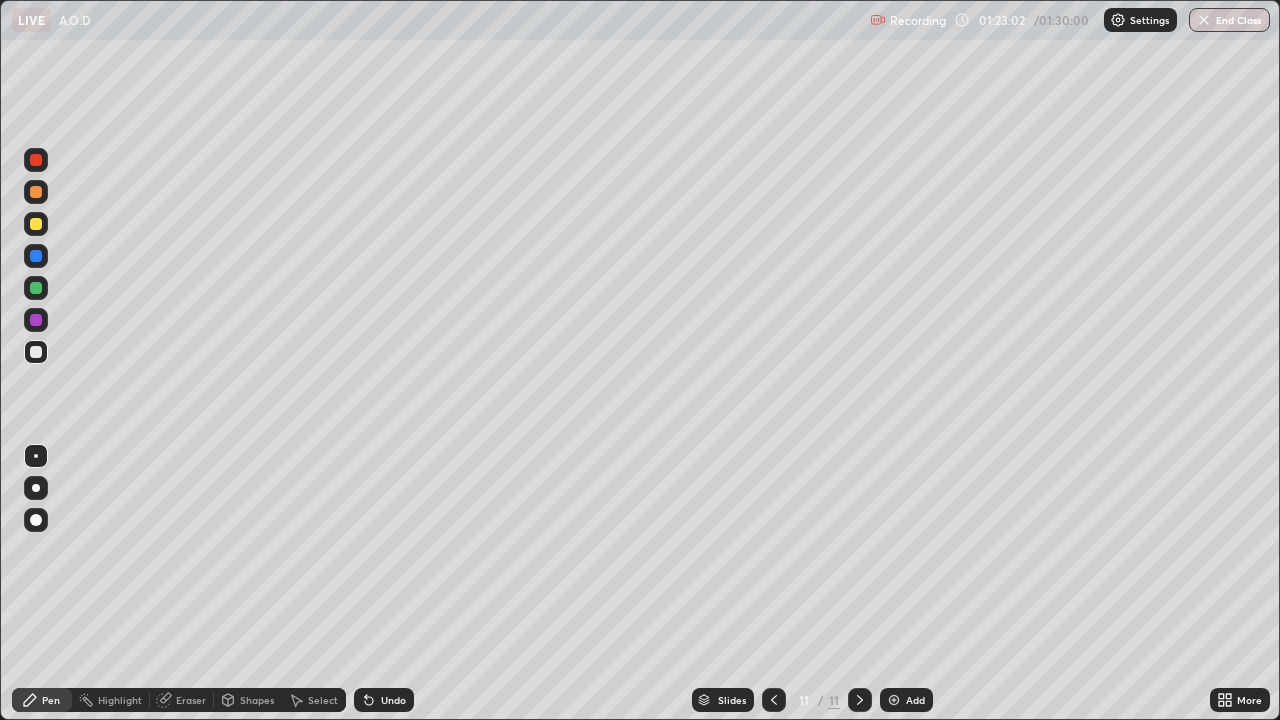click on "End Class" at bounding box center (1229, 20) 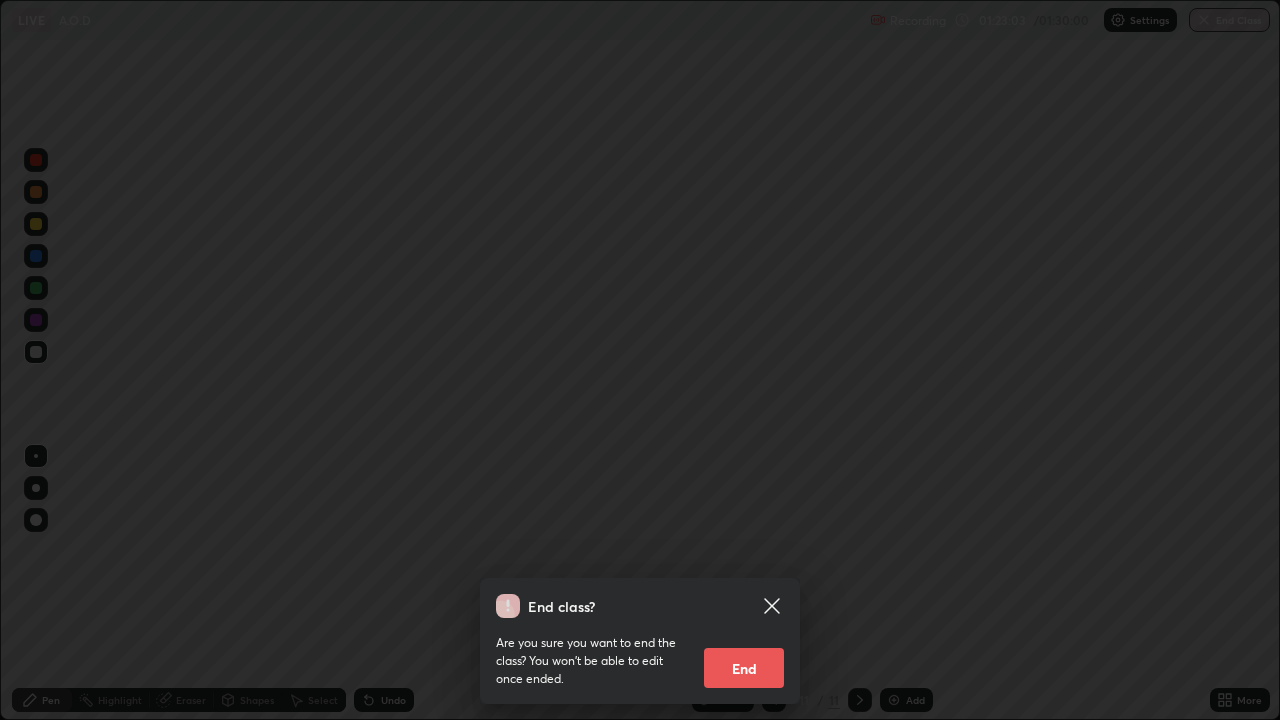click on "End" at bounding box center [744, 668] 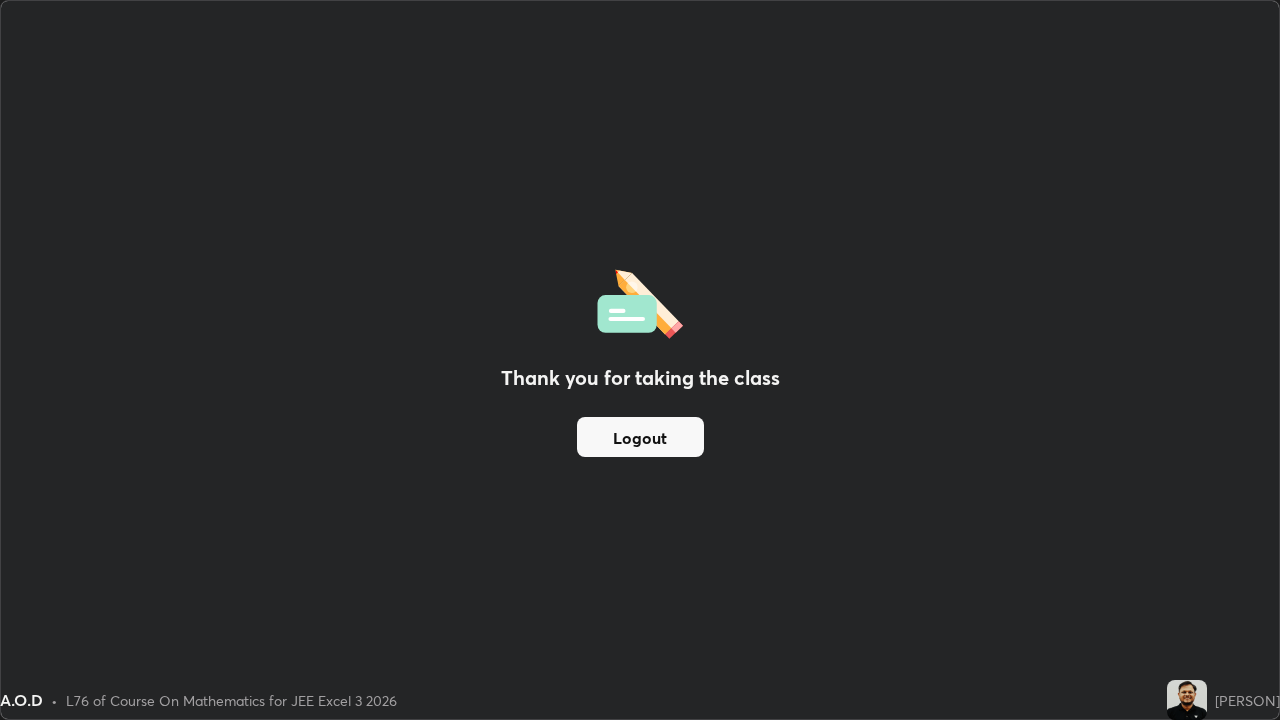 click on "Logout" at bounding box center (640, 437) 